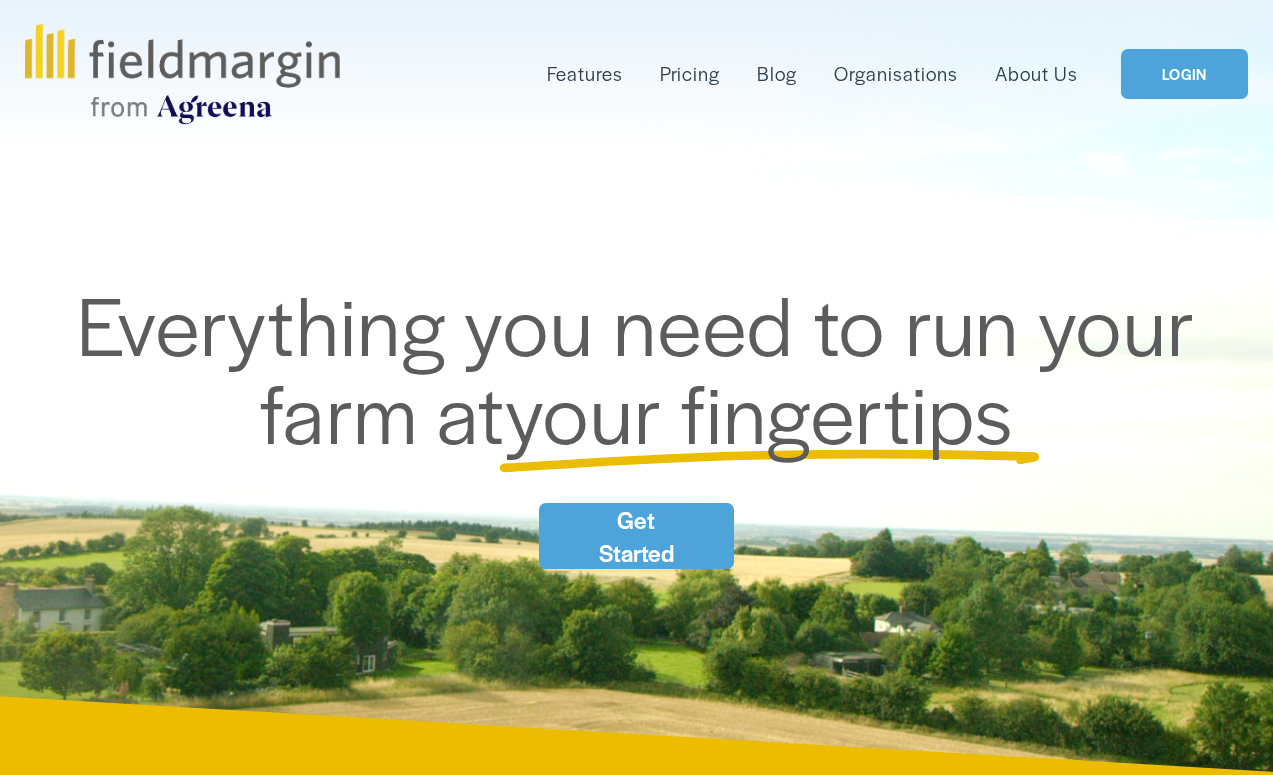 scroll, scrollTop: 0, scrollLeft: 0, axis: both 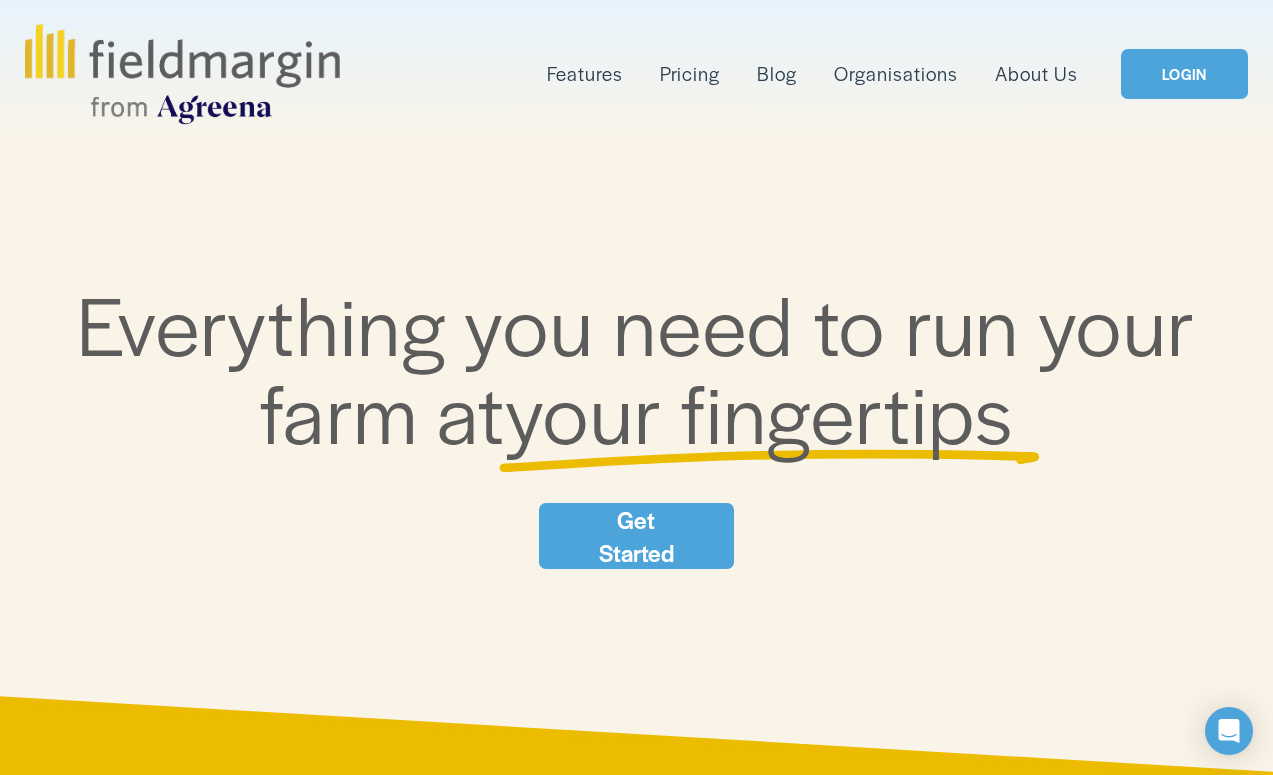 click on "Plan Work" at bounding box center (0, 0) 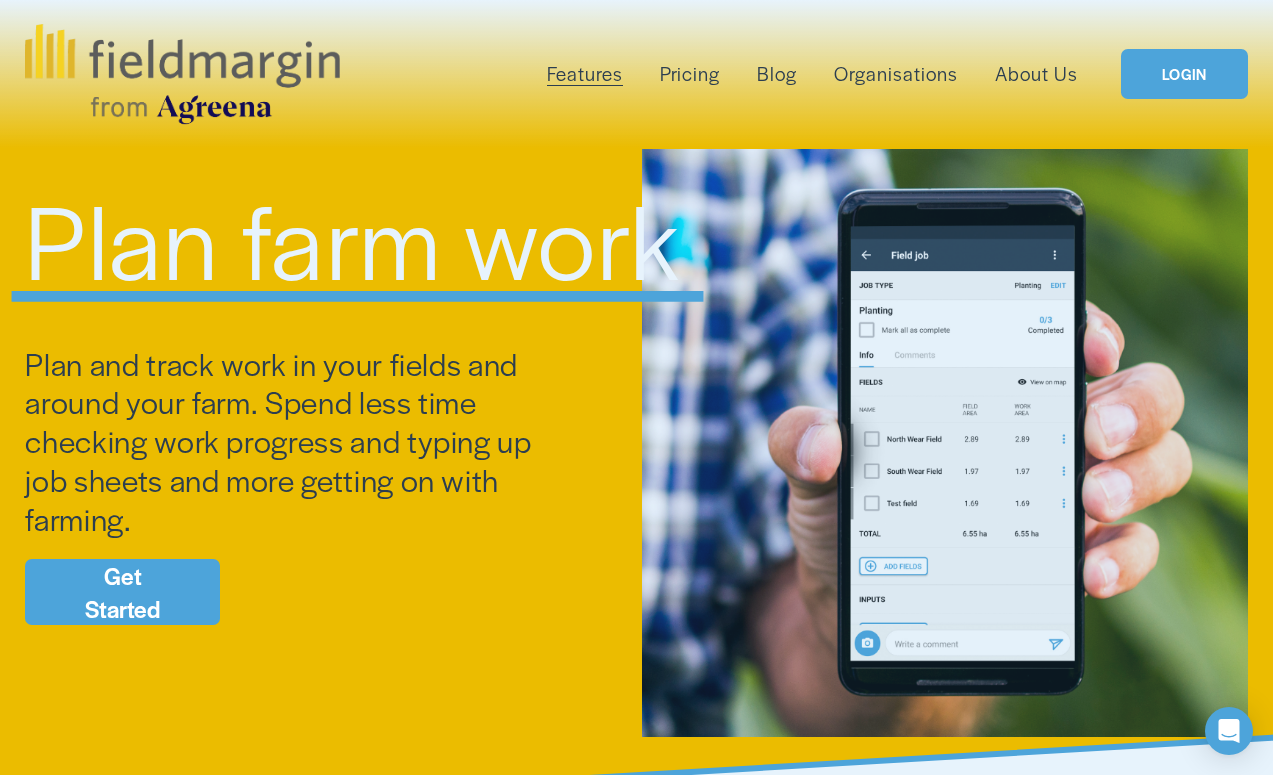 scroll, scrollTop: 0, scrollLeft: 0, axis: both 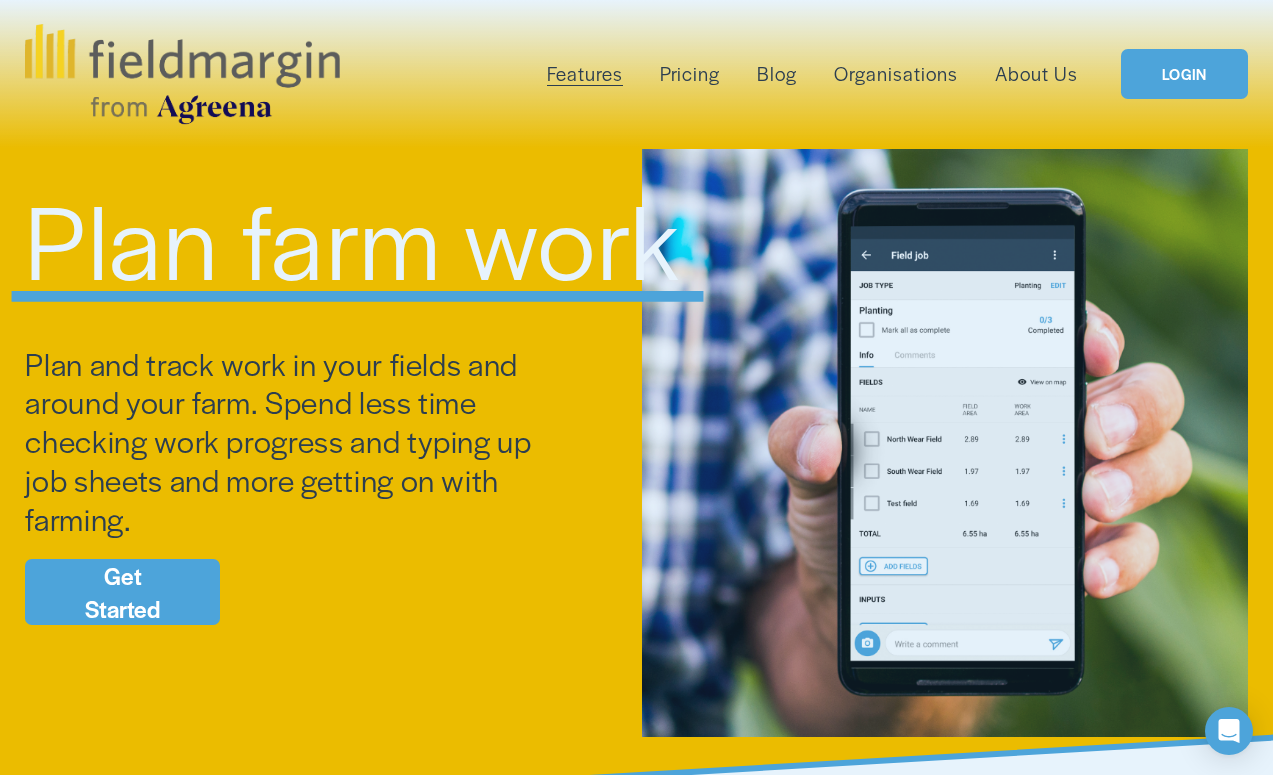 click on "Pricing" at bounding box center (690, 74) 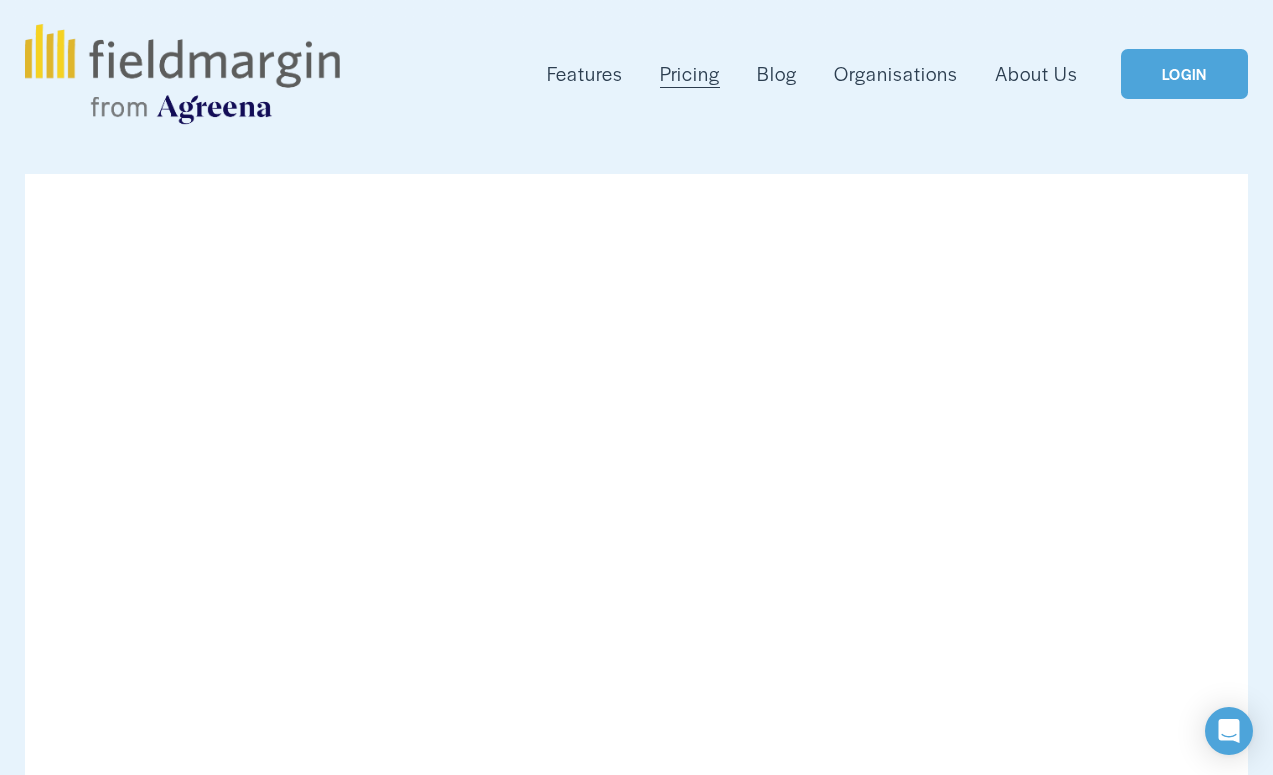 scroll, scrollTop: 0, scrollLeft: 0, axis: both 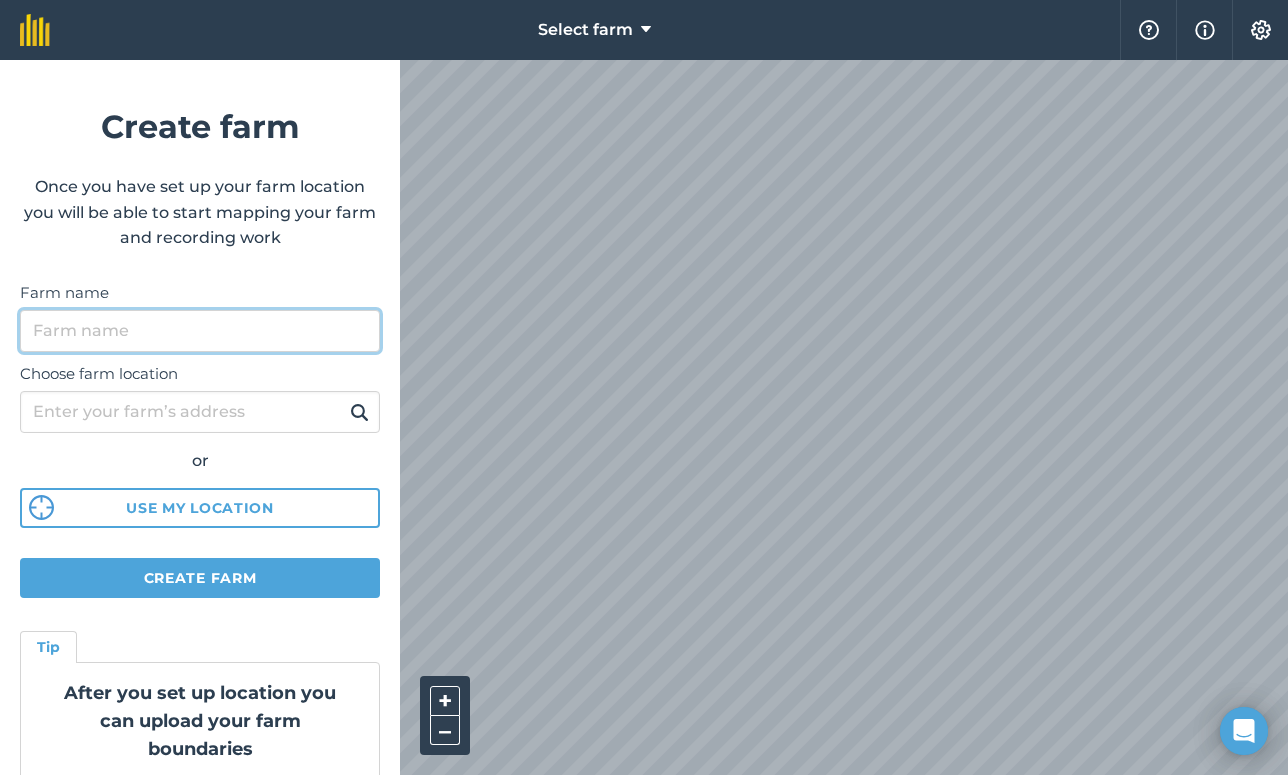 click on "Farm name" at bounding box center [200, 331] 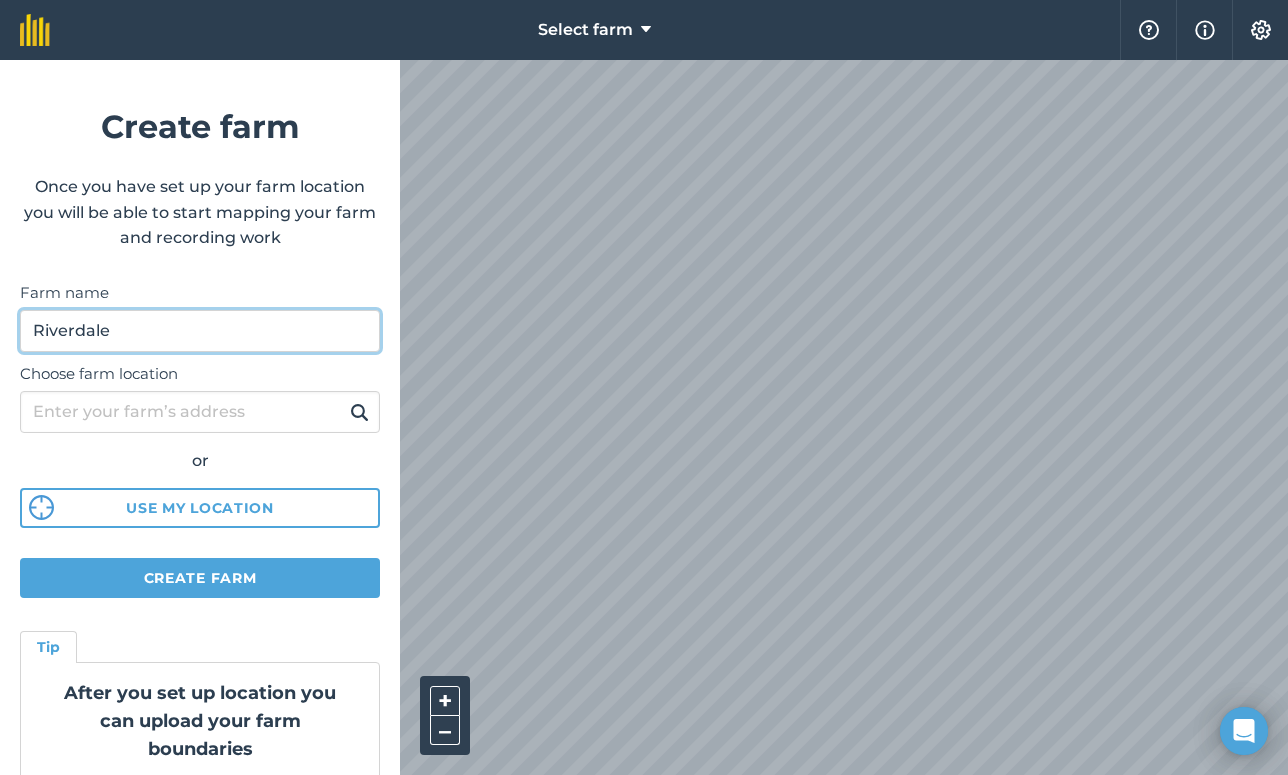type on "Riverdale" 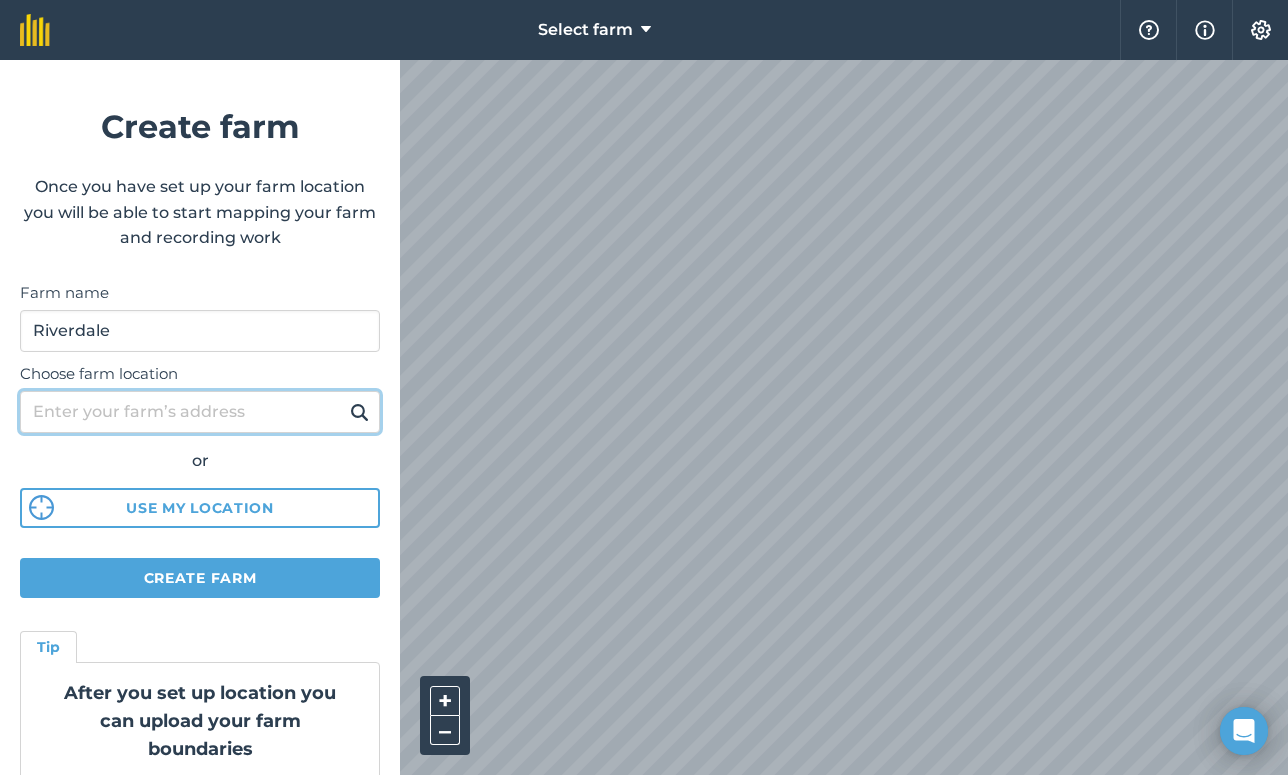 click on "Choose farm location" at bounding box center [200, 412] 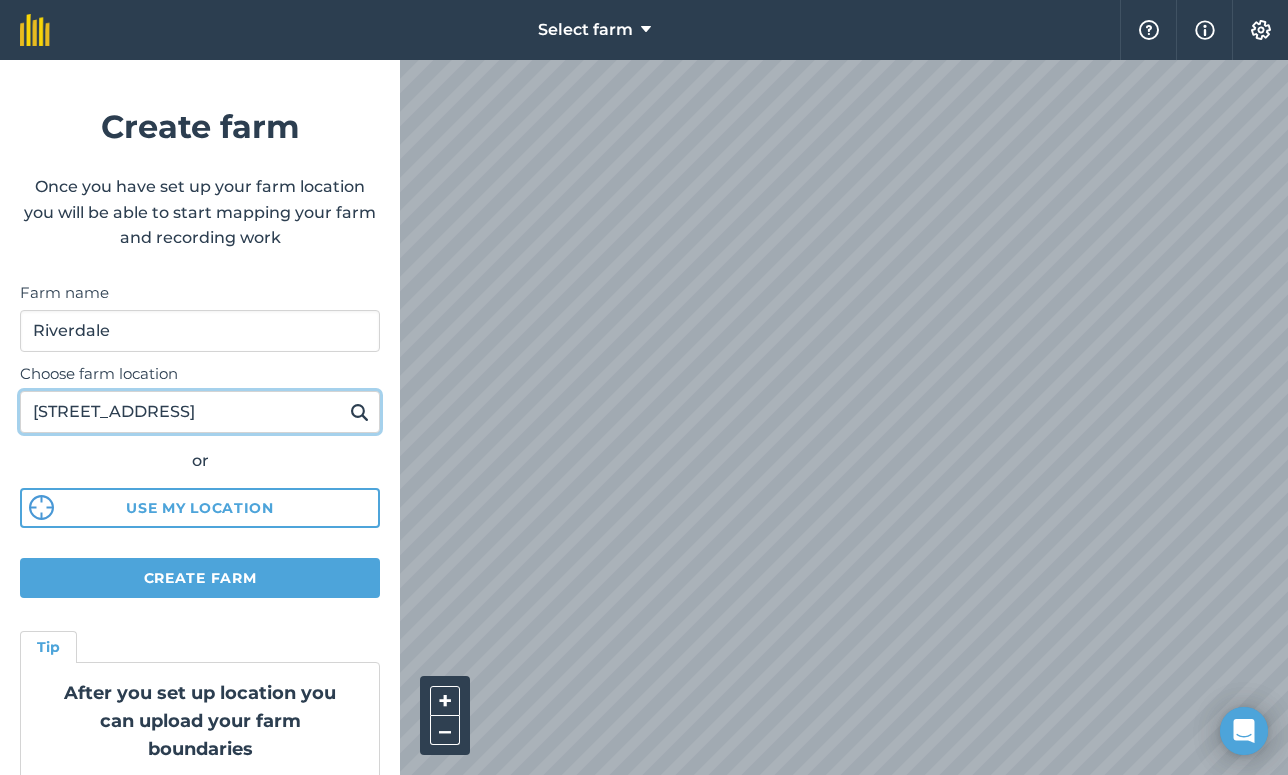 click on "[STREET_ADDRESS]" at bounding box center [200, 412] 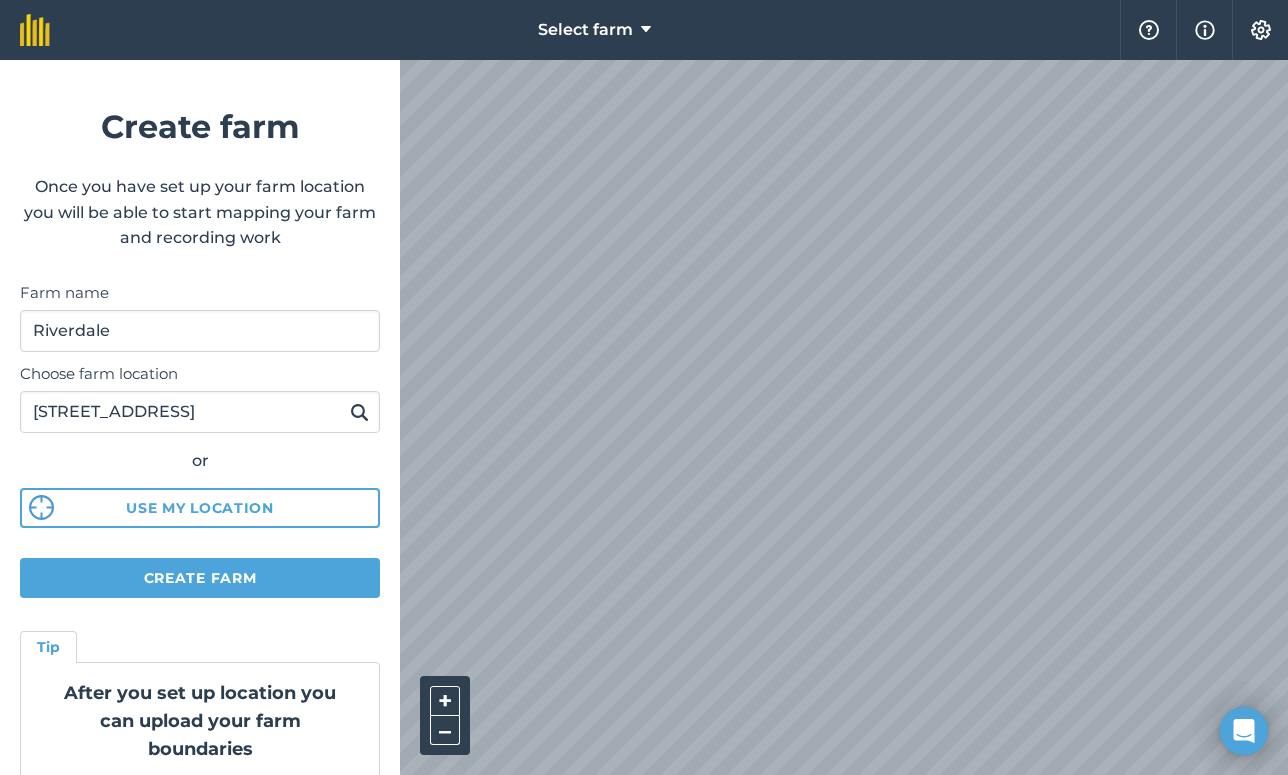 click at bounding box center (359, 412) 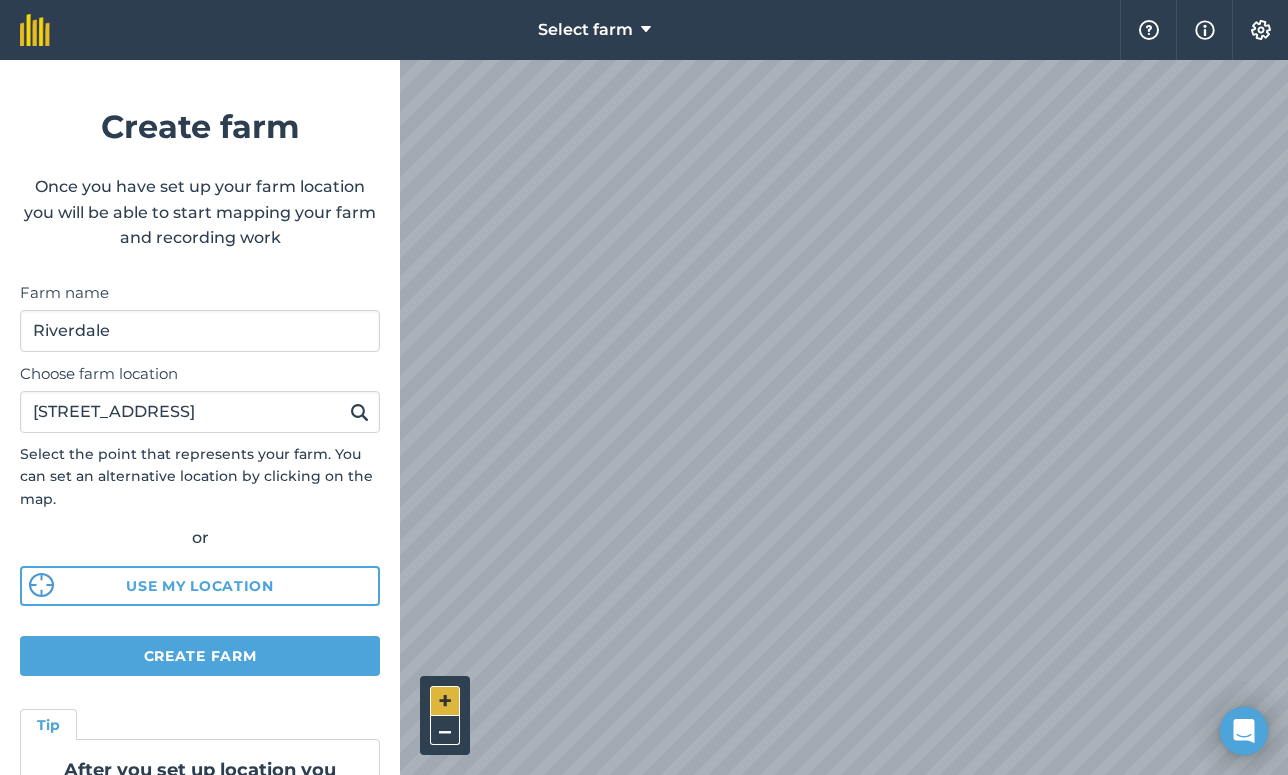 click on "+" at bounding box center (445, 701) 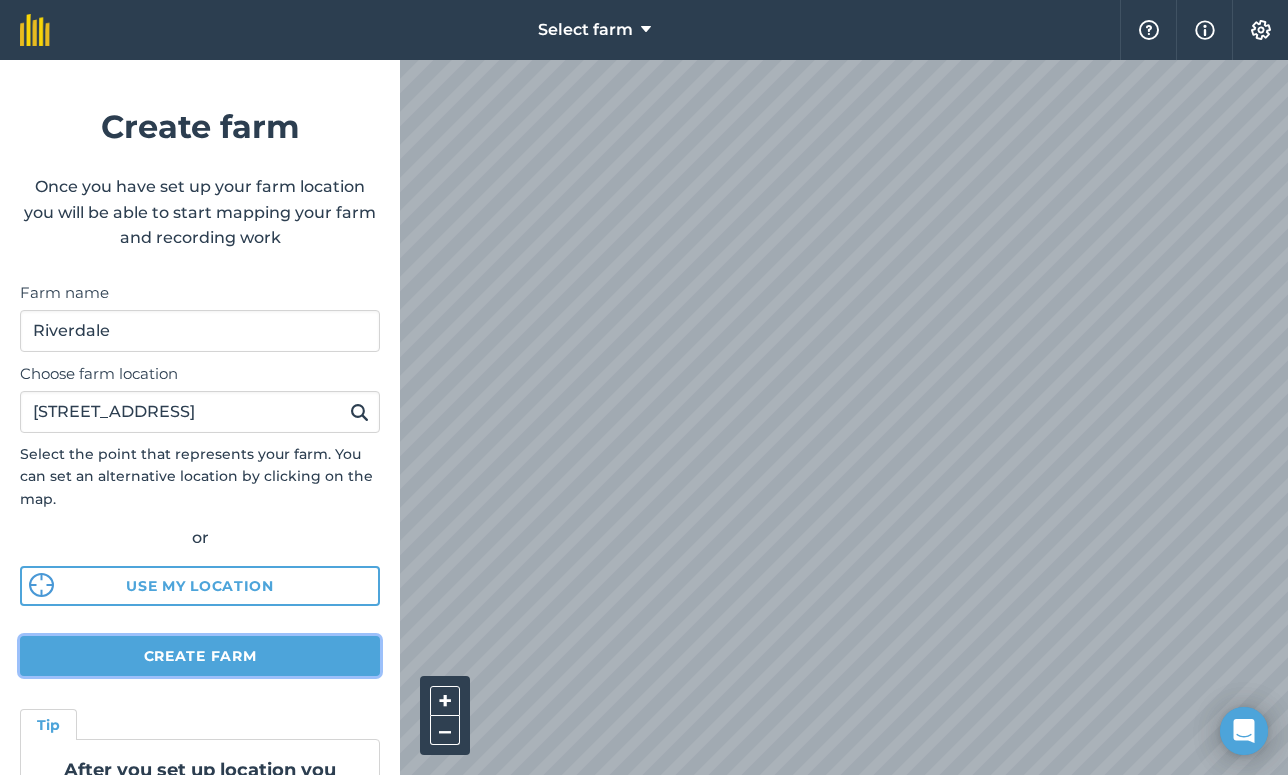 click on "Create farm" at bounding box center (200, 656) 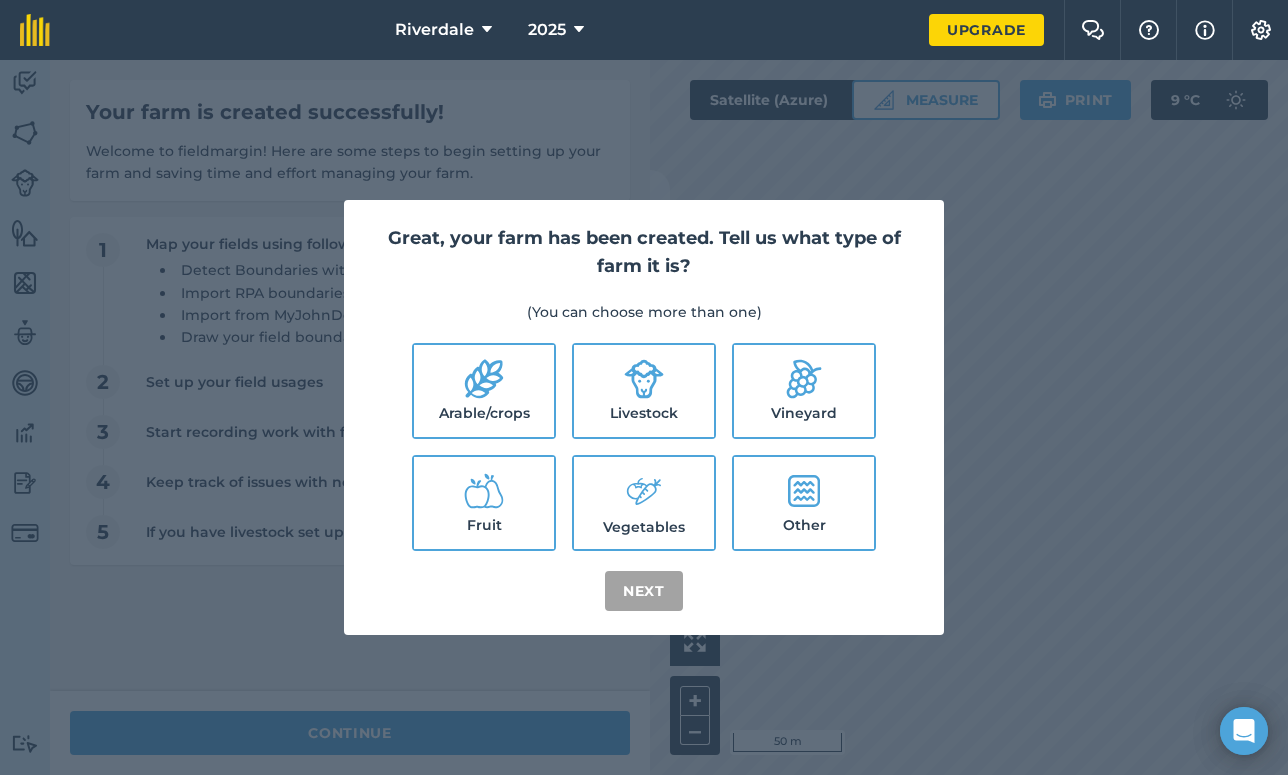 click 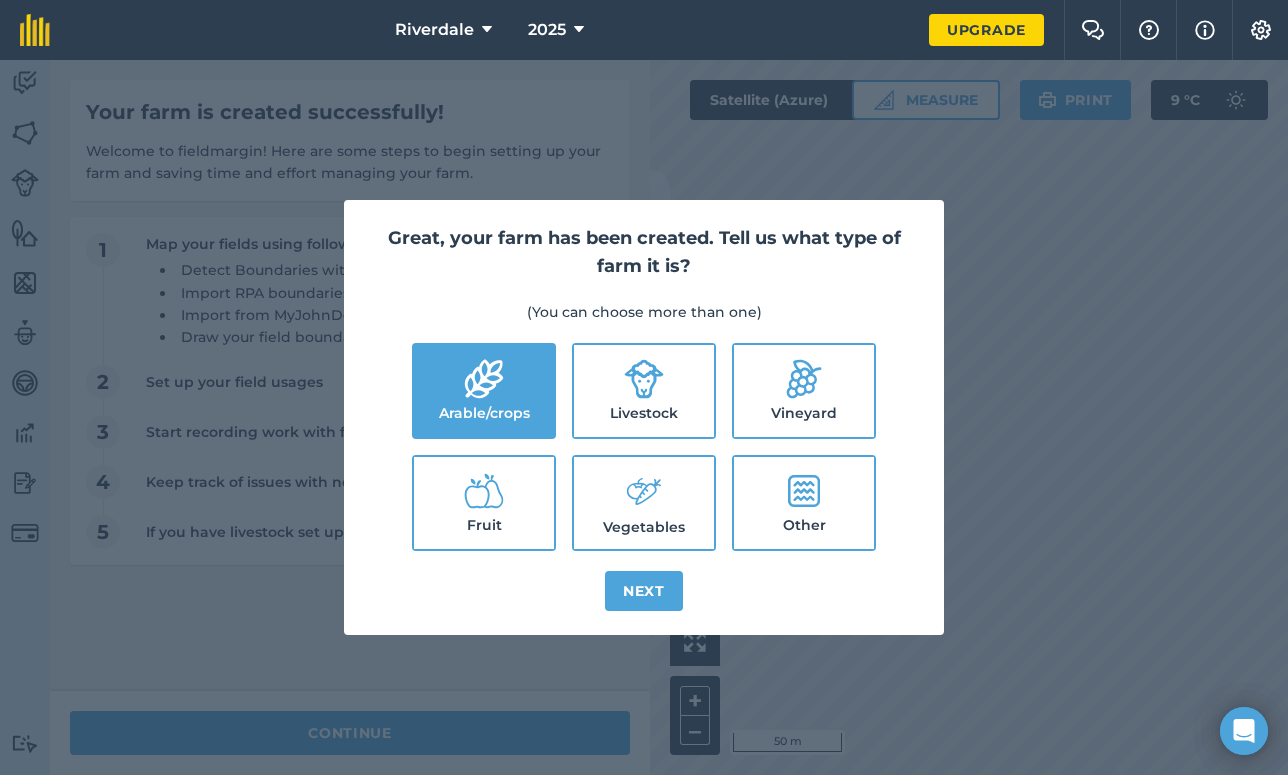 click 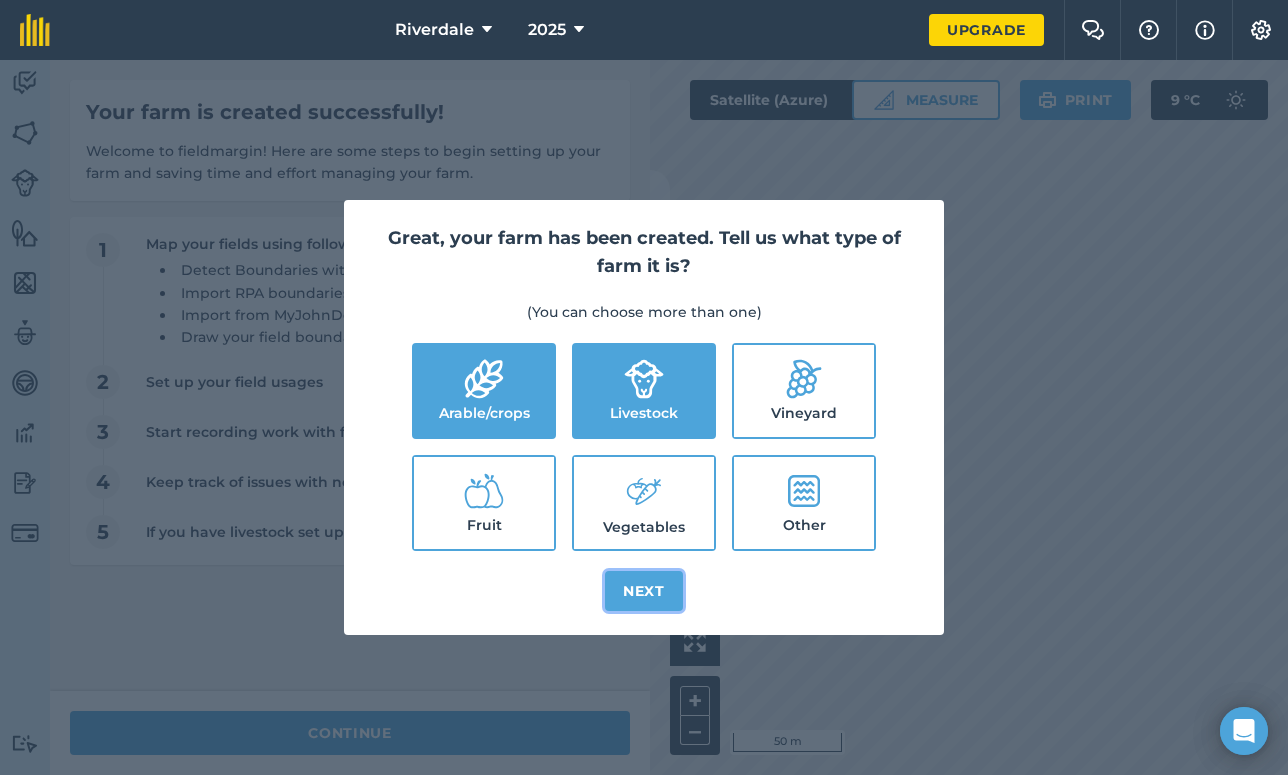 click on "Next" at bounding box center (644, 591) 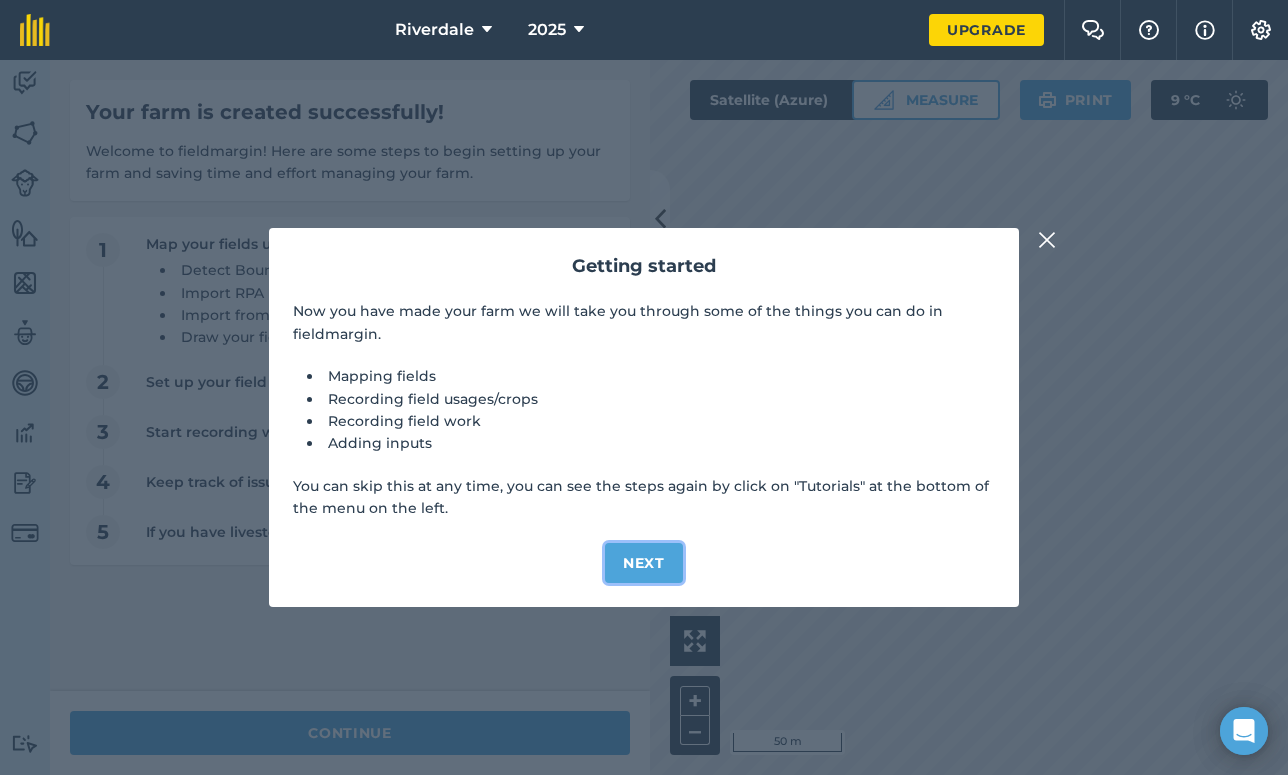 click on "Next" at bounding box center [644, 563] 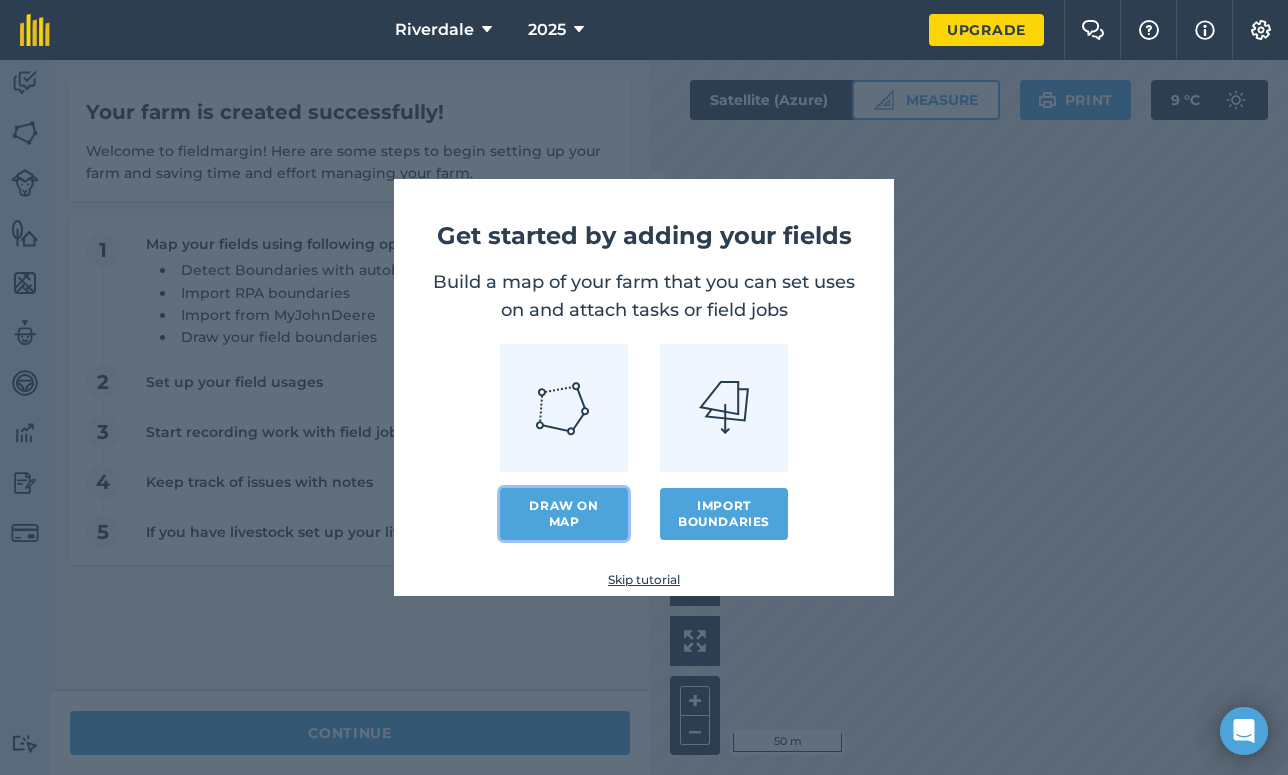 click on "Draw on map" at bounding box center (564, 514) 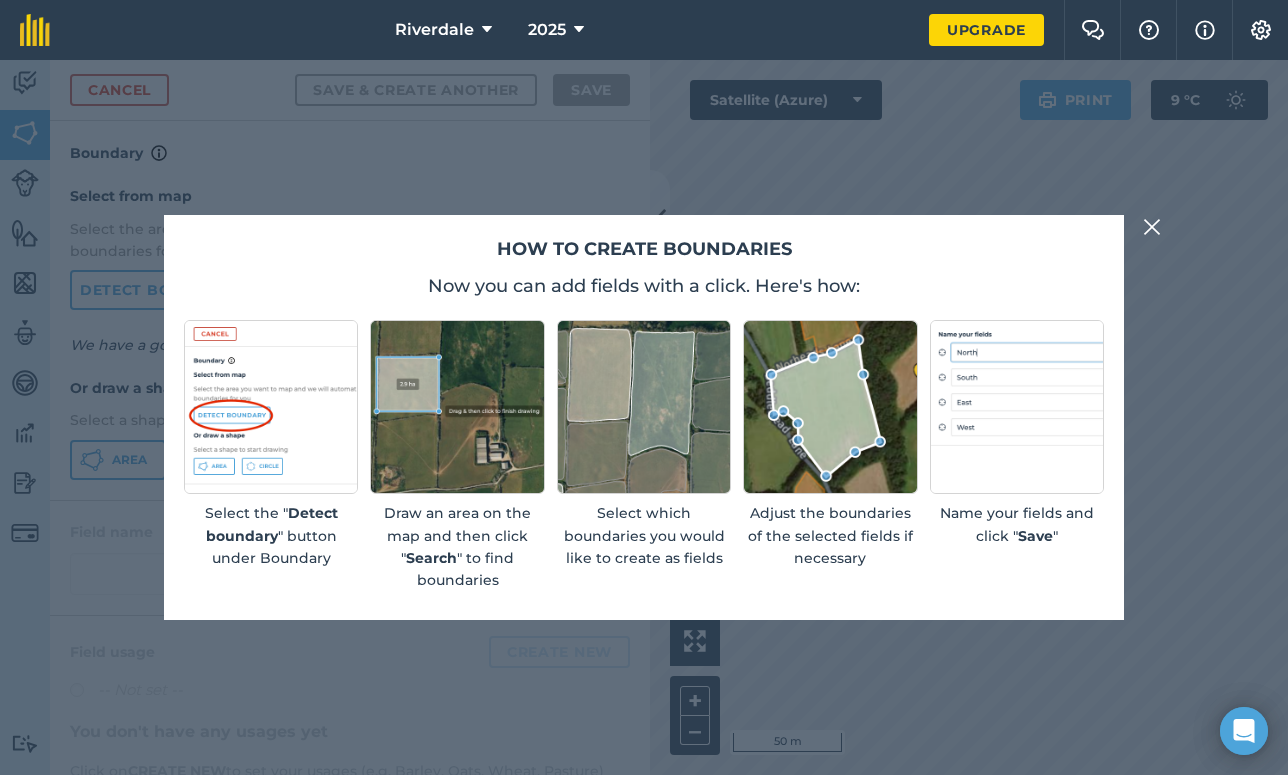 click at bounding box center (1152, 227) 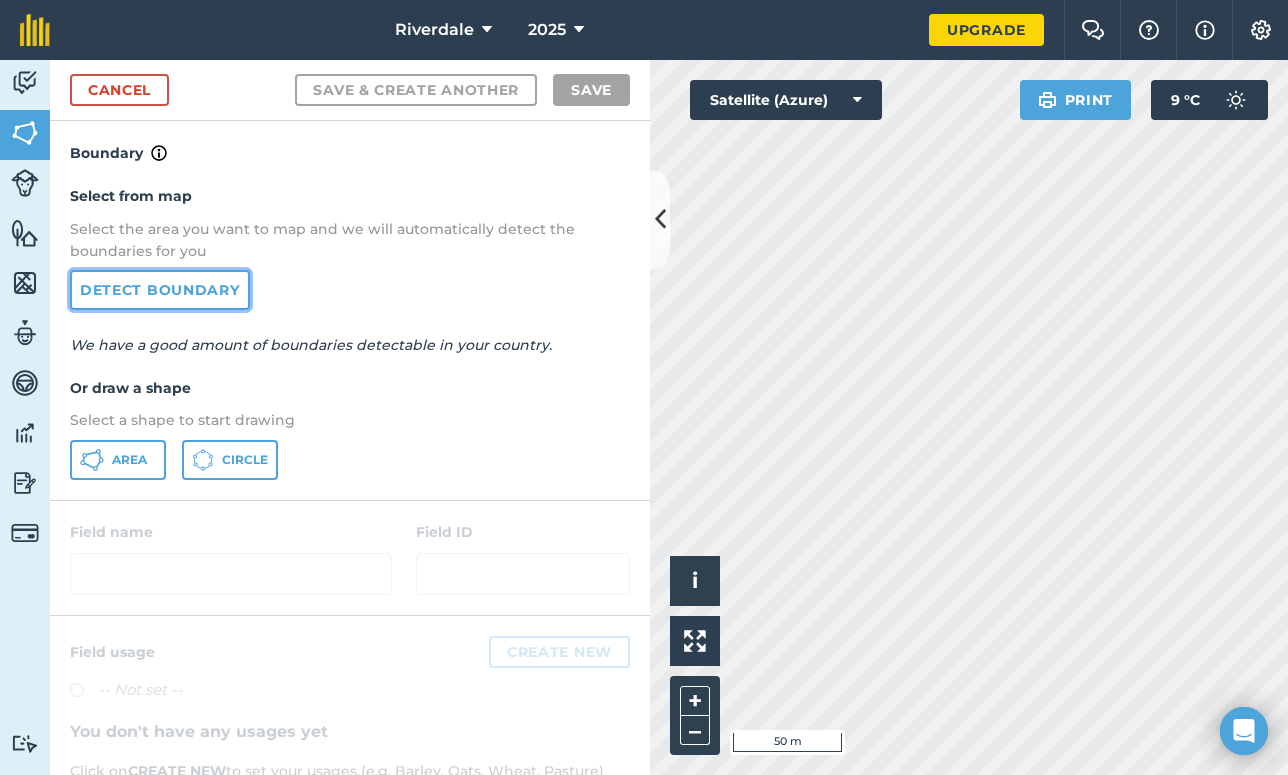 click on "Detect boundary" at bounding box center [160, 290] 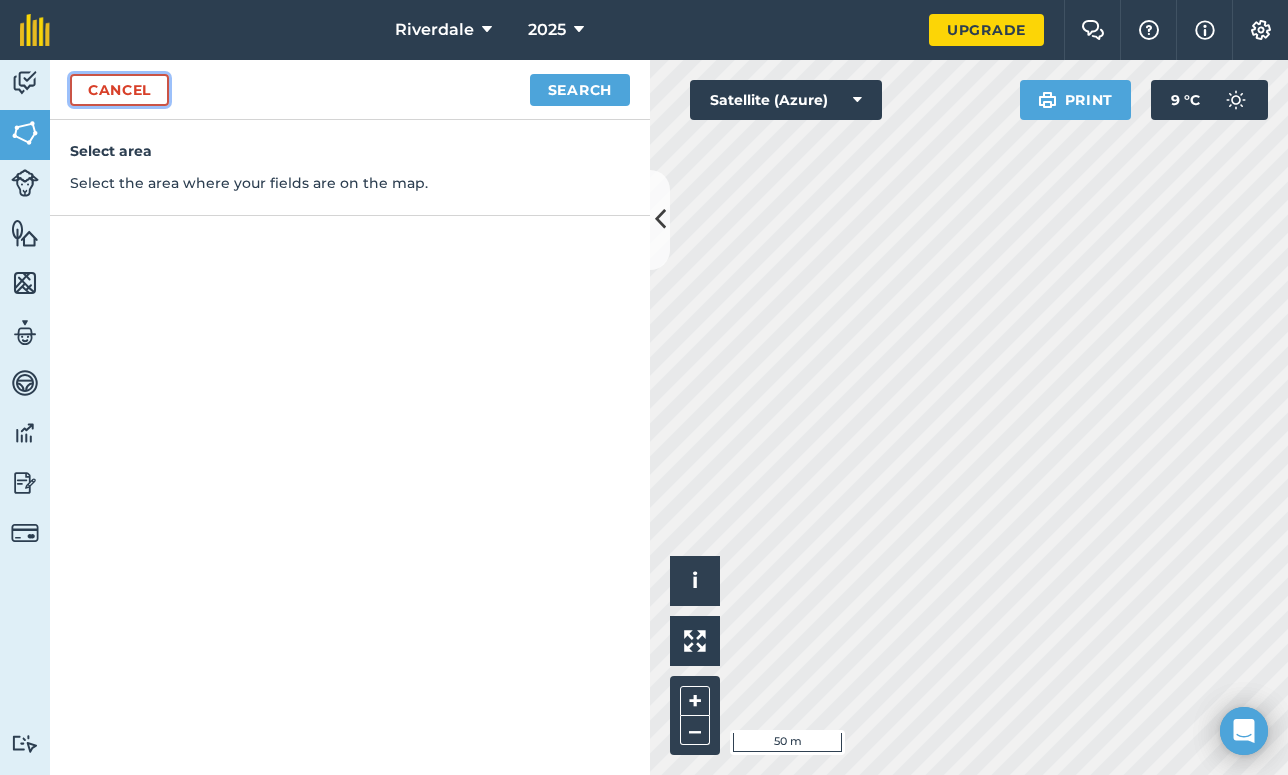 click on "Cancel" at bounding box center (119, 90) 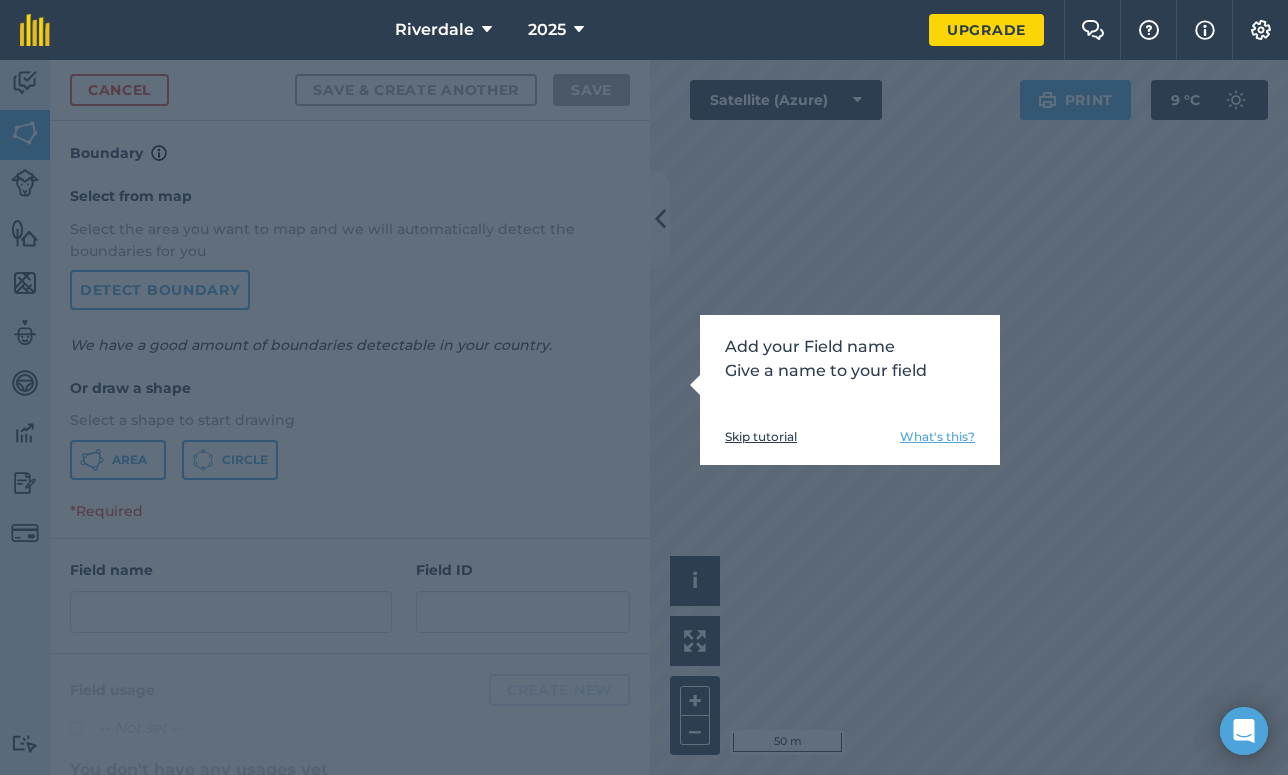 click on "What's this?" at bounding box center [937, 437] 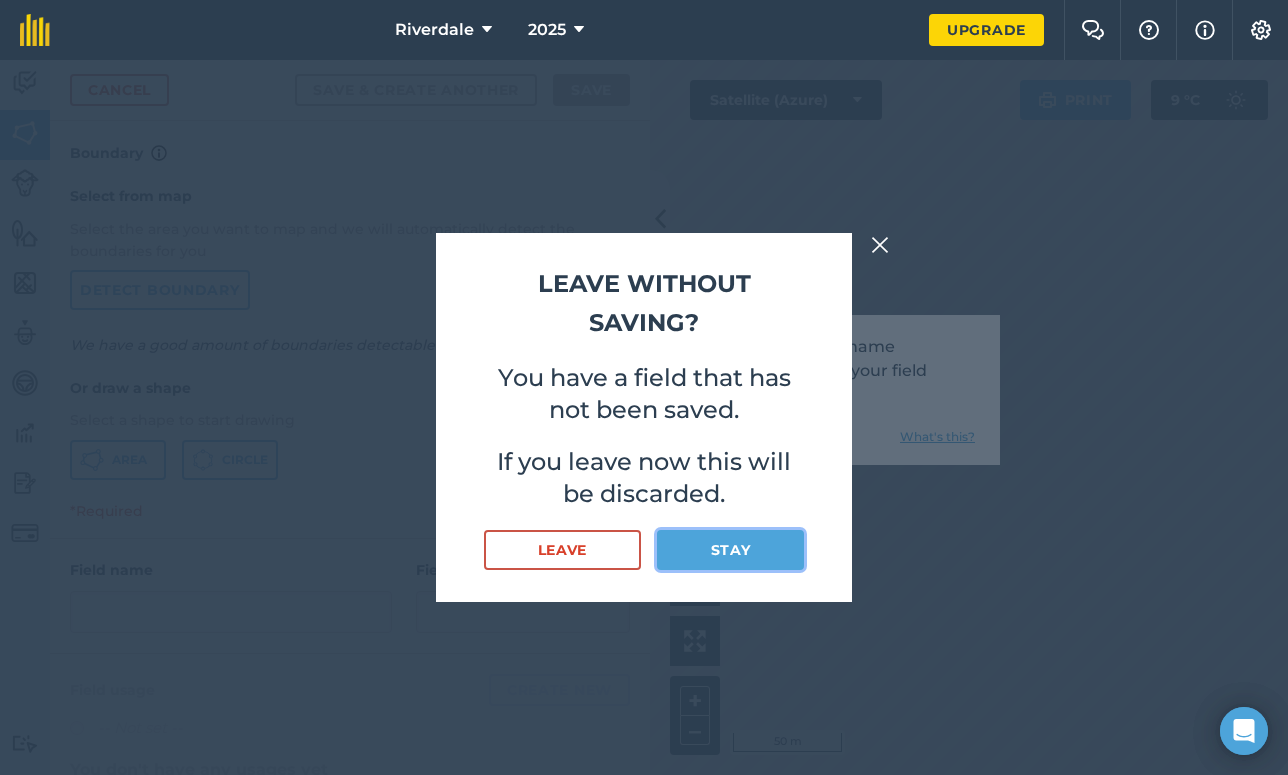 click on "Stay" at bounding box center [730, 550] 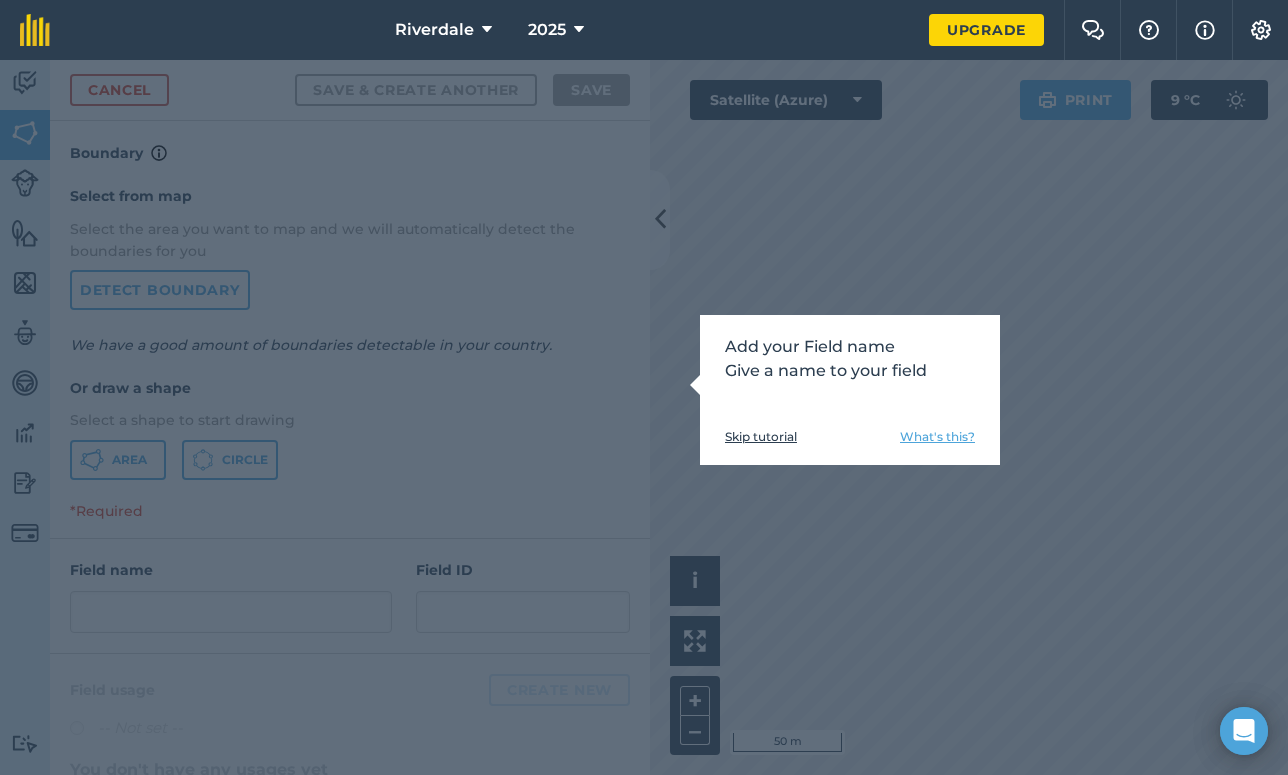 click on "Add your Field name Give a name to your field Skip tutorial What's this?" at bounding box center (644, 417) 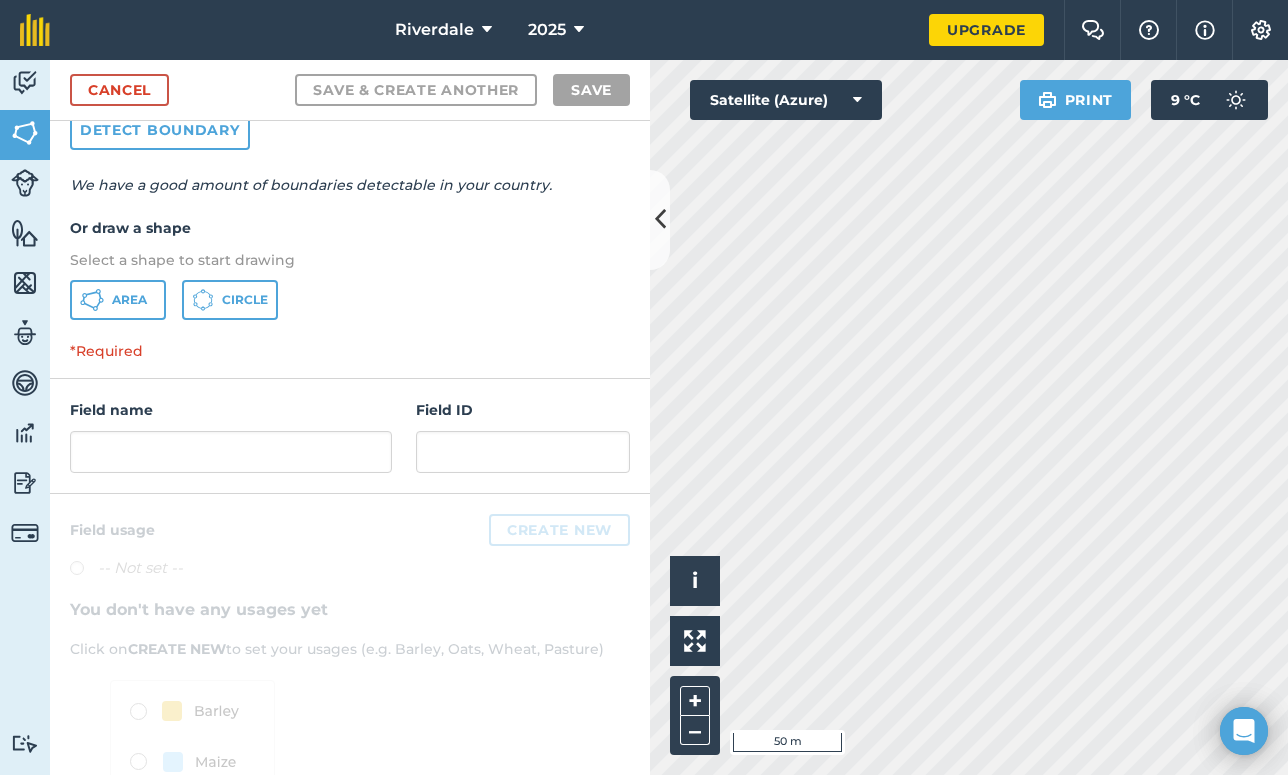 scroll, scrollTop: 0, scrollLeft: 0, axis: both 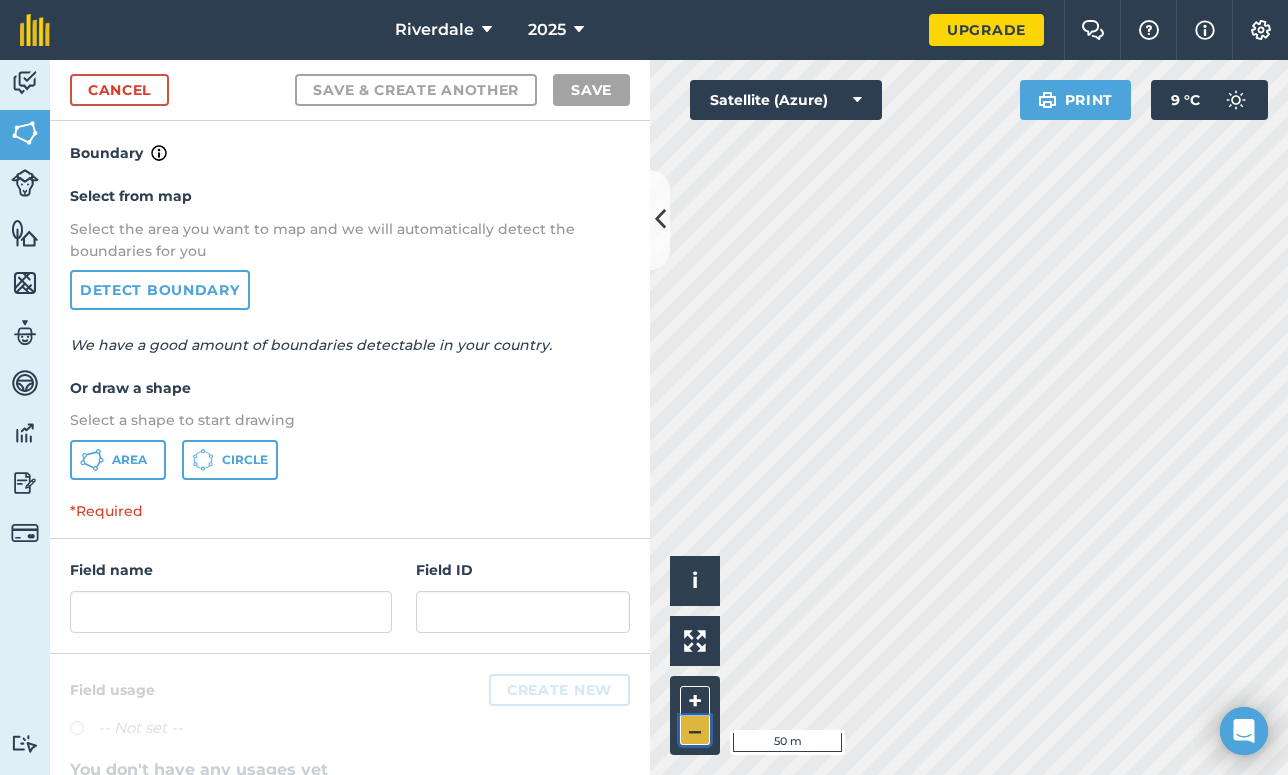 click on "–" at bounding box center (695, 730) 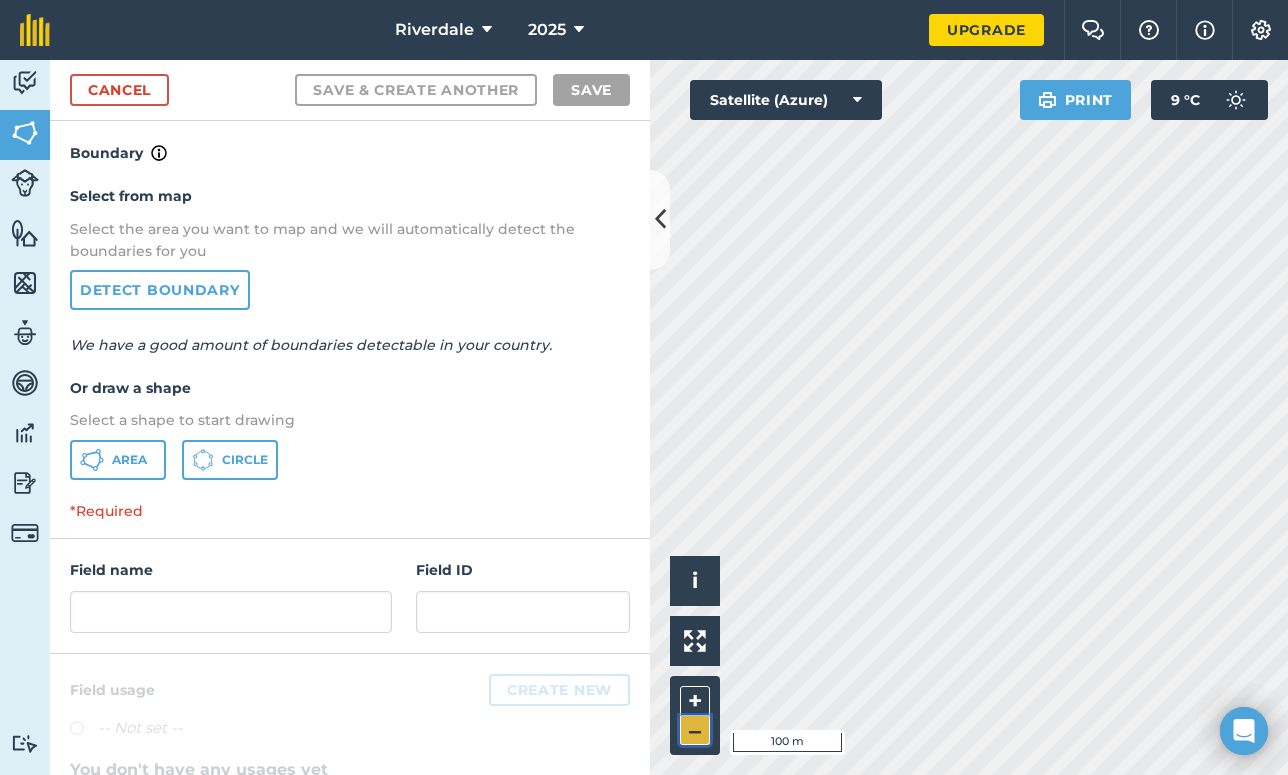 click on "–" at bounding box center [695, 730] 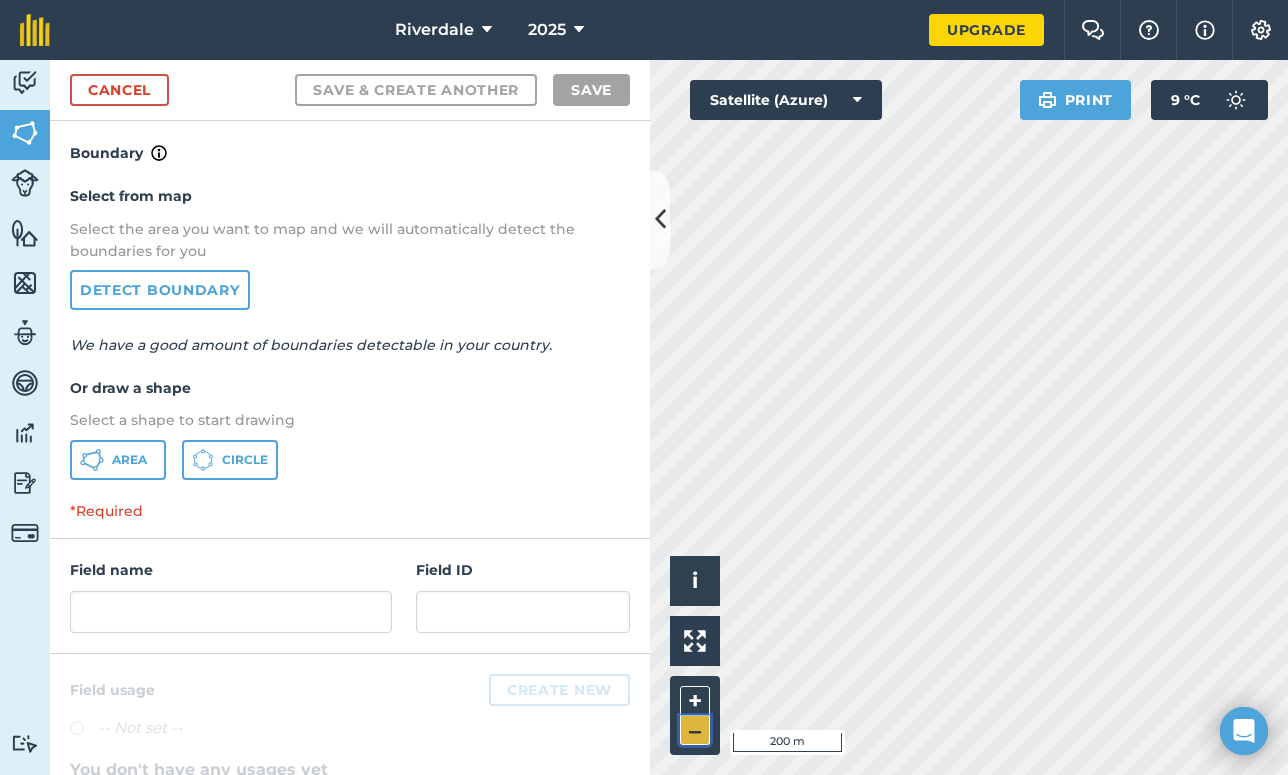 click on "–" at bounding box center [695, 730] 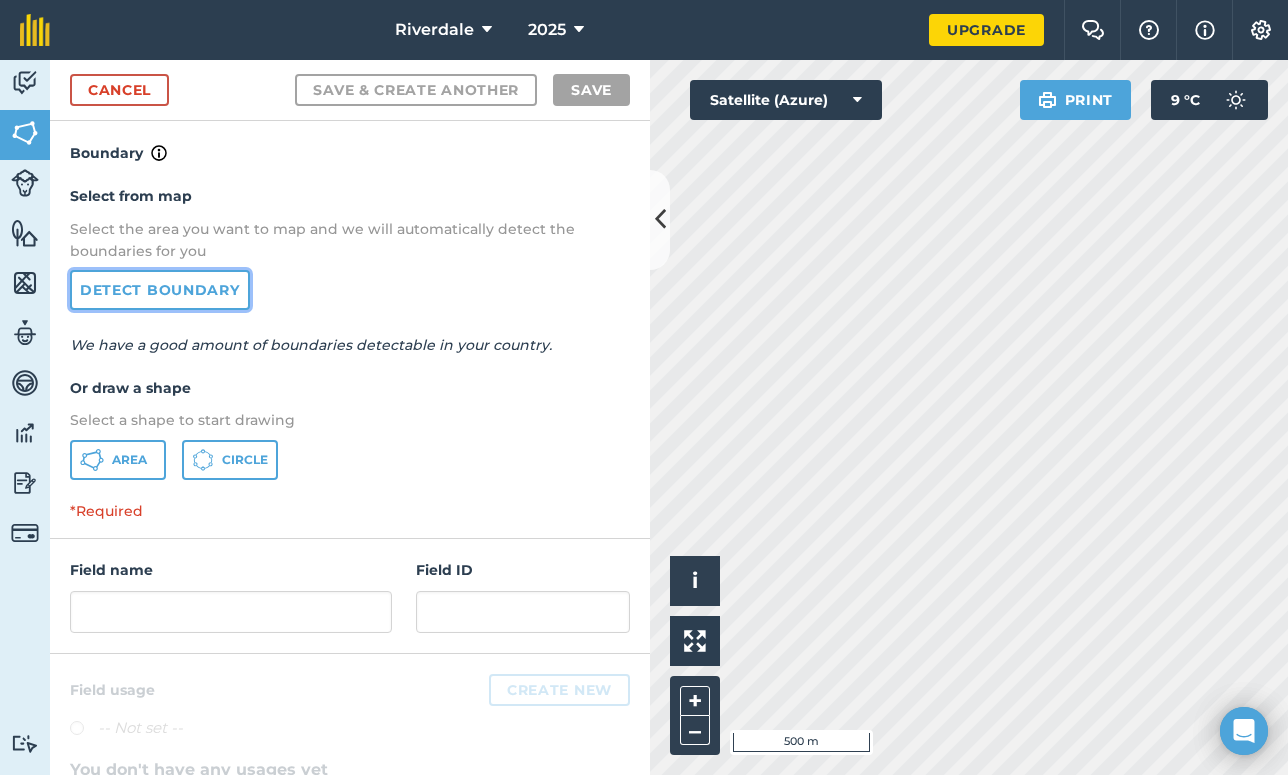 click on "Detect boundary" at bounding box center [160, 290] 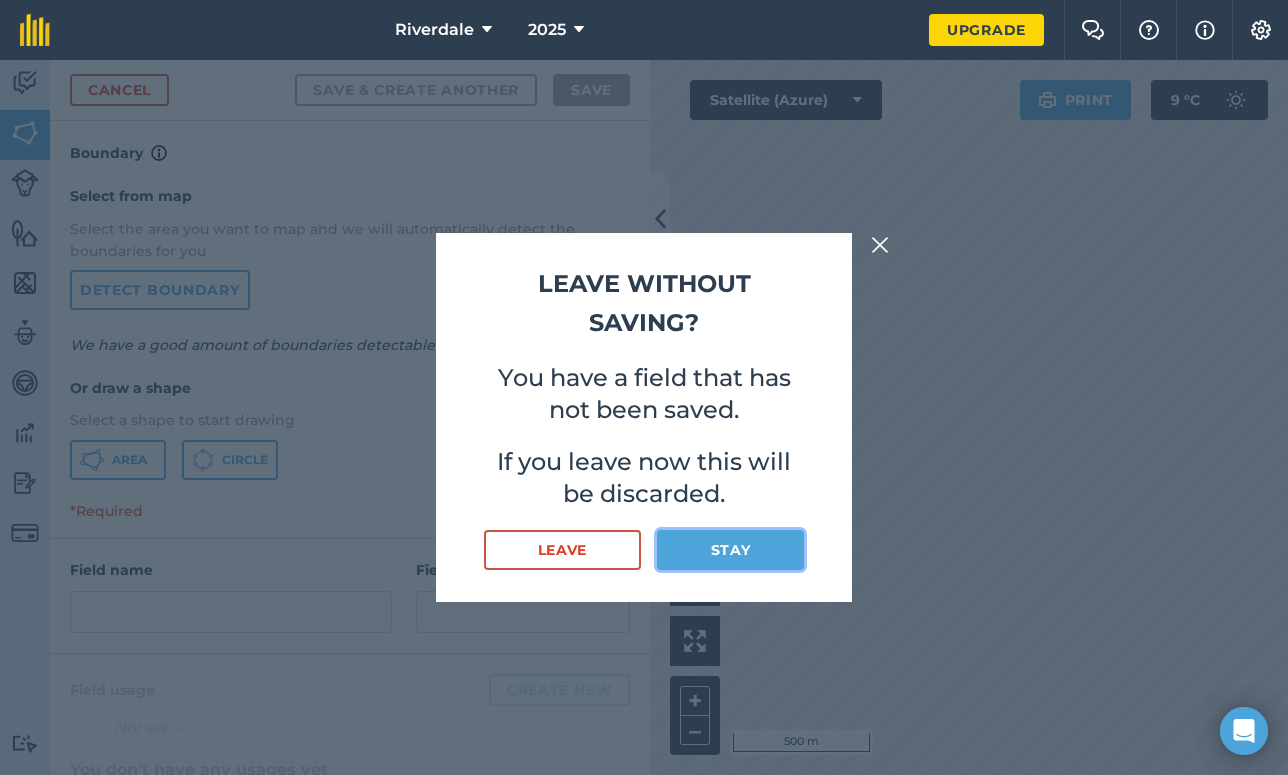 click on "Stay" at bounding box center [730, 550] 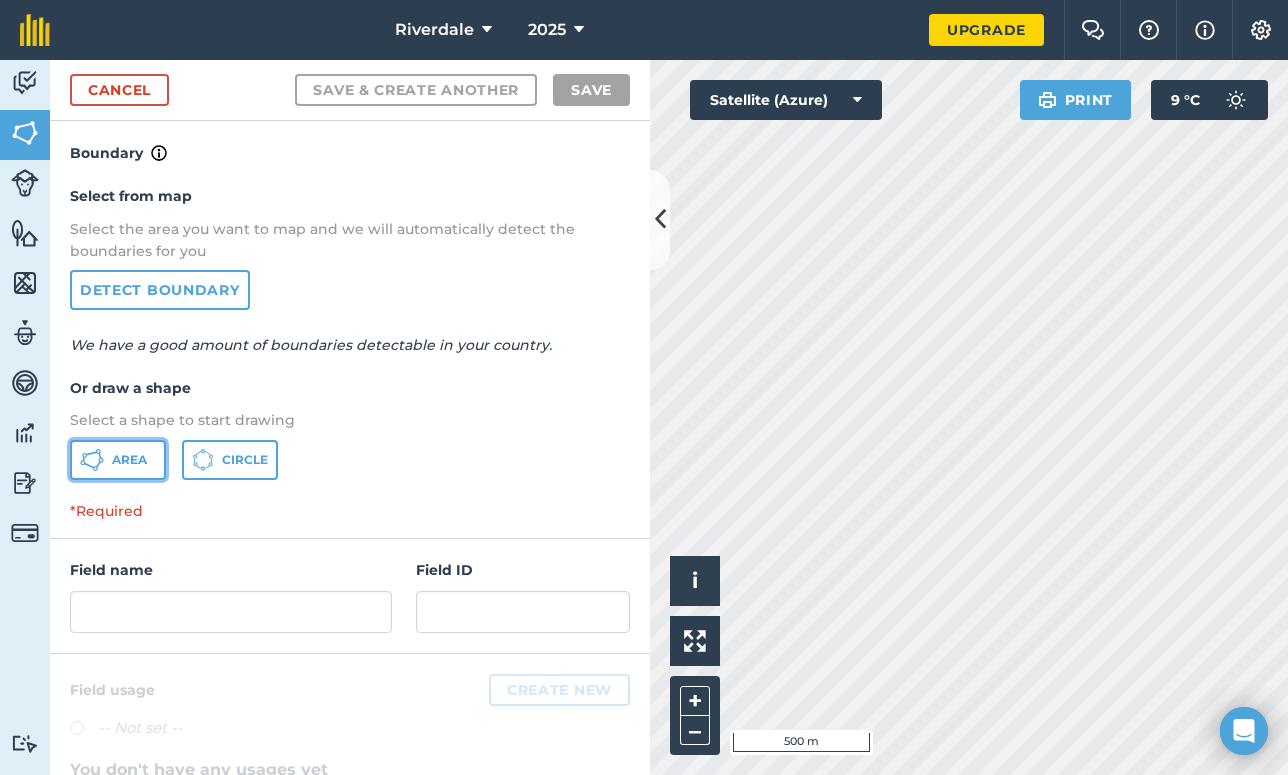click on "Area" at bounding box center (129, 460) 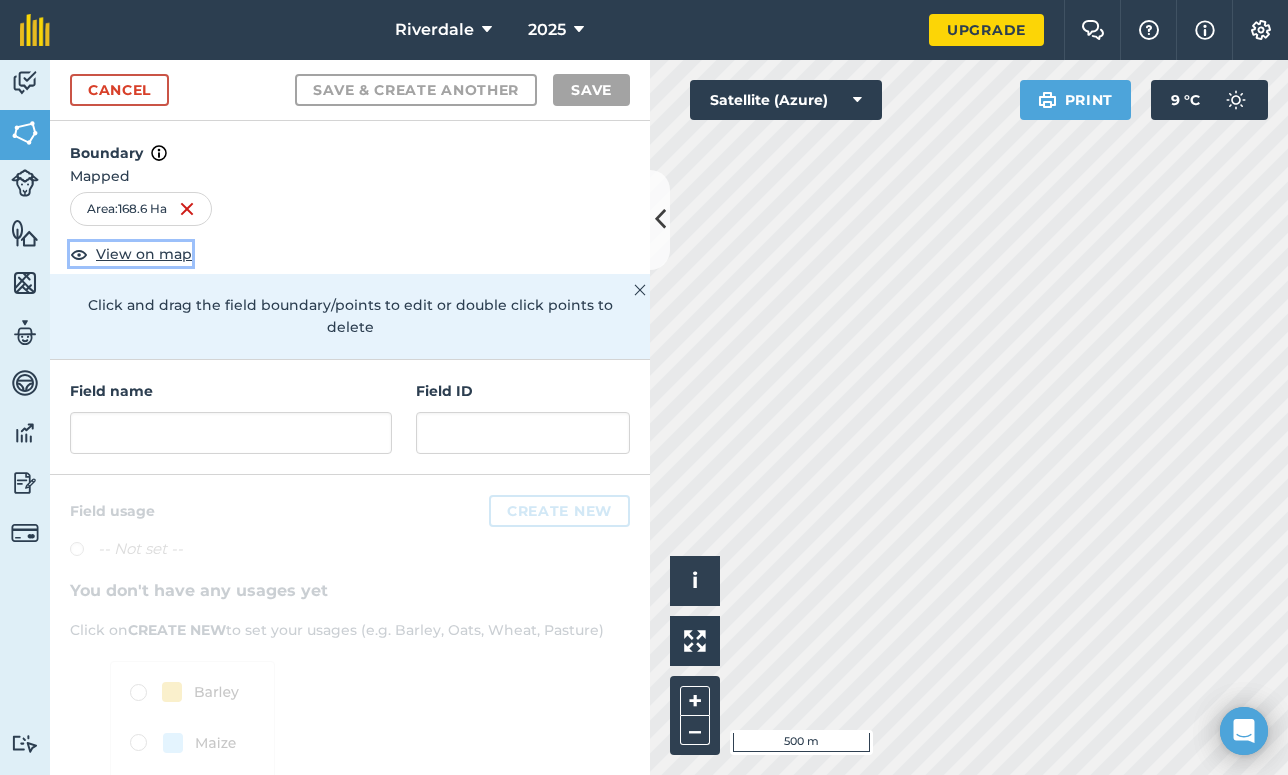 click on "View on map" at bounding box center [144, 254] 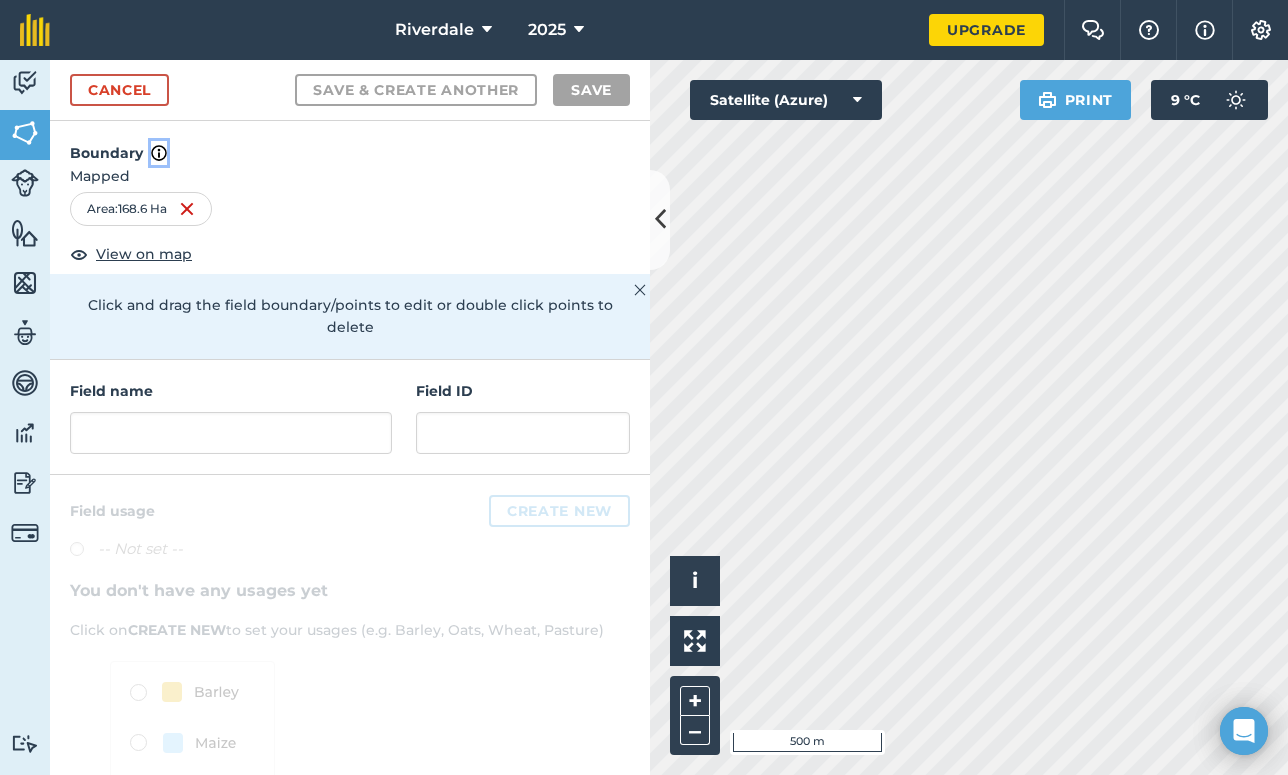 click at bounding box center (159, 153) 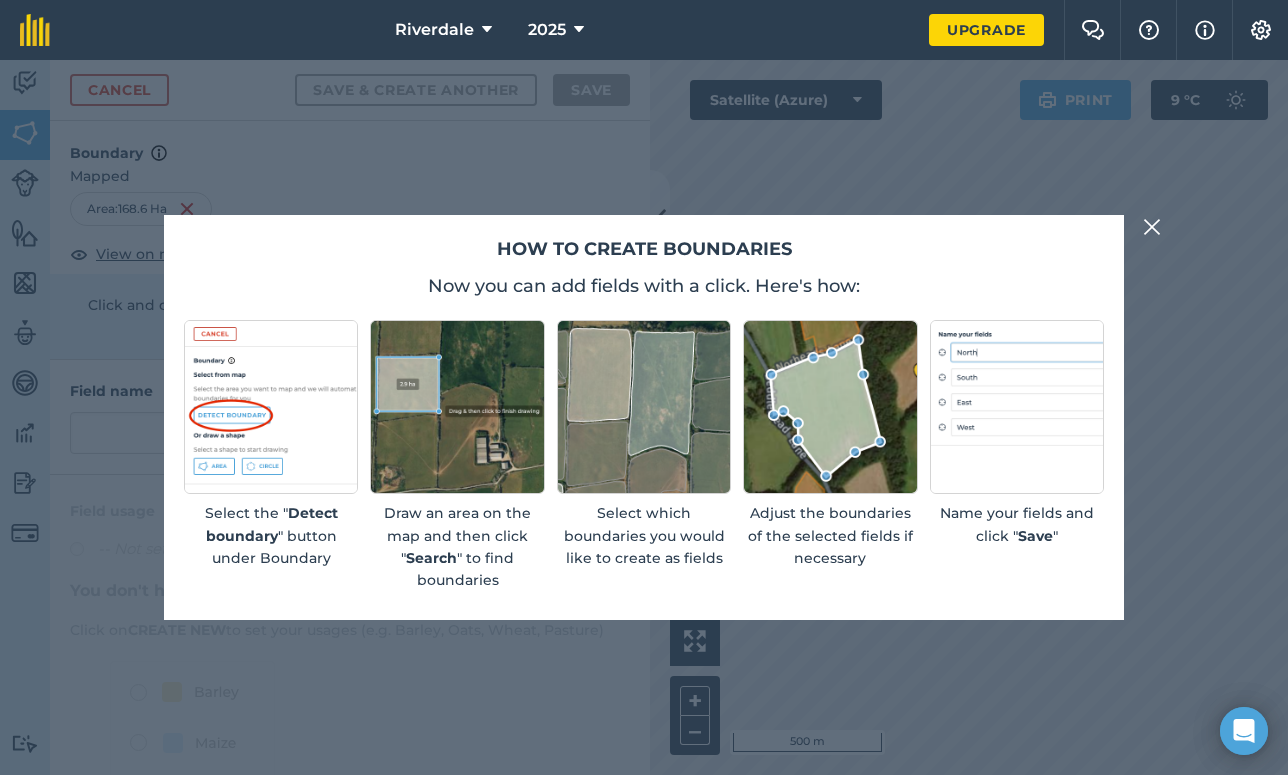 click at bounding box center [1152, 227] 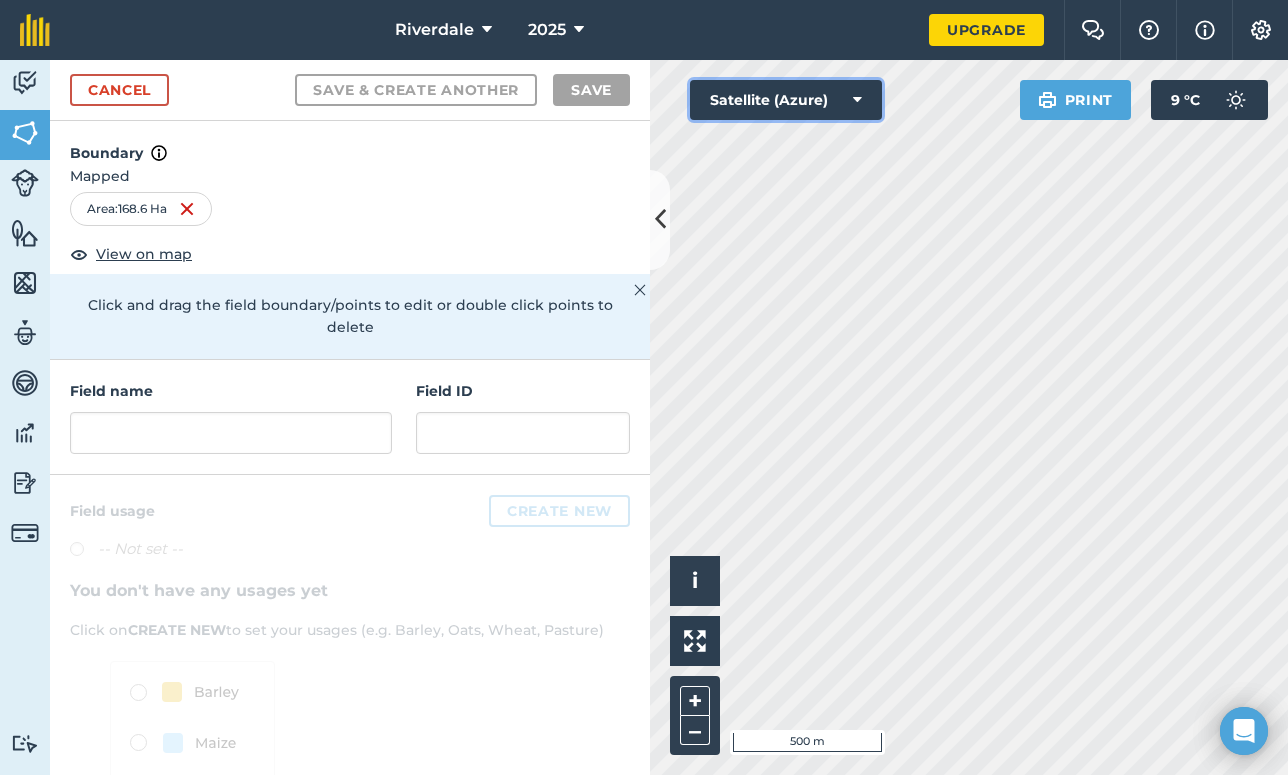 click at bounding box center [857, 100] 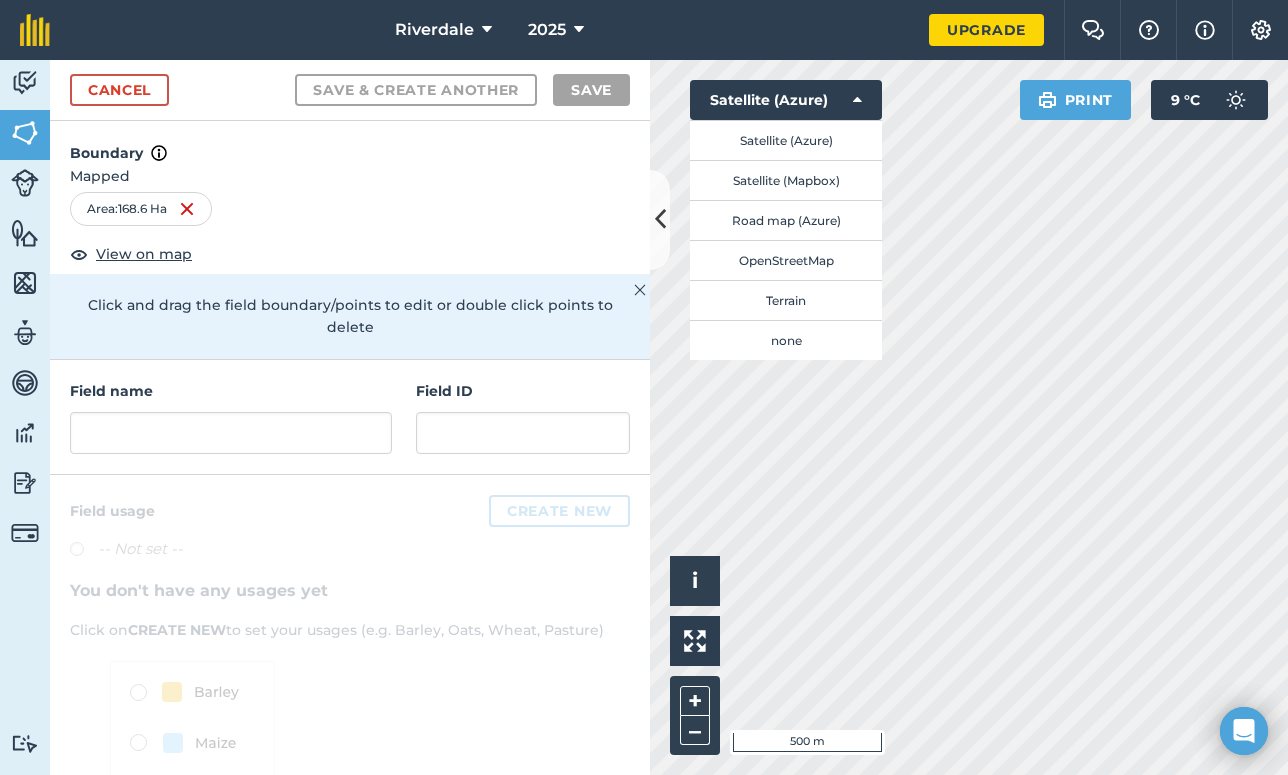 click on "Area :  168.6   Ha" at bounding box center (350, 209) 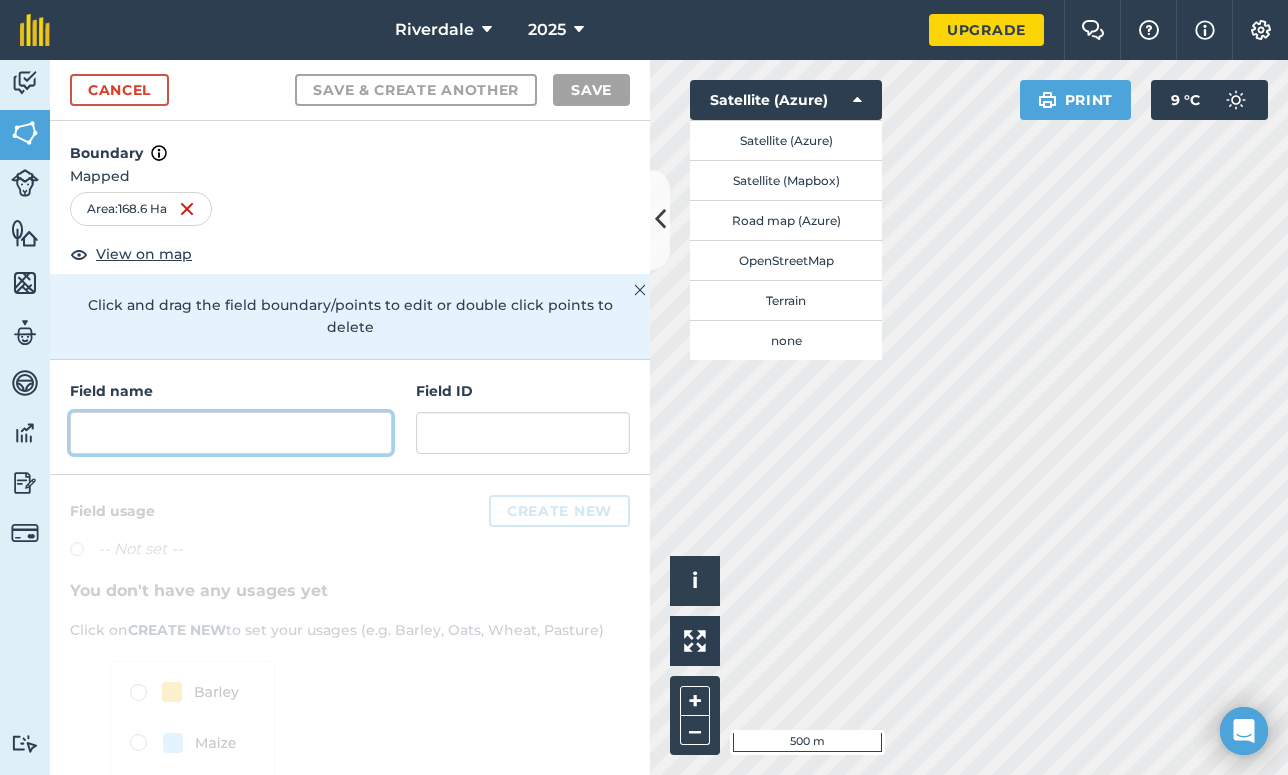 click at bounding box center [231, 433] 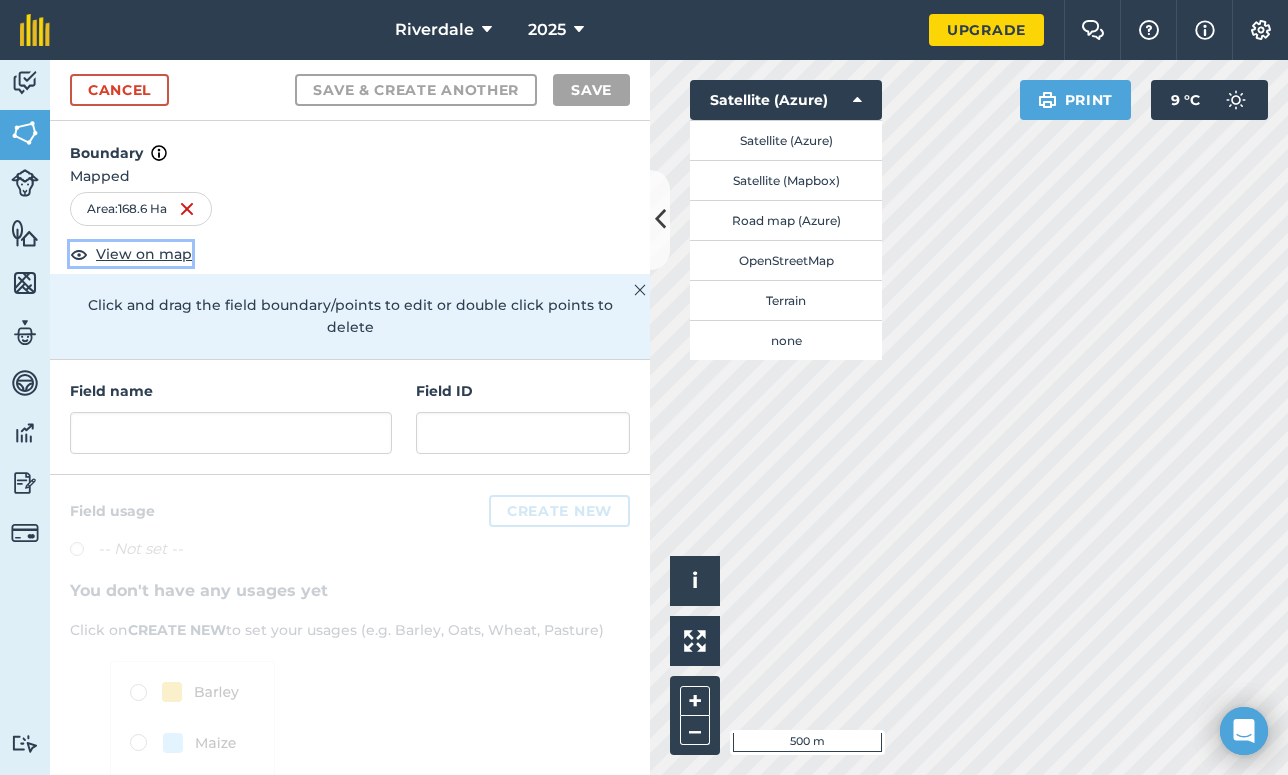 click on "View on map" at bounding box center (144, 254) 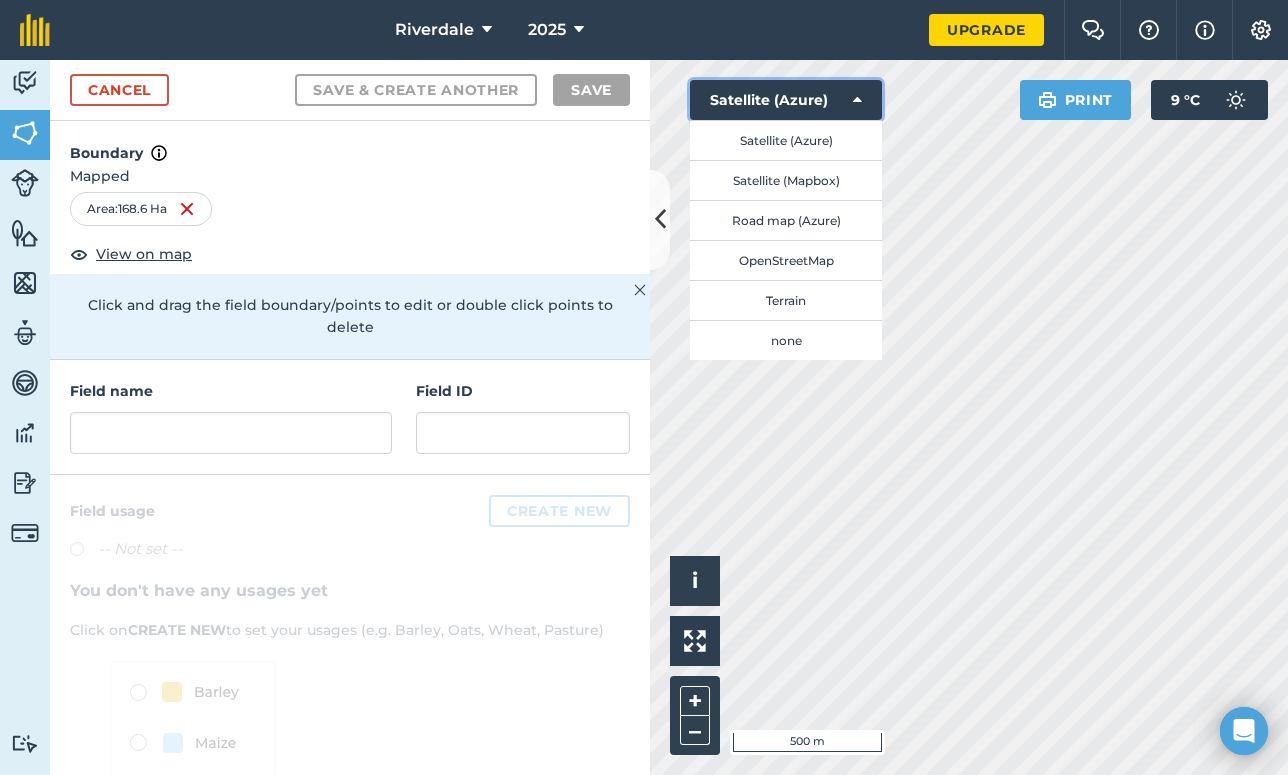 click at bounding box center (857, 100) 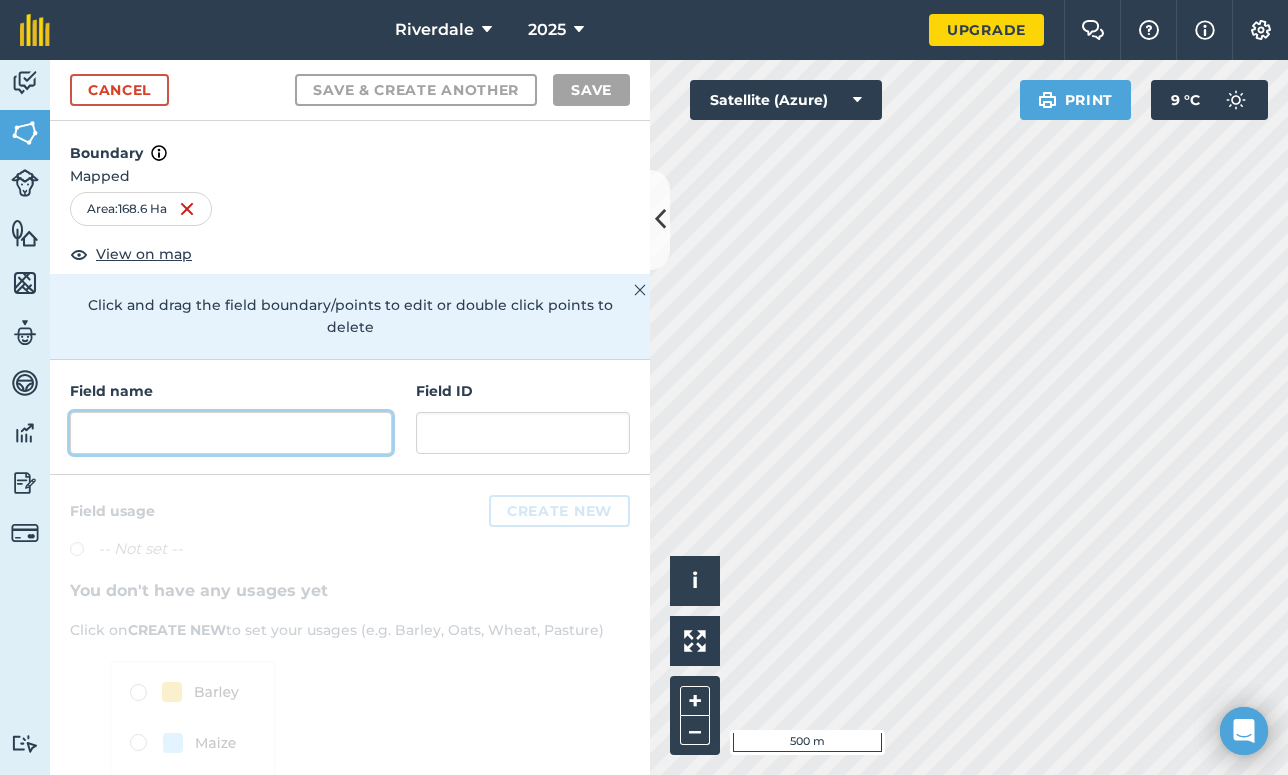 click at bounding box center (231, 433) 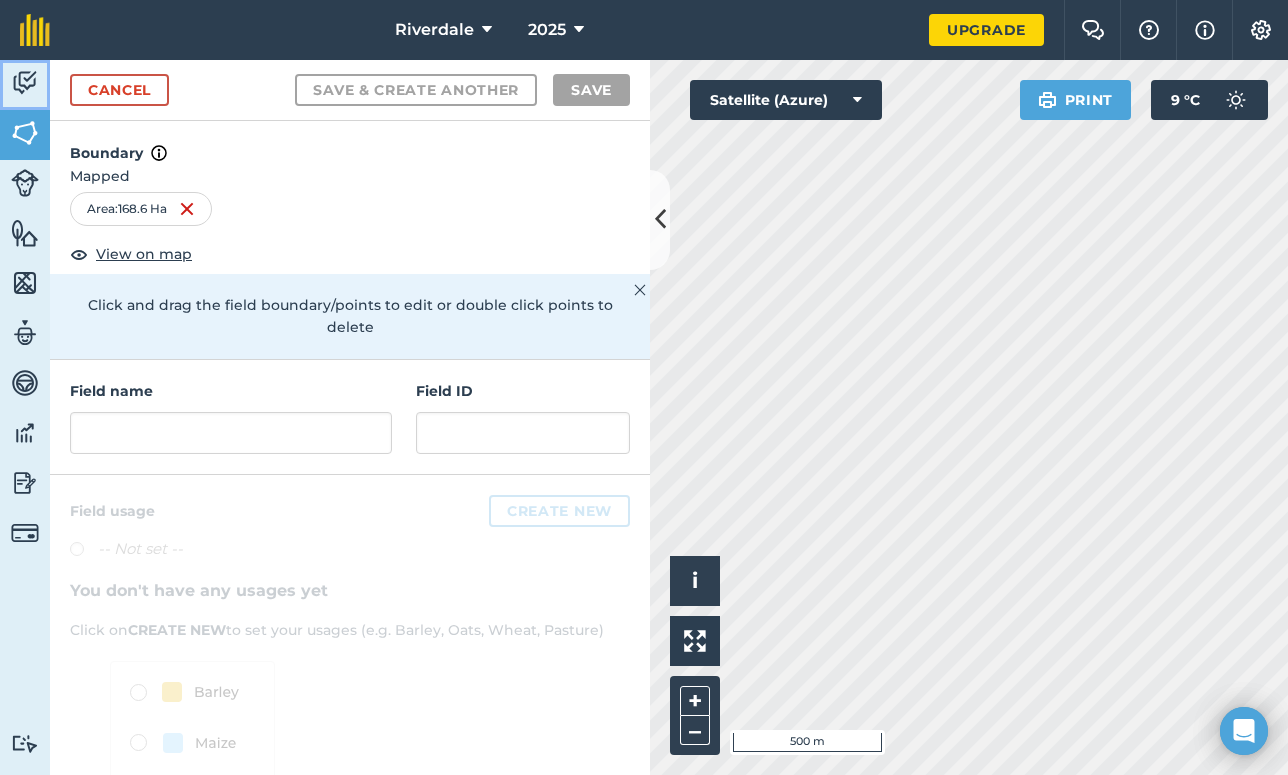 click at bounding box center [25, 83] 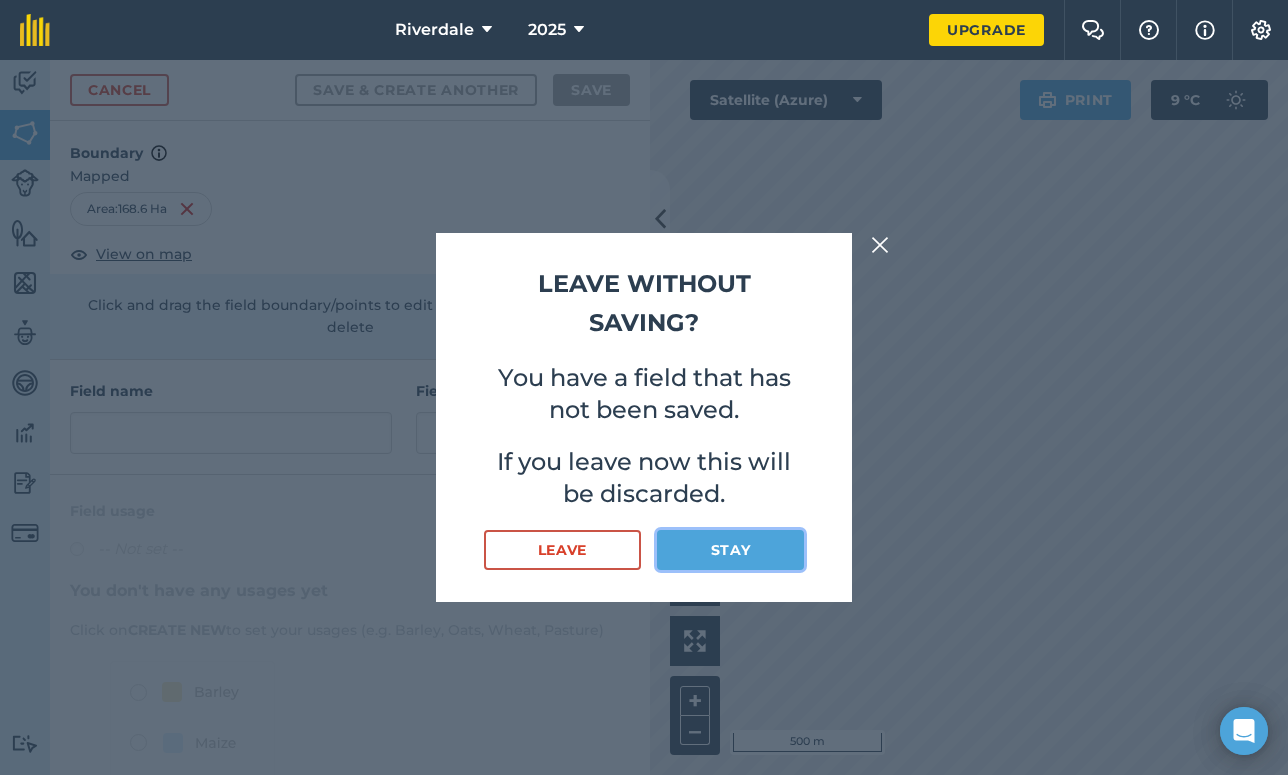click on "Stay" at bounding box center (730, 550) 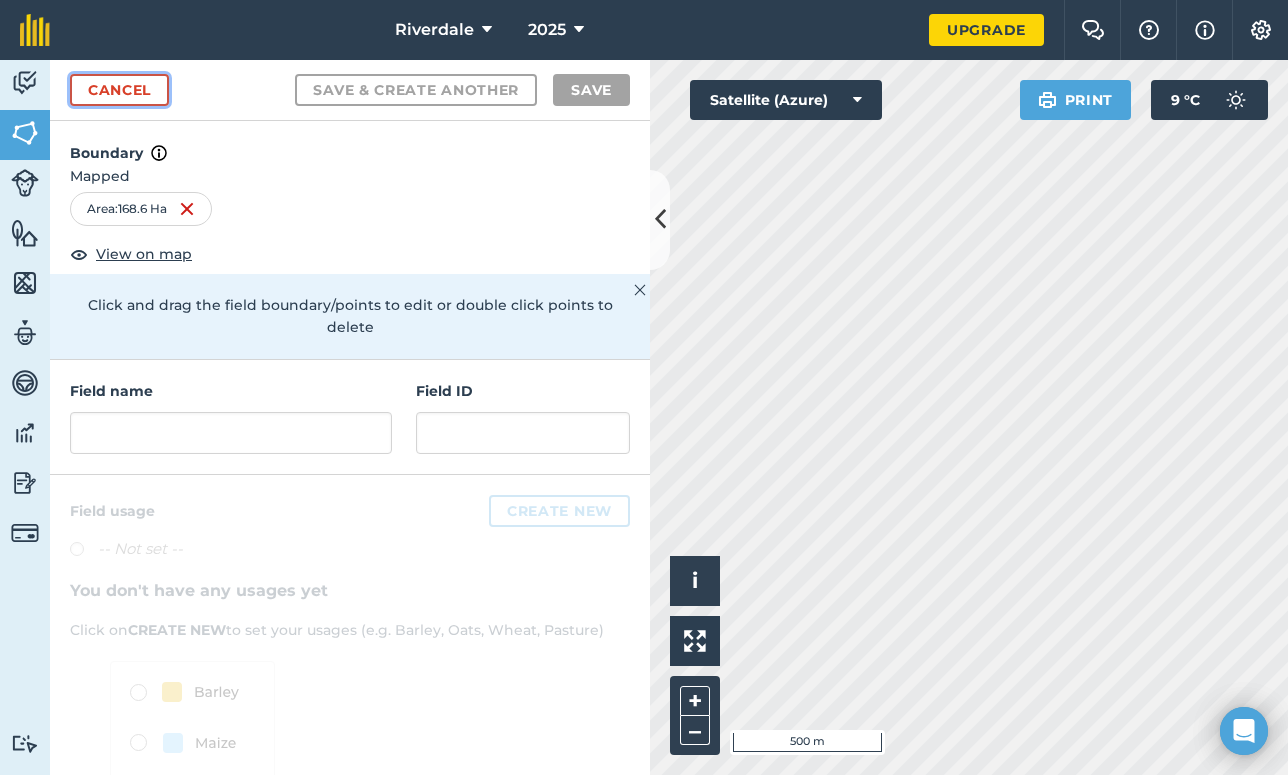 click on "Cancel" at bounding box center (119, 90) 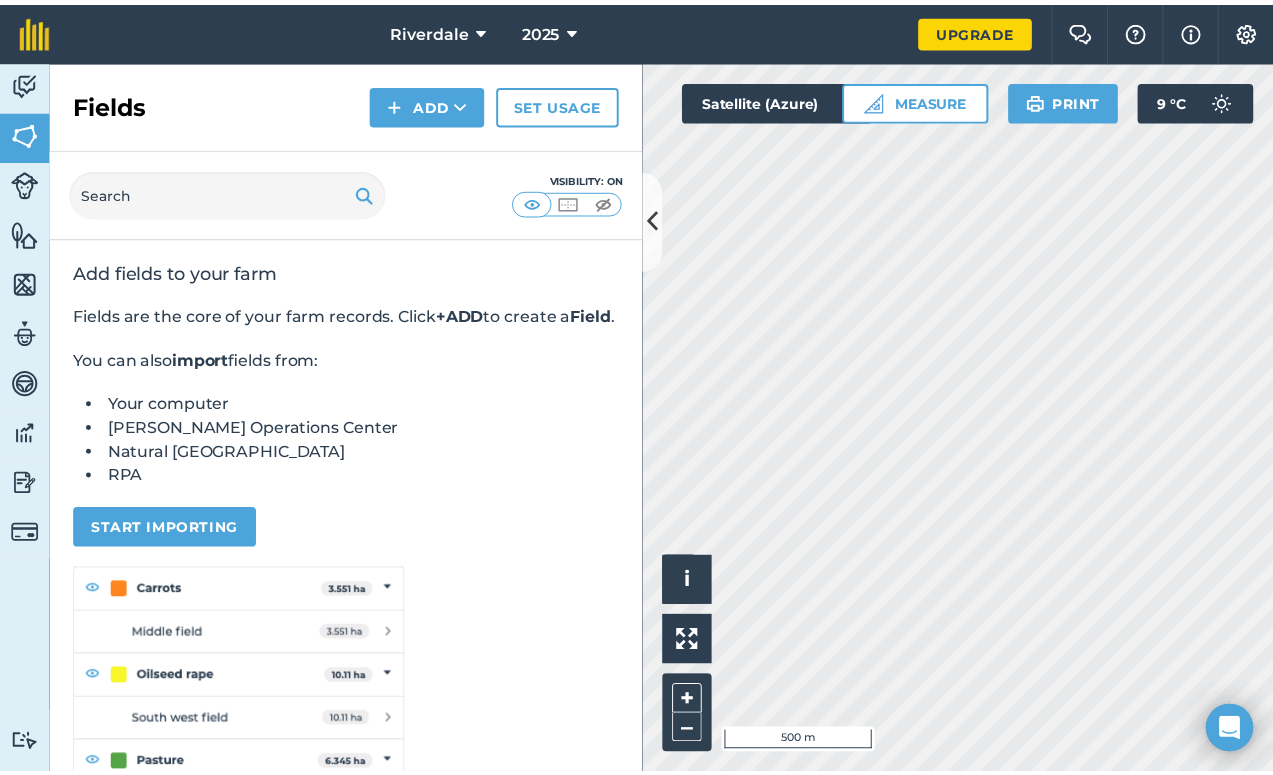 scroll, scrollTop: 0, scrollLeft: 0, axis: both 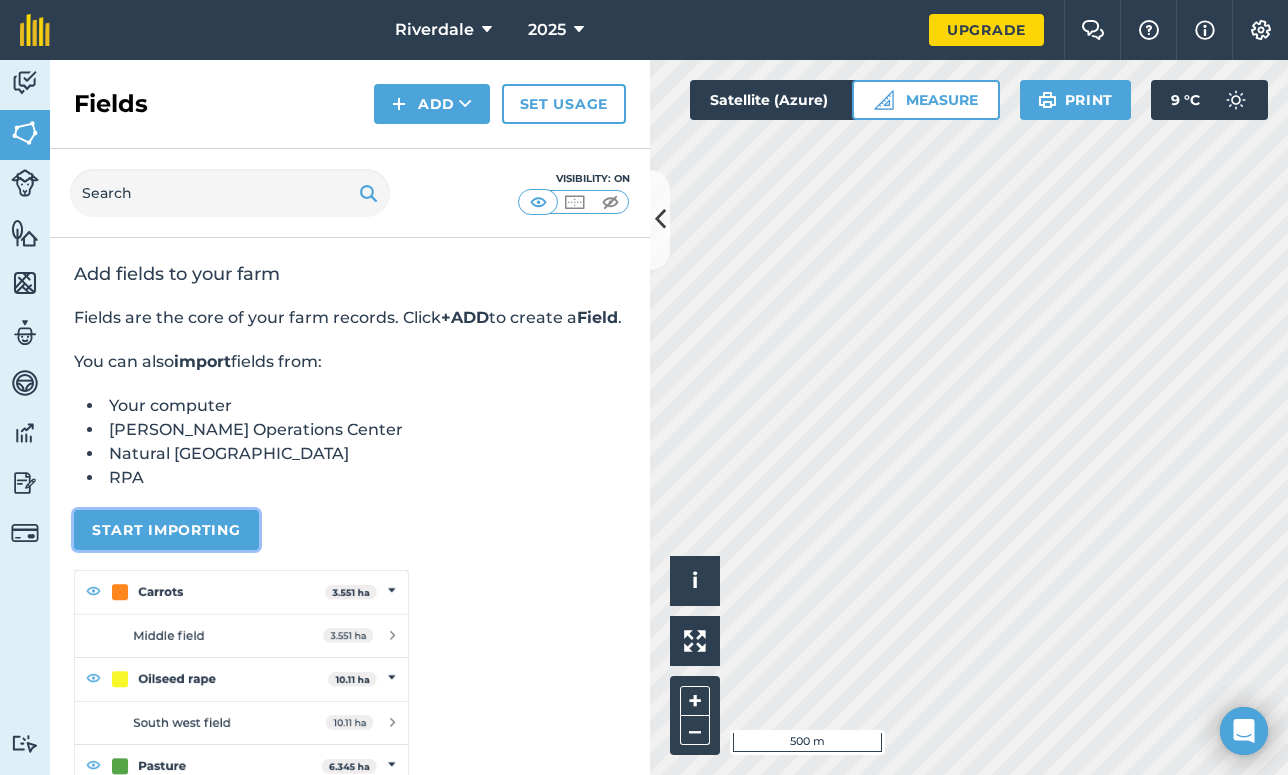 click on "Start importing" at bounding box center (166, 530) 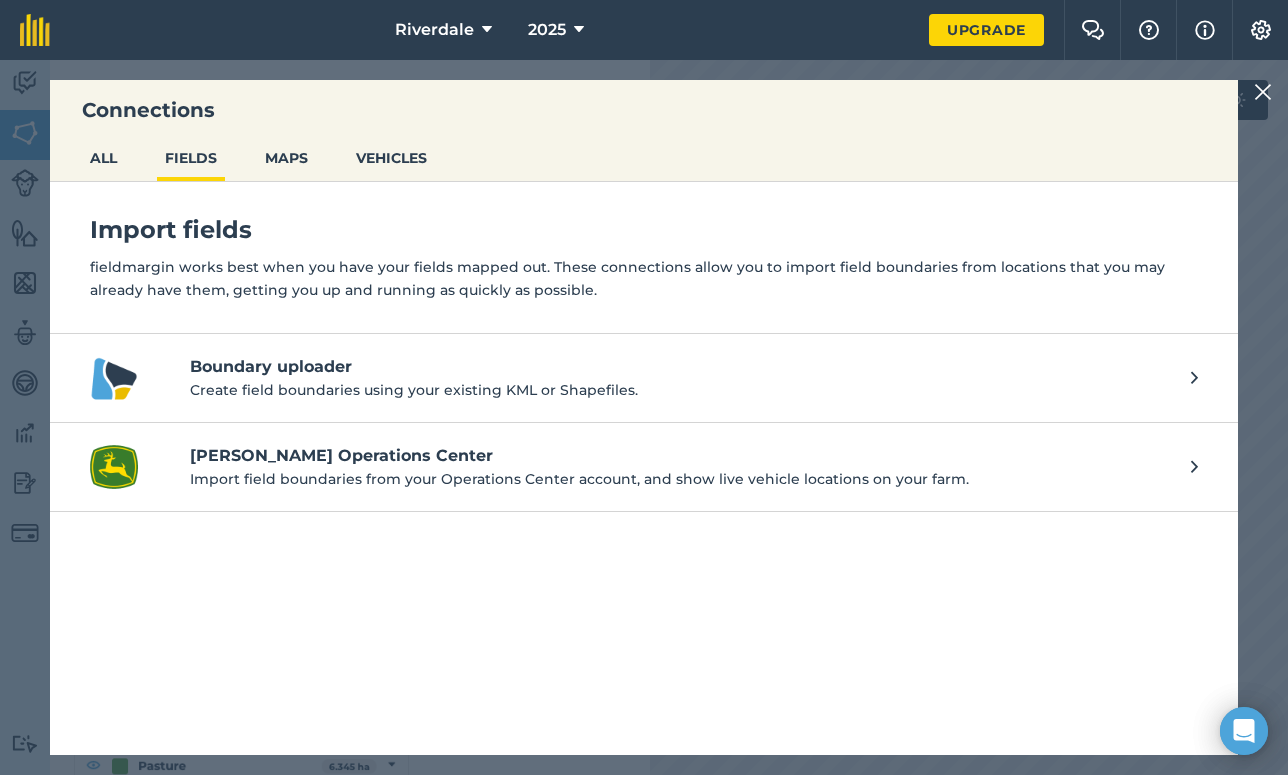 click at bounding box center (1194, 378) 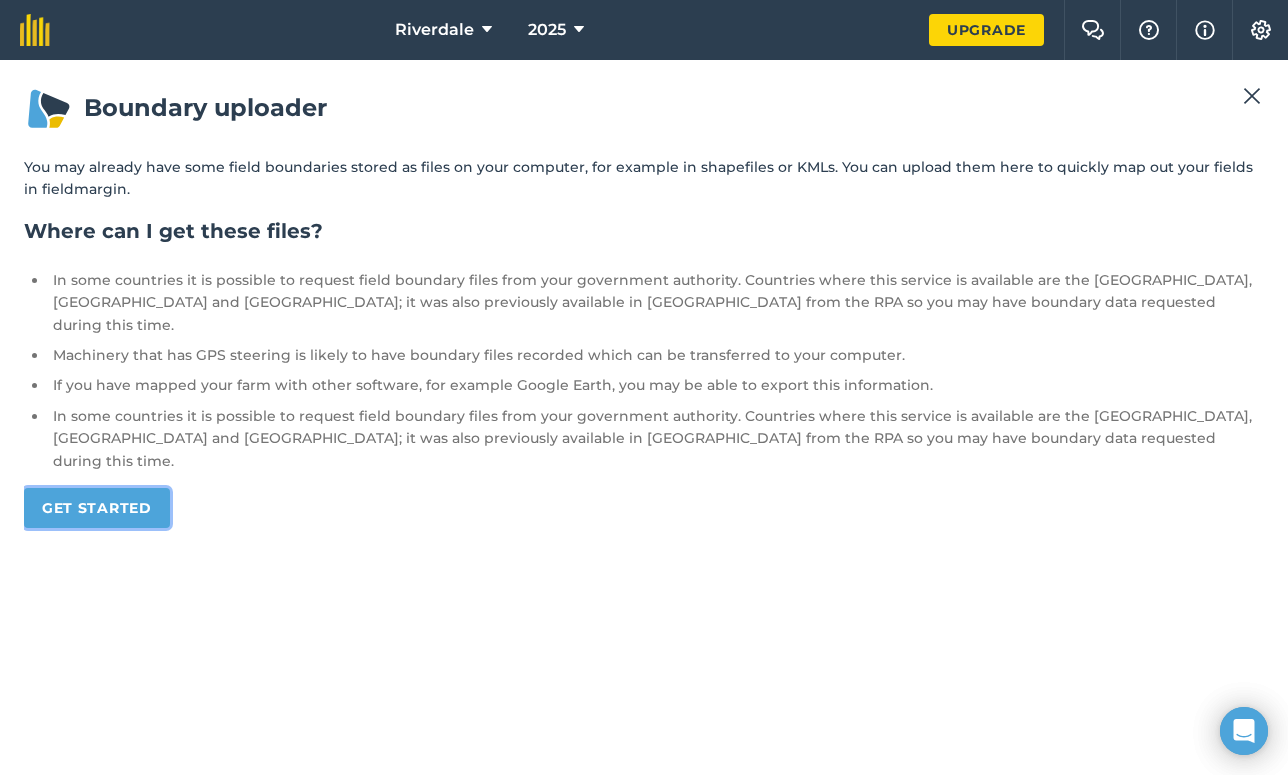 click on "Get started" at bounding box center (97, 508) 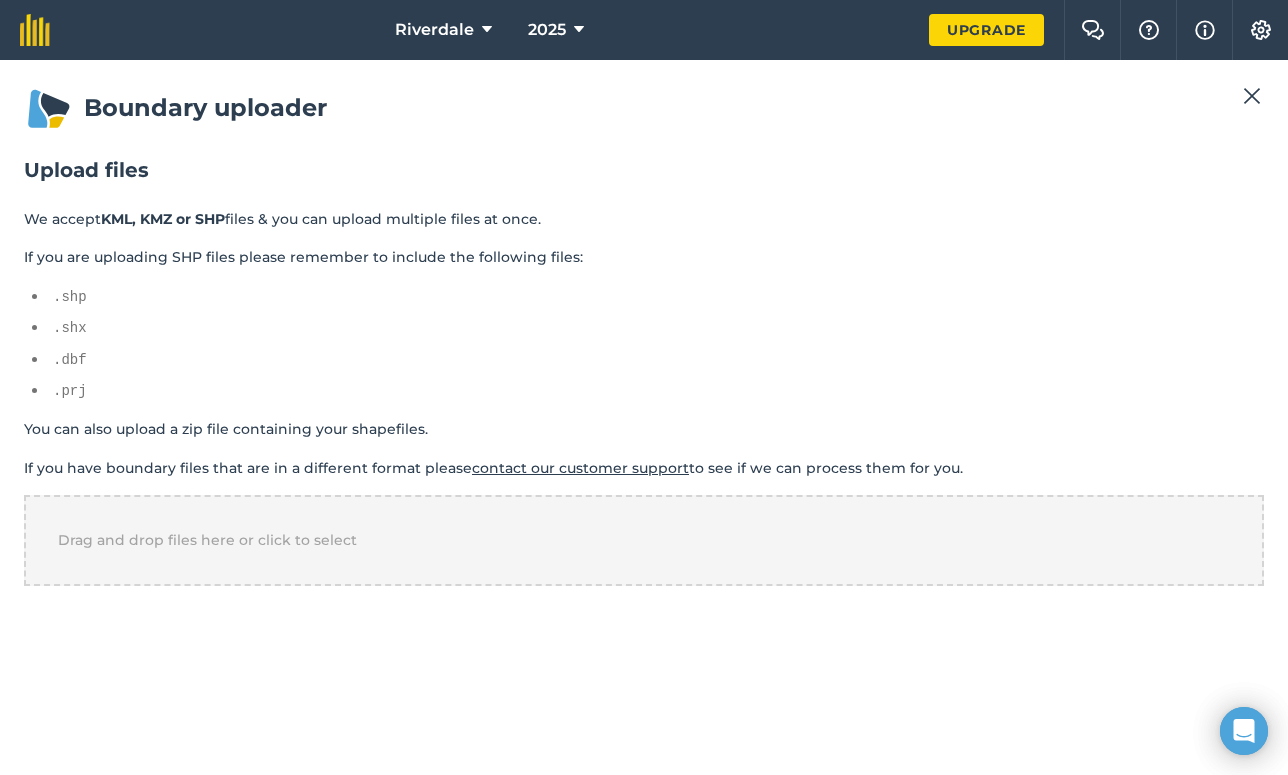 click at bounding box center [1252, 96] 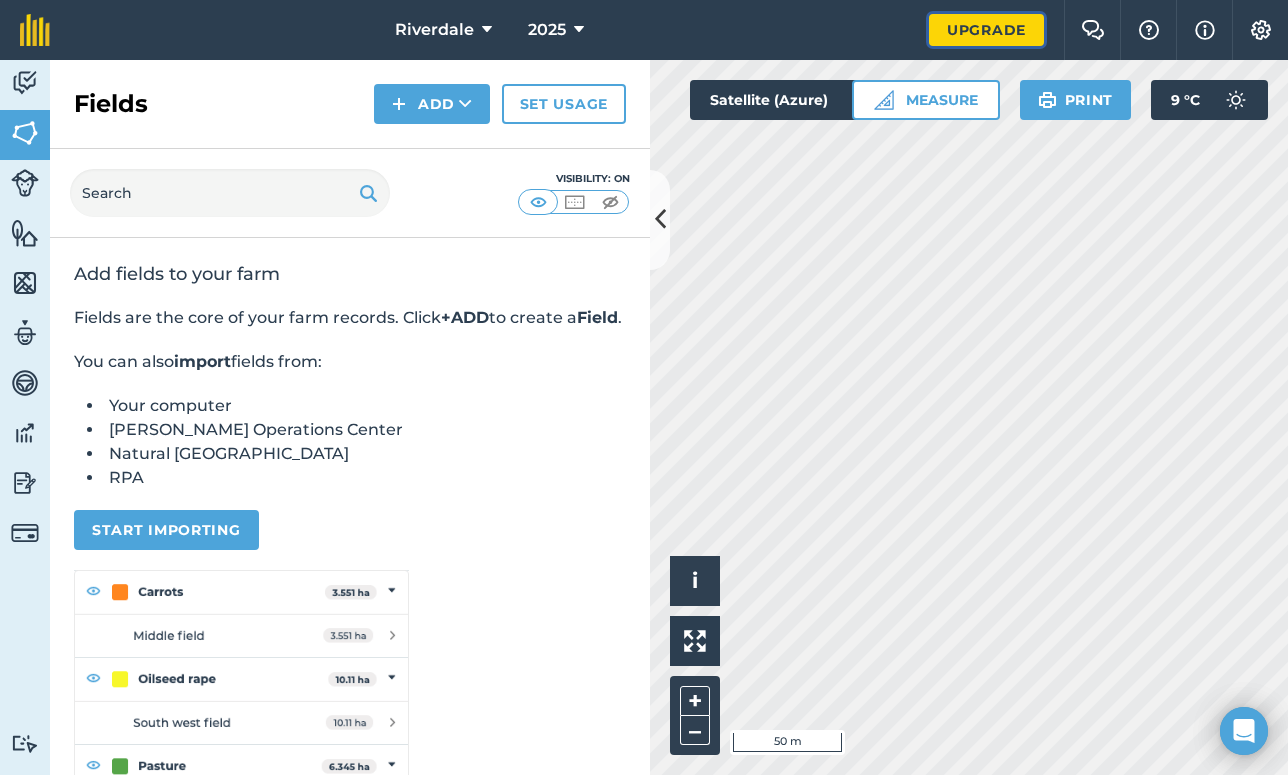 click on "Upgrade" at bounding box center [986, 30] 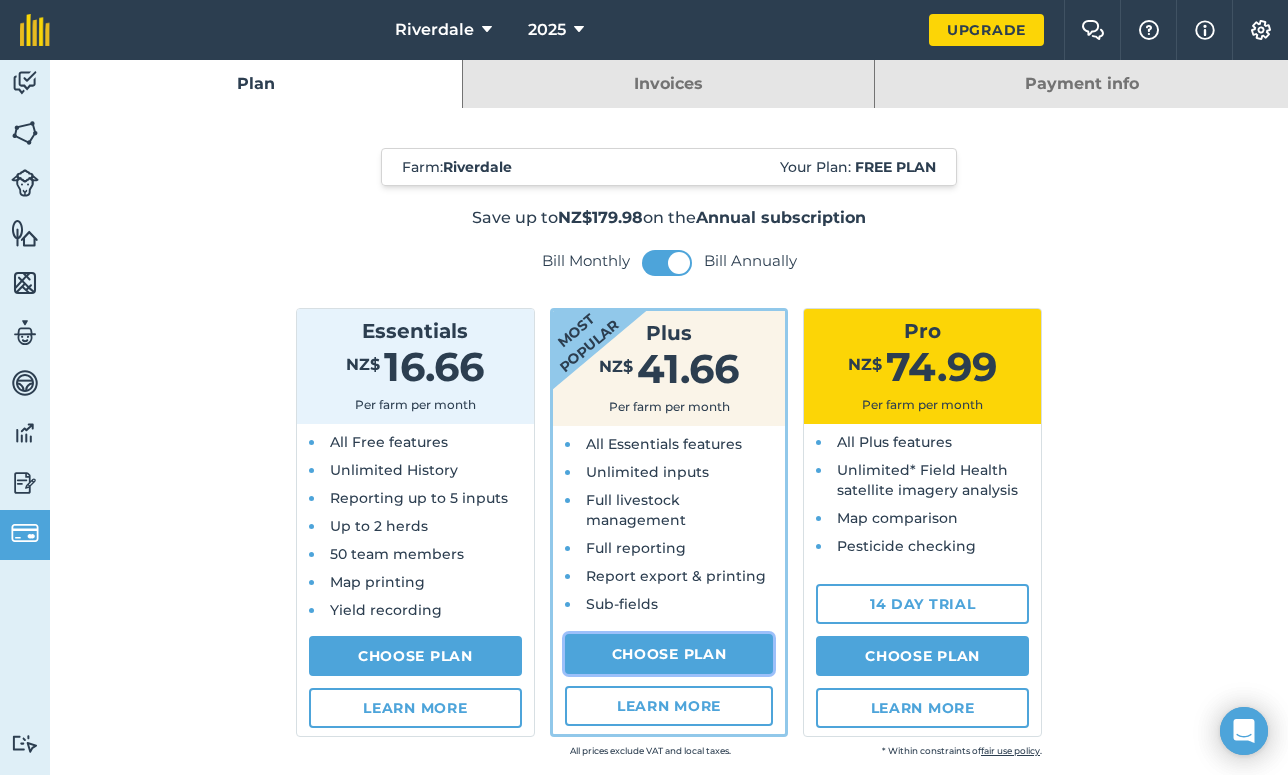 click on "Choose Plan" at bounding box center (669, 654) 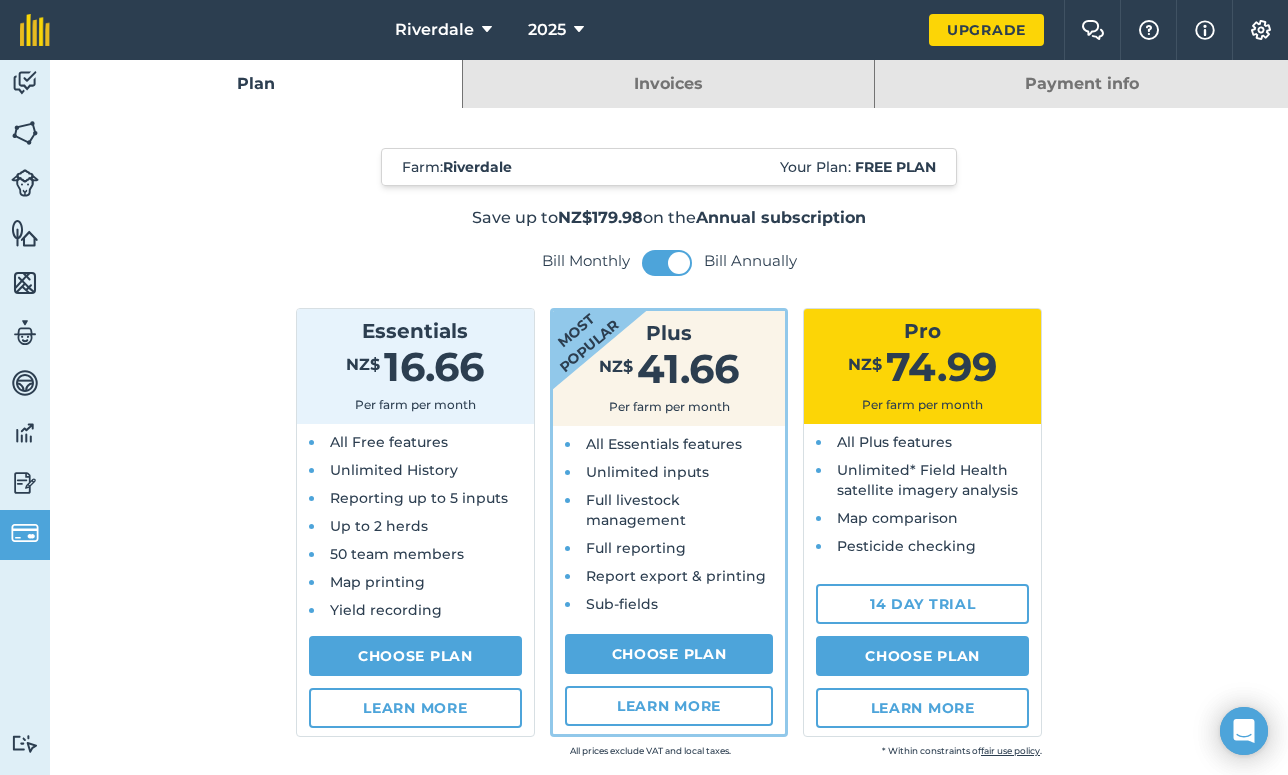 select on "9220acf7-288c-4cbd-b74c-53c24f79aa56" 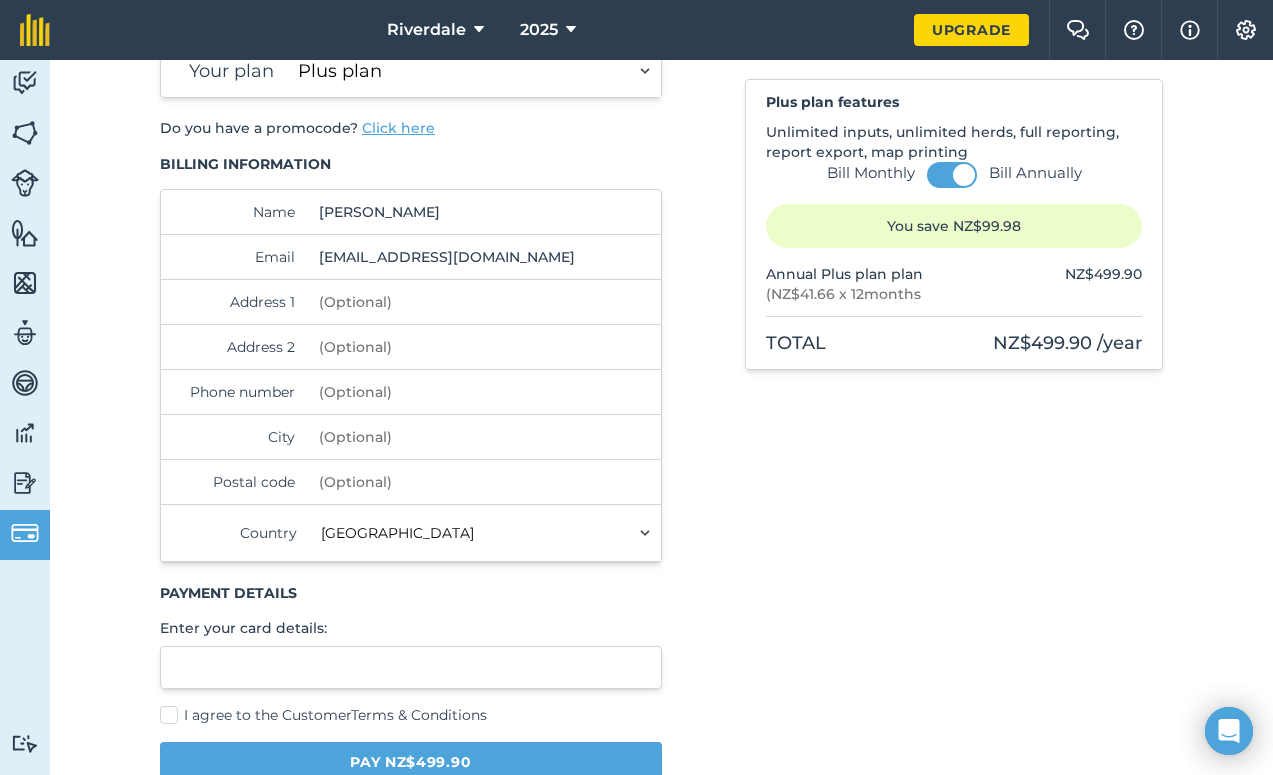 scroll, scrollTop: 0, scrollLeft: 0, axis: both 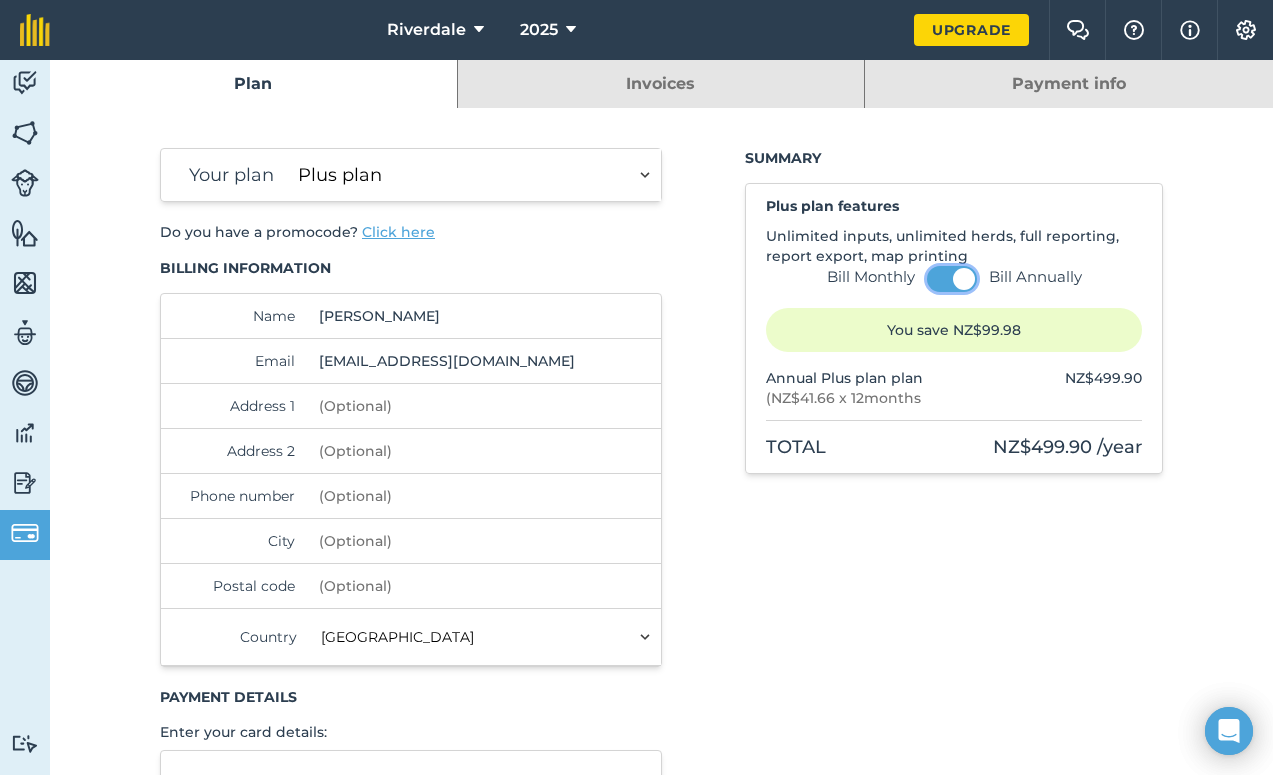 click at bounding box center [964, 279] 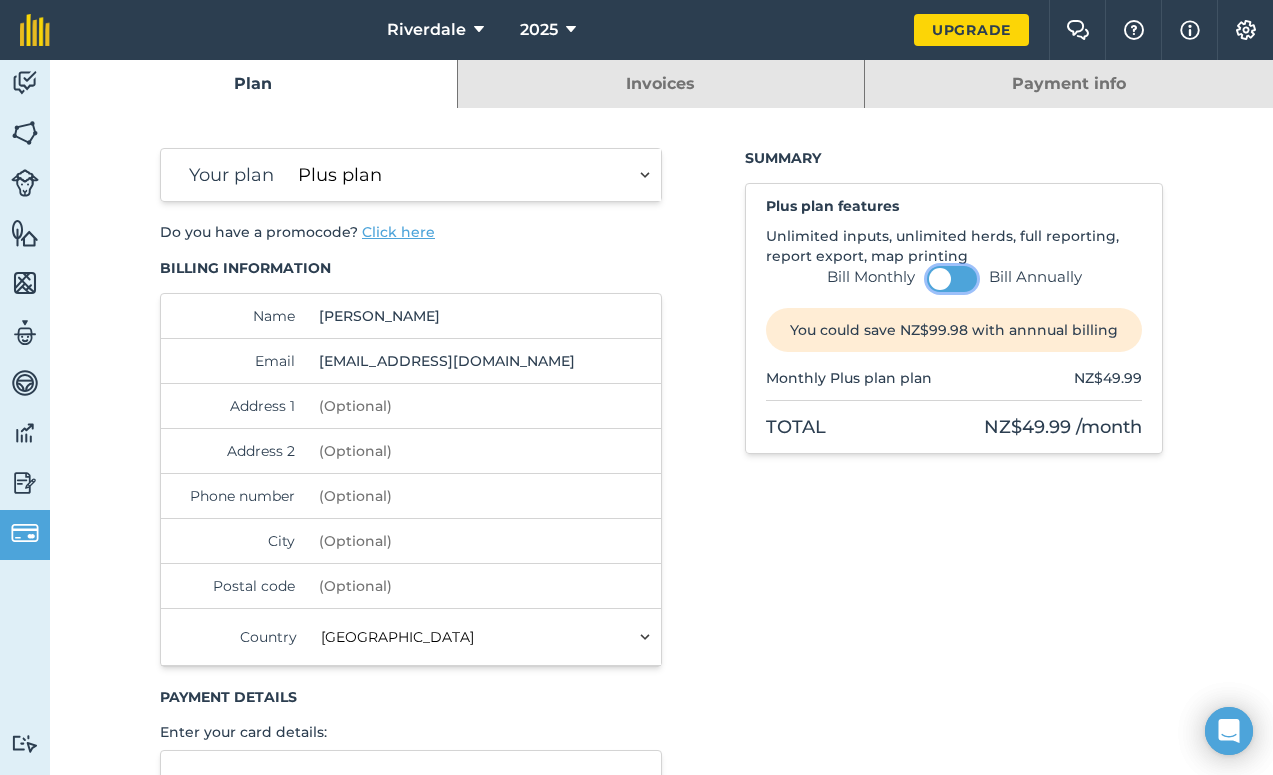click at bounding box center [952, 279] 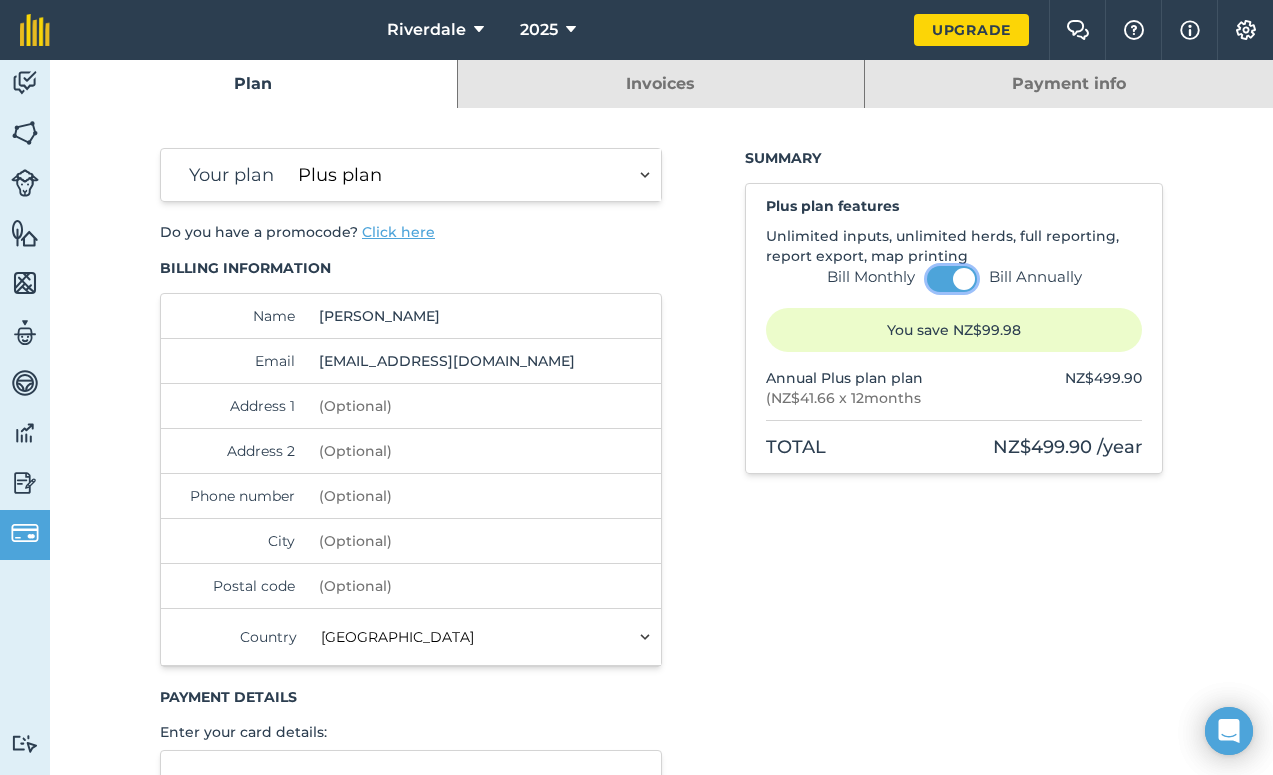 click at bounding box center (952, 279) 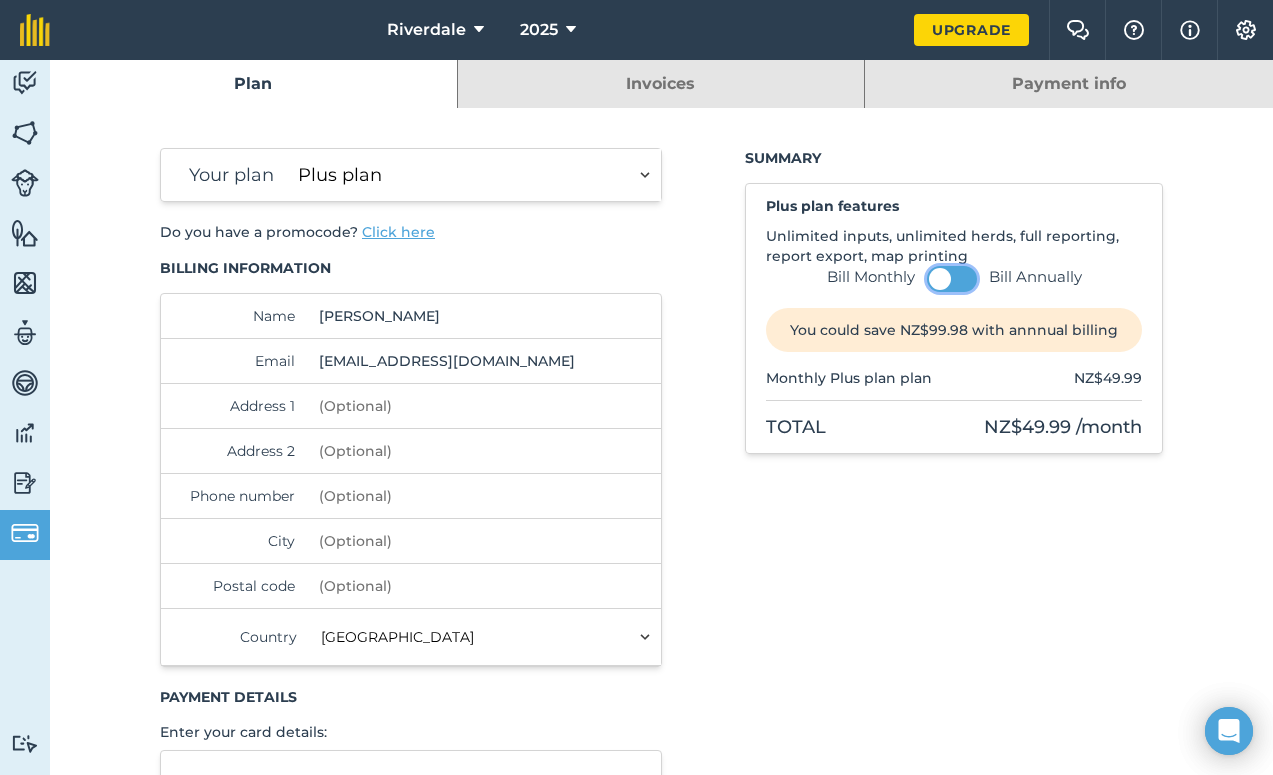 click at bounding box center (952, 279) 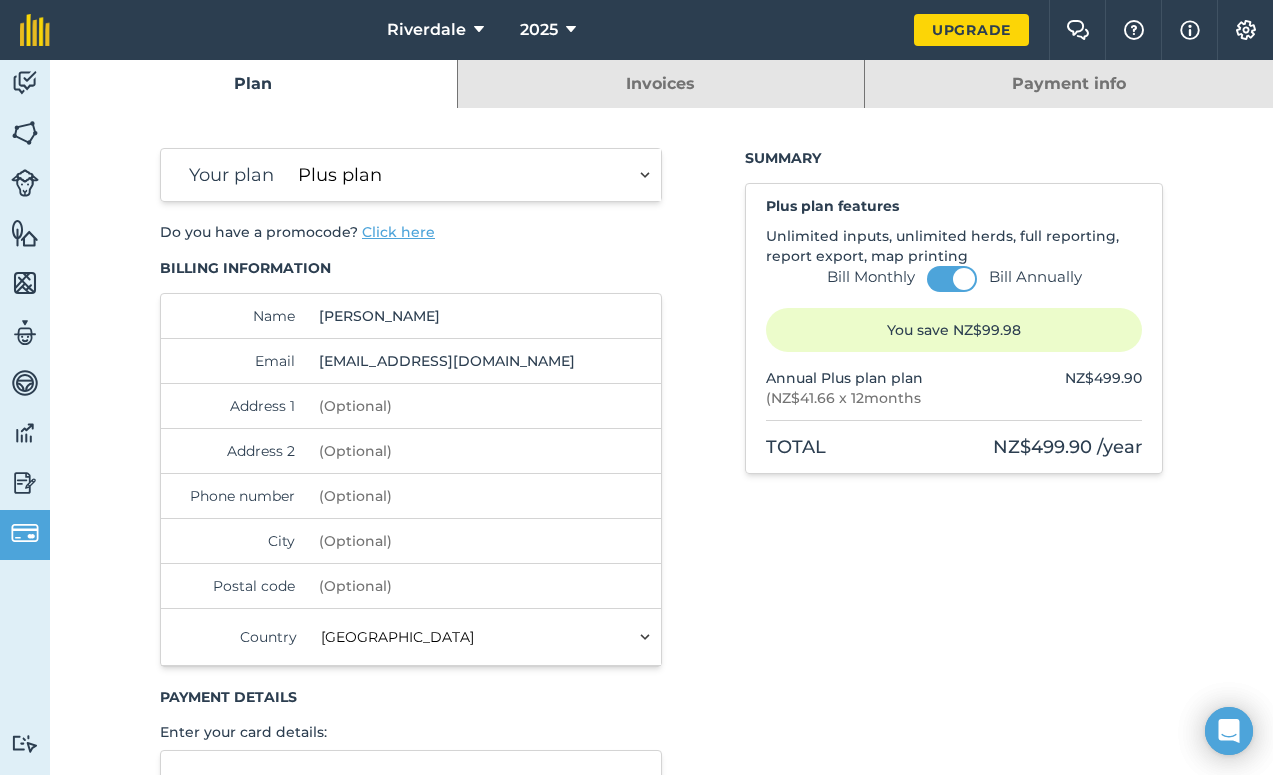 click on "Address 1" at bounding box center [447, 406] 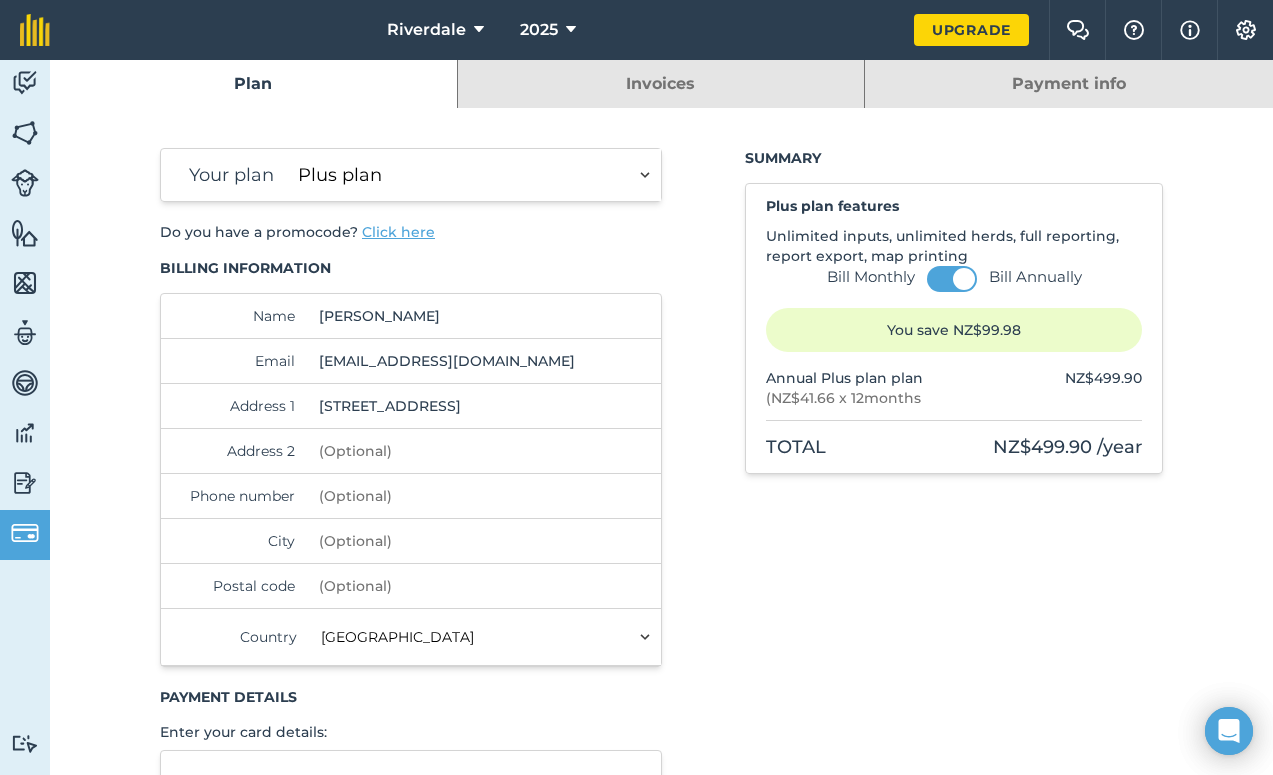 type on "[STREET_ADDRESS]" 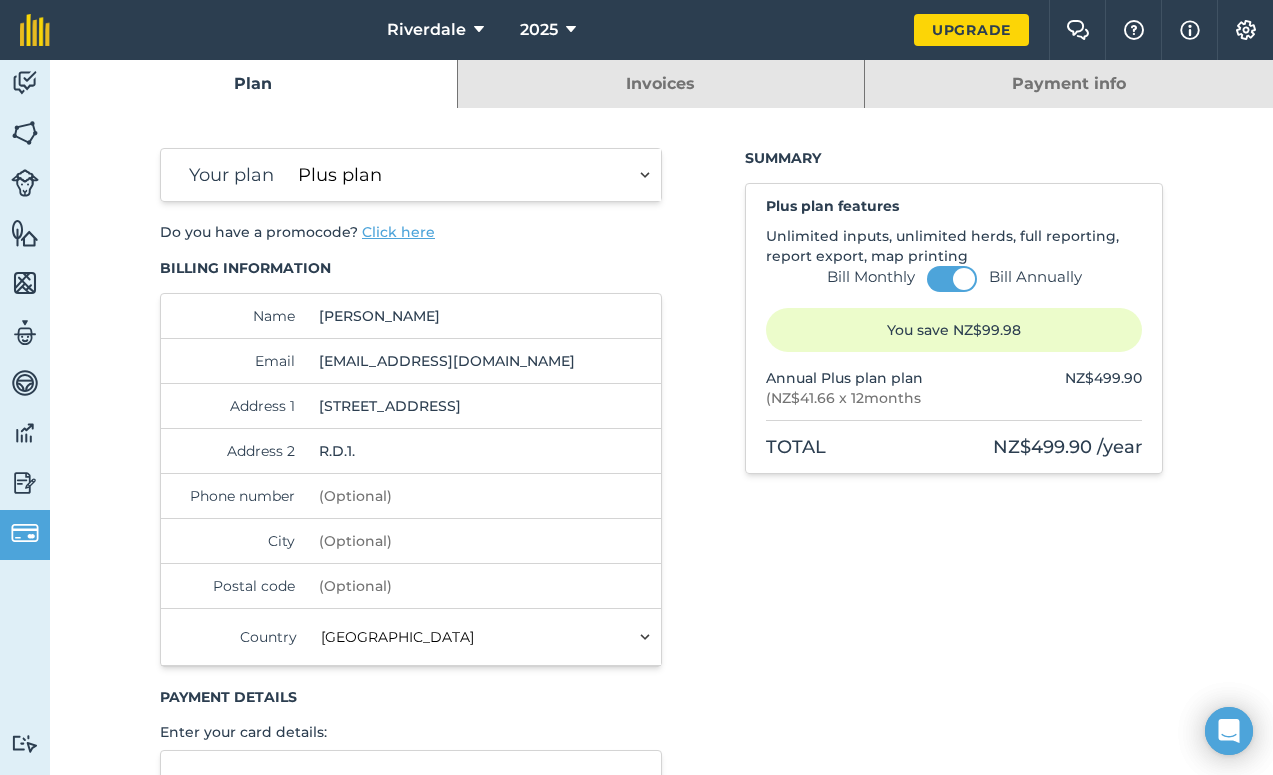 type on "R.D.1." 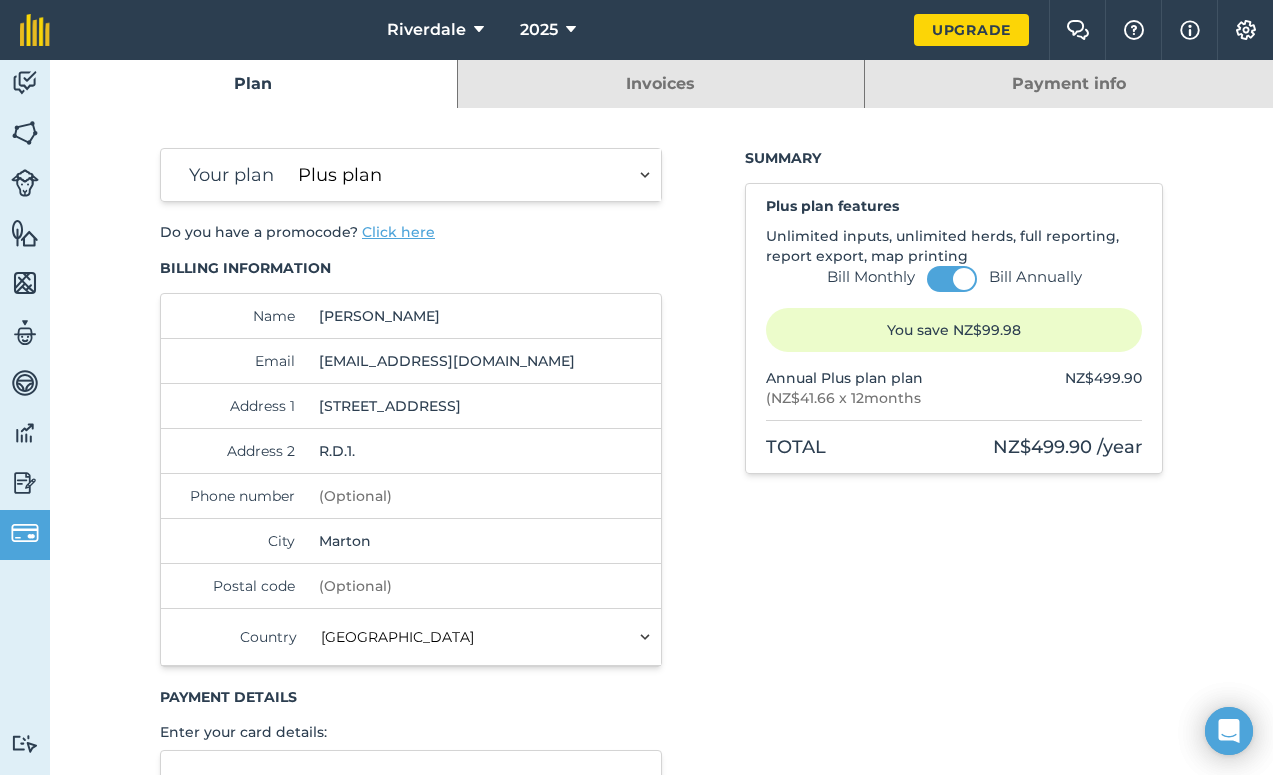type on "Marton" 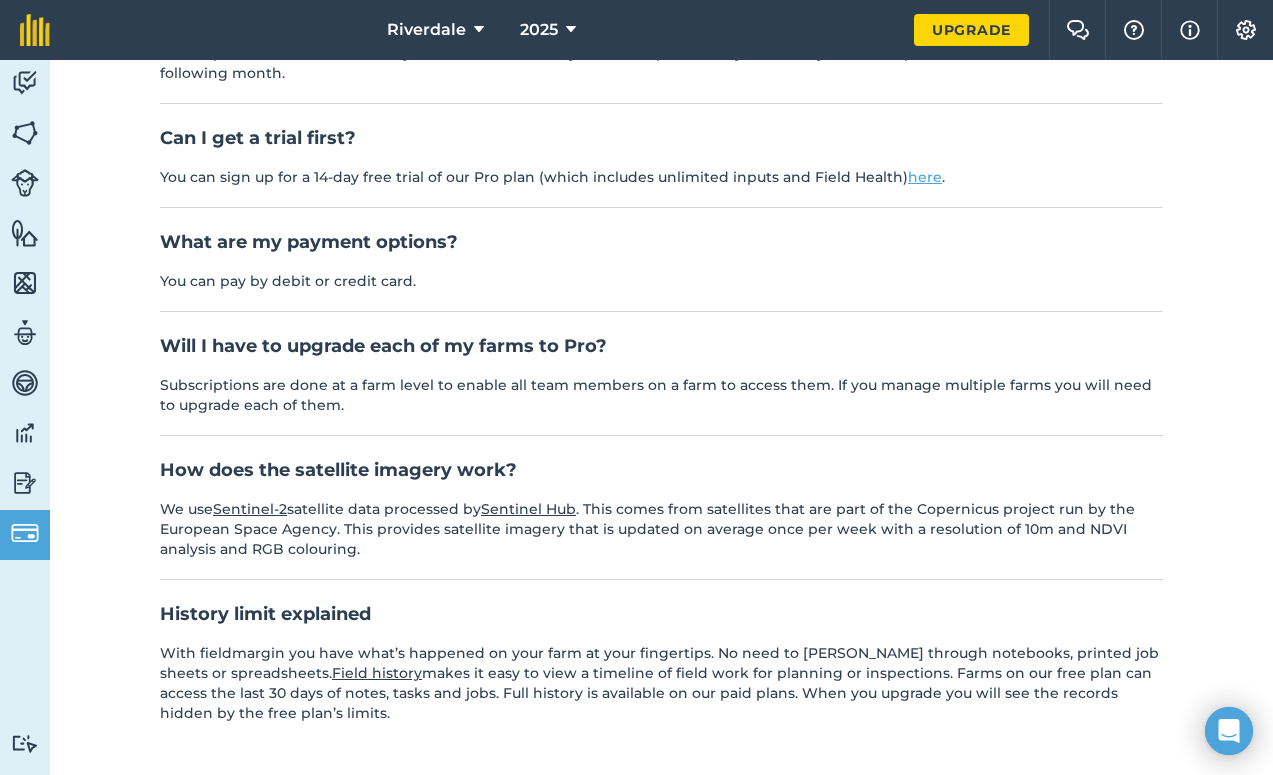 scroll, scrollTop: 1069, scrollLeft: 0, axis: vertical 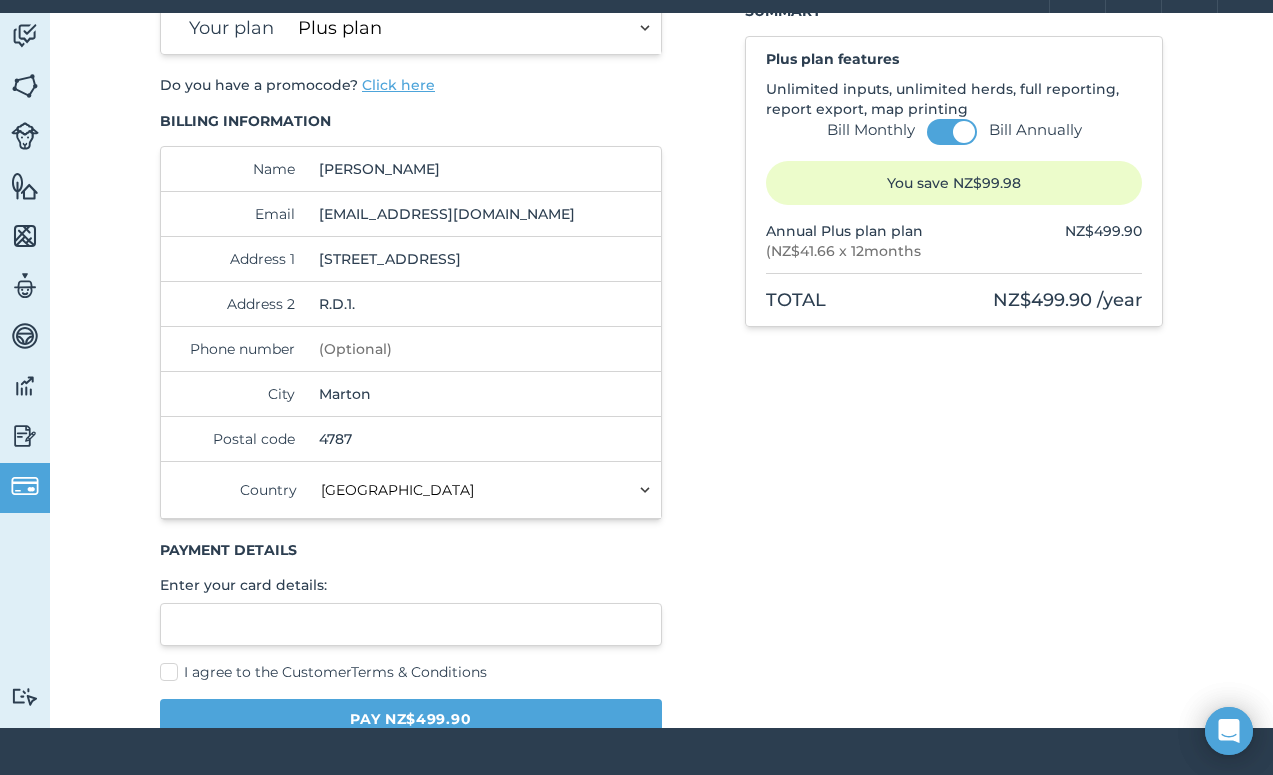 type on "4787" 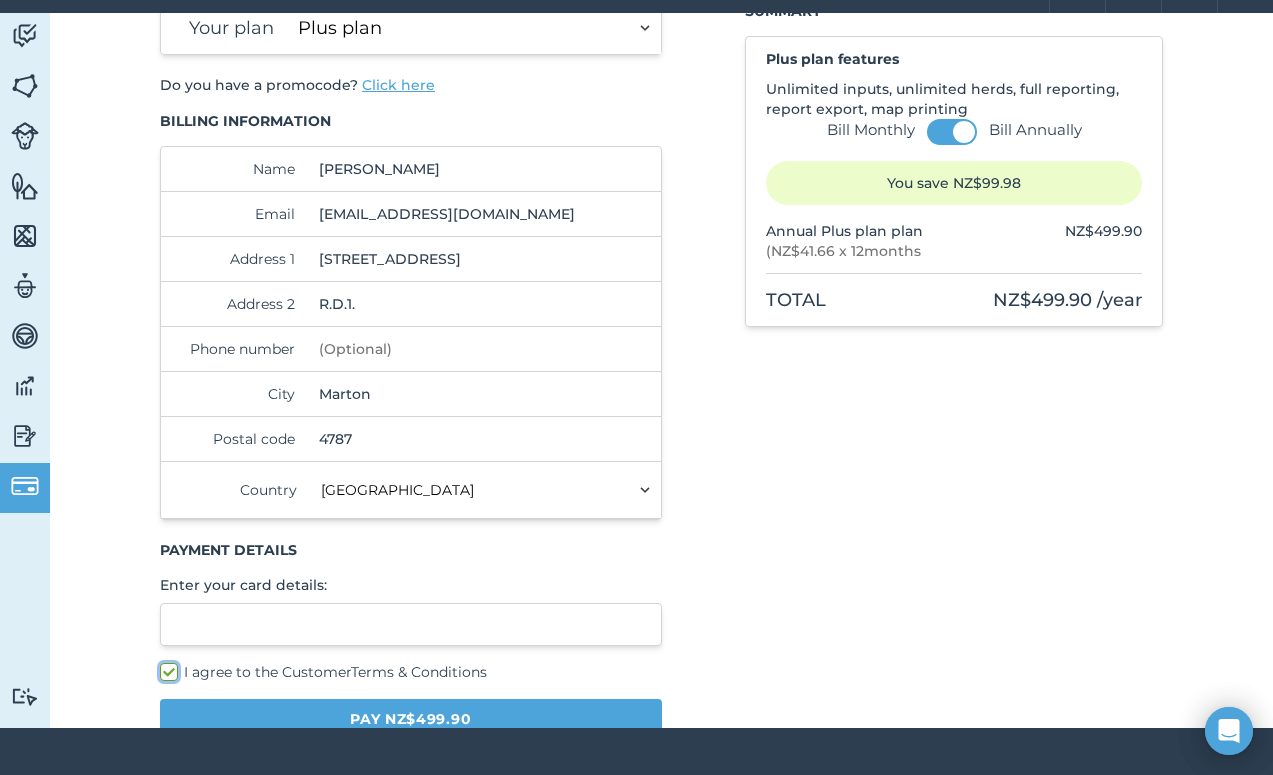 checkbox on "true" 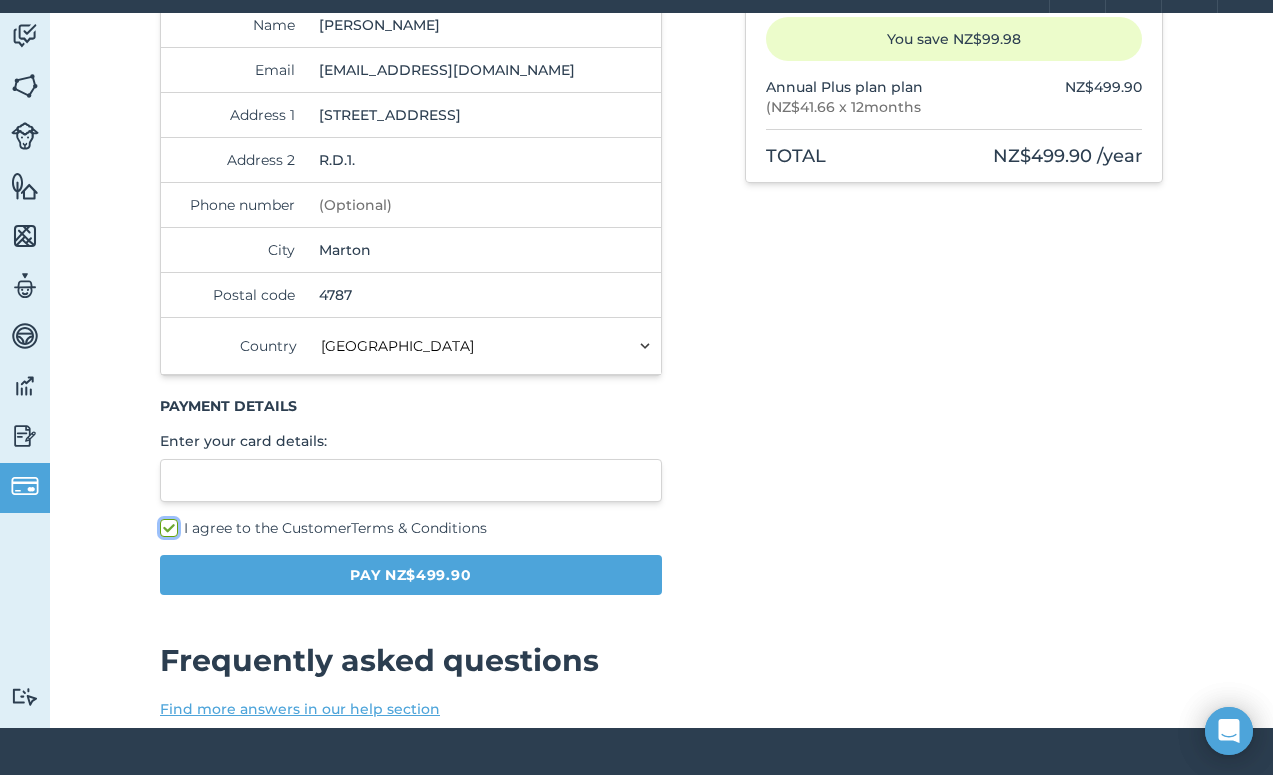 scroll, scrollTop: 300, scrollLeft: 0, axis: vertical 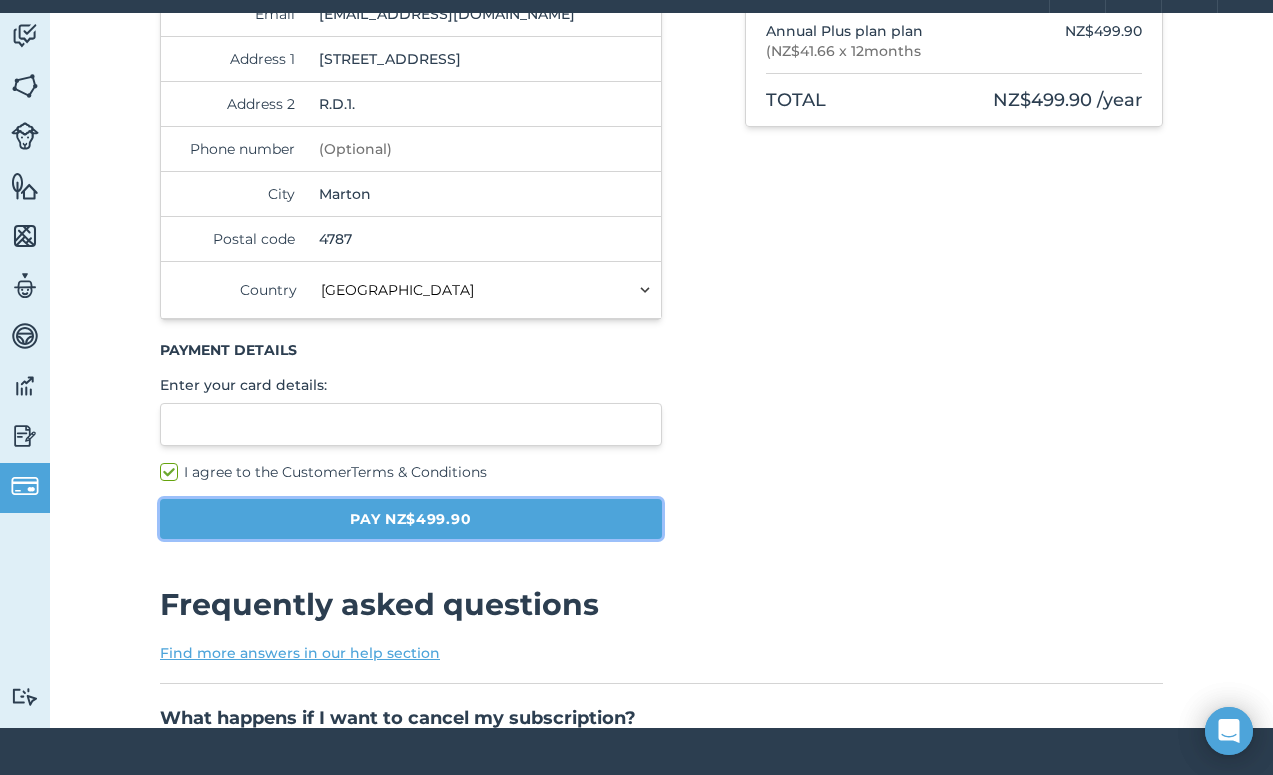click on "Pay NZ$499.90" at bounding box center (411, 519) 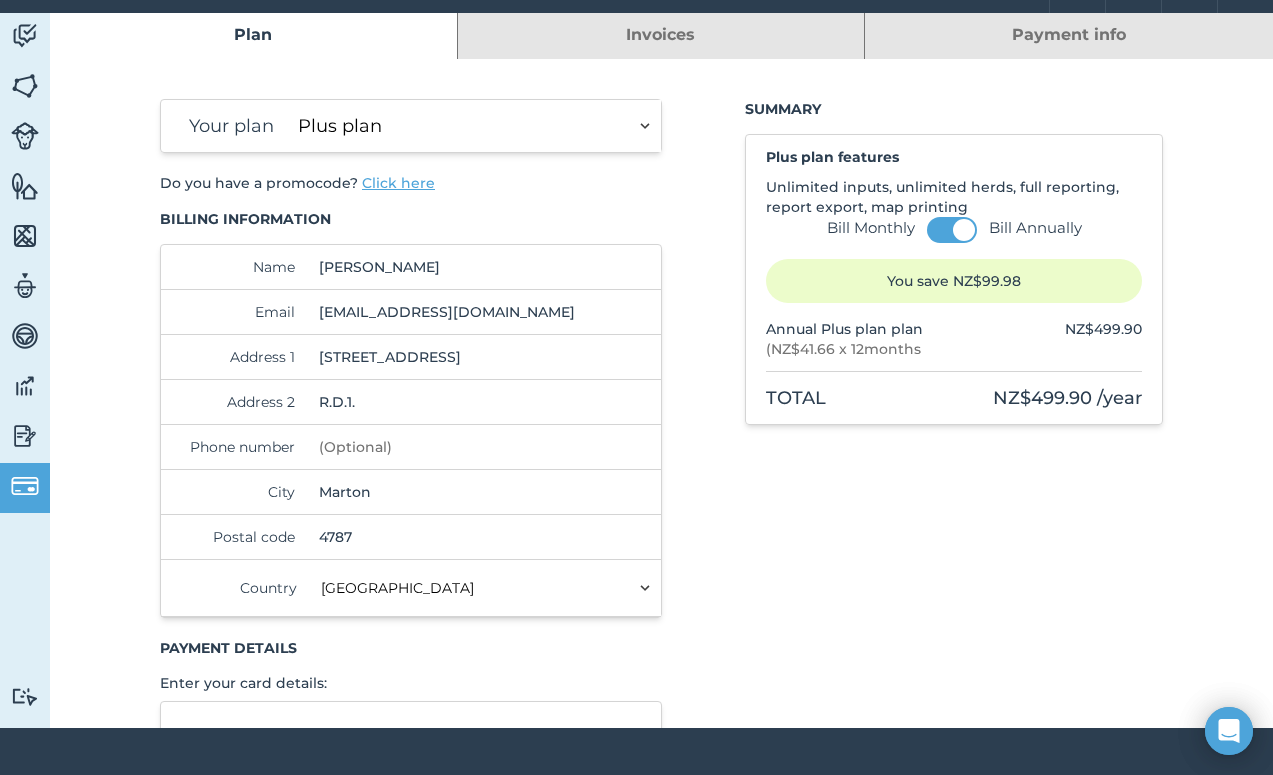 scroll, scrollTop: 0, scrollLeft: 0, axis: both 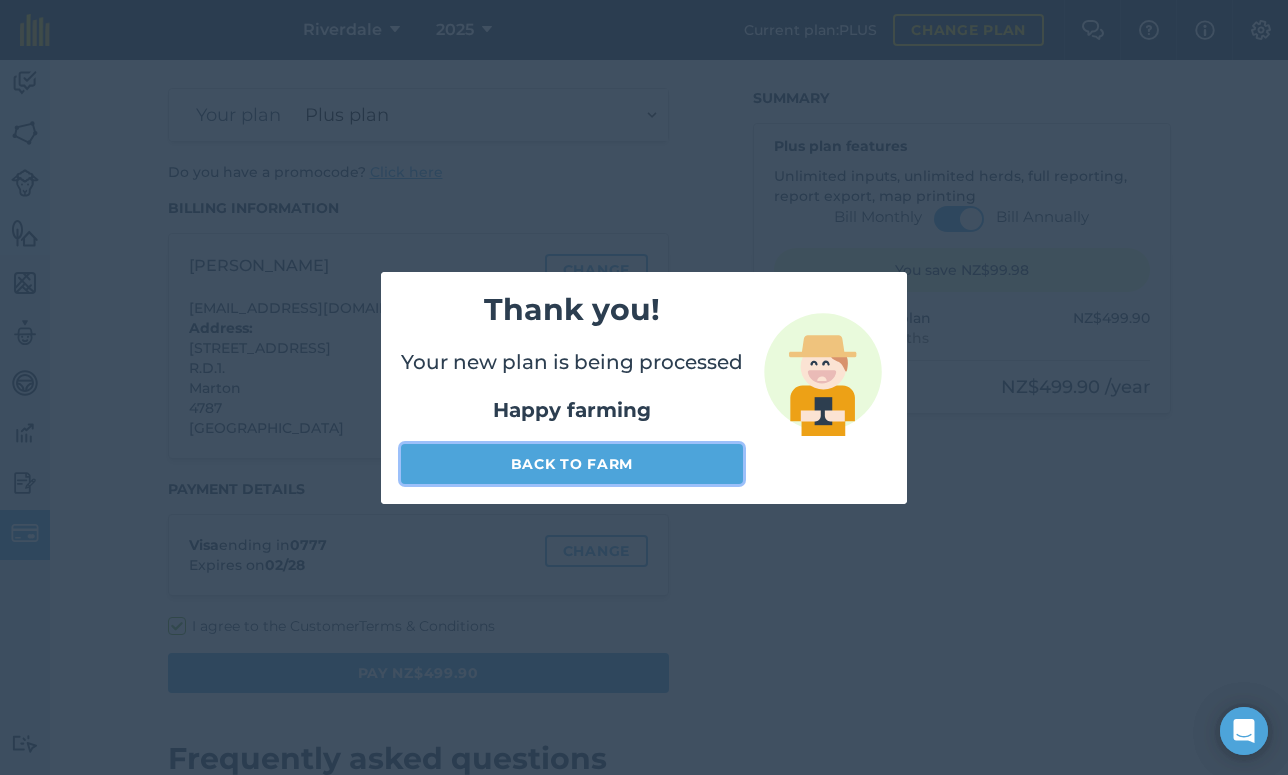click on "Back to farm" at bounding box center (572, 464) 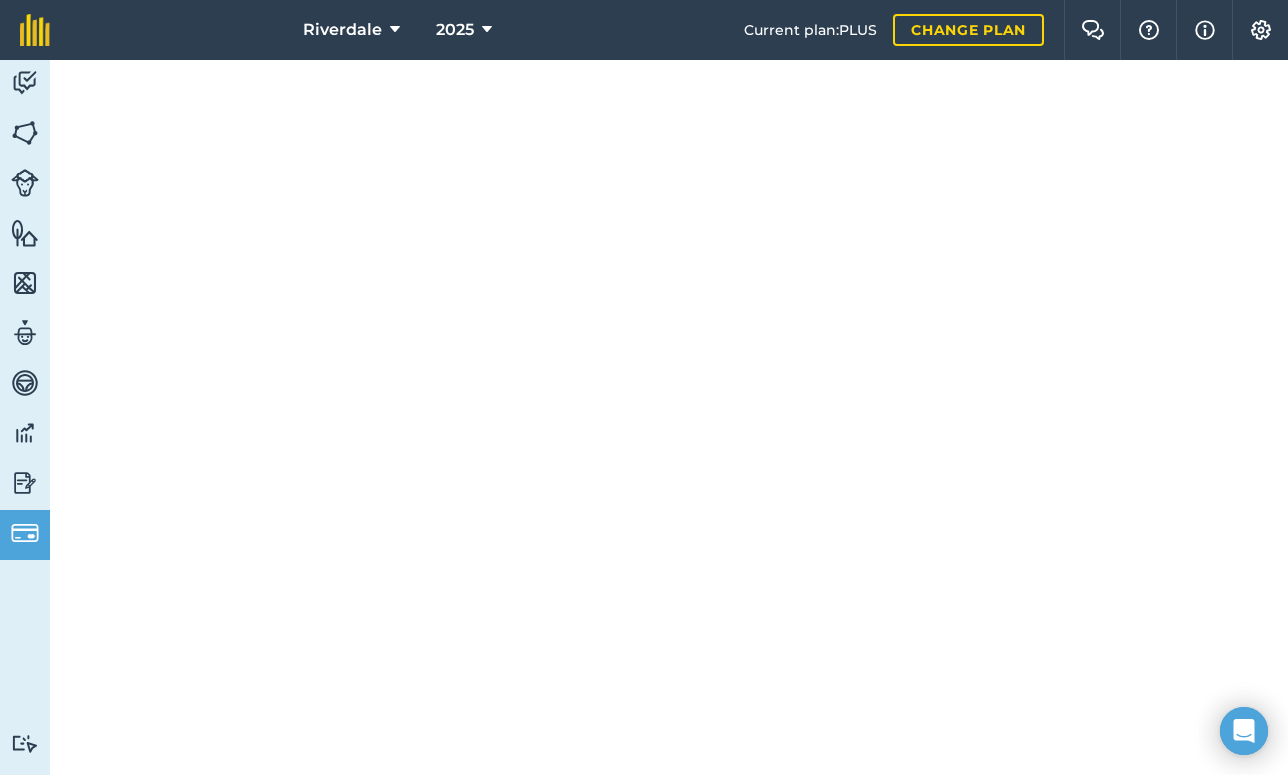scroll, scrollTop: 0, scrollLeft: 0, axis: both 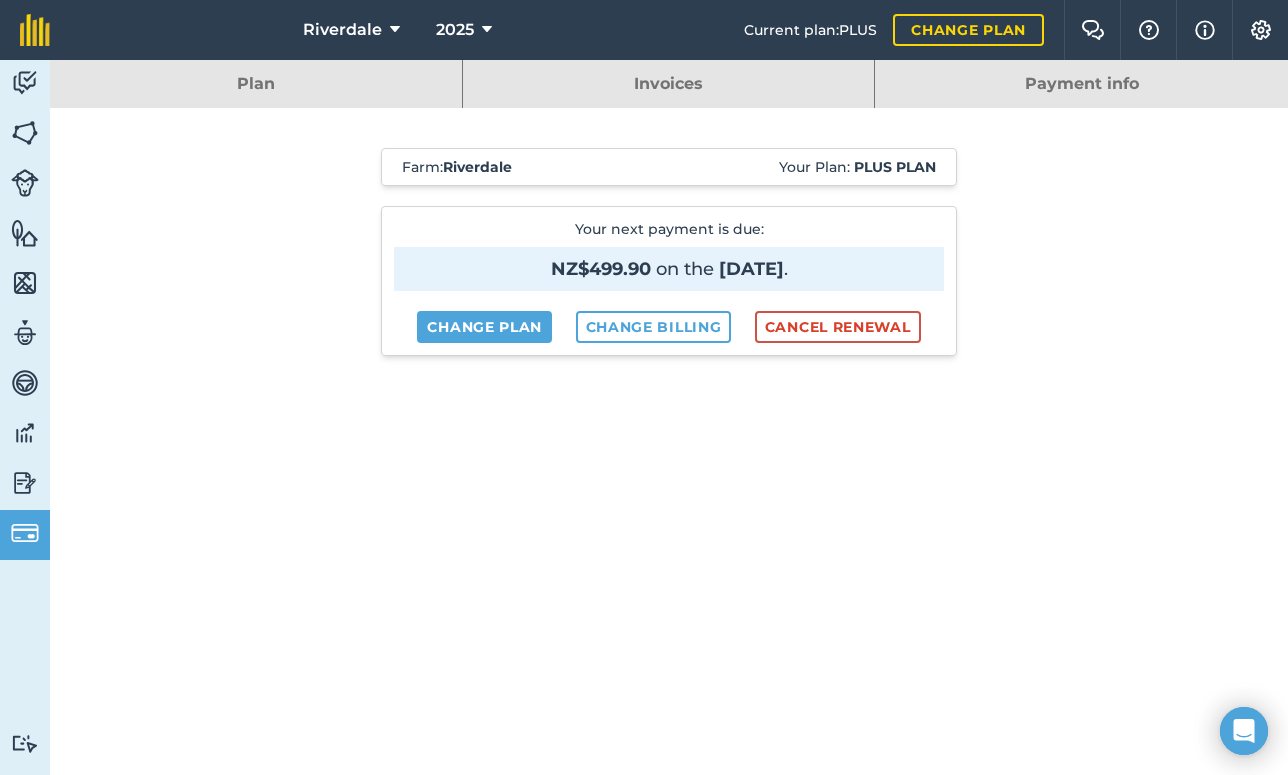 click on "Plan" at bounding box center (256, 84) 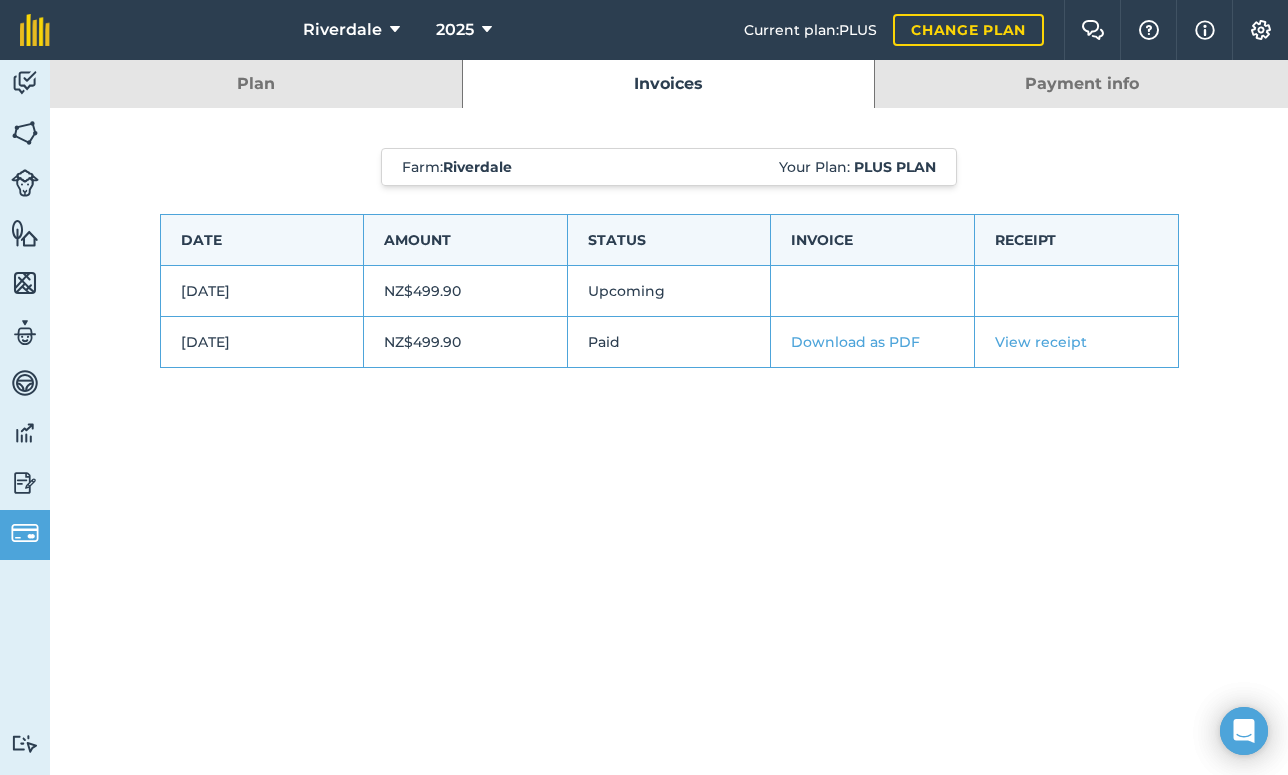click on "Payment info" at bounding box center (1081, 84) 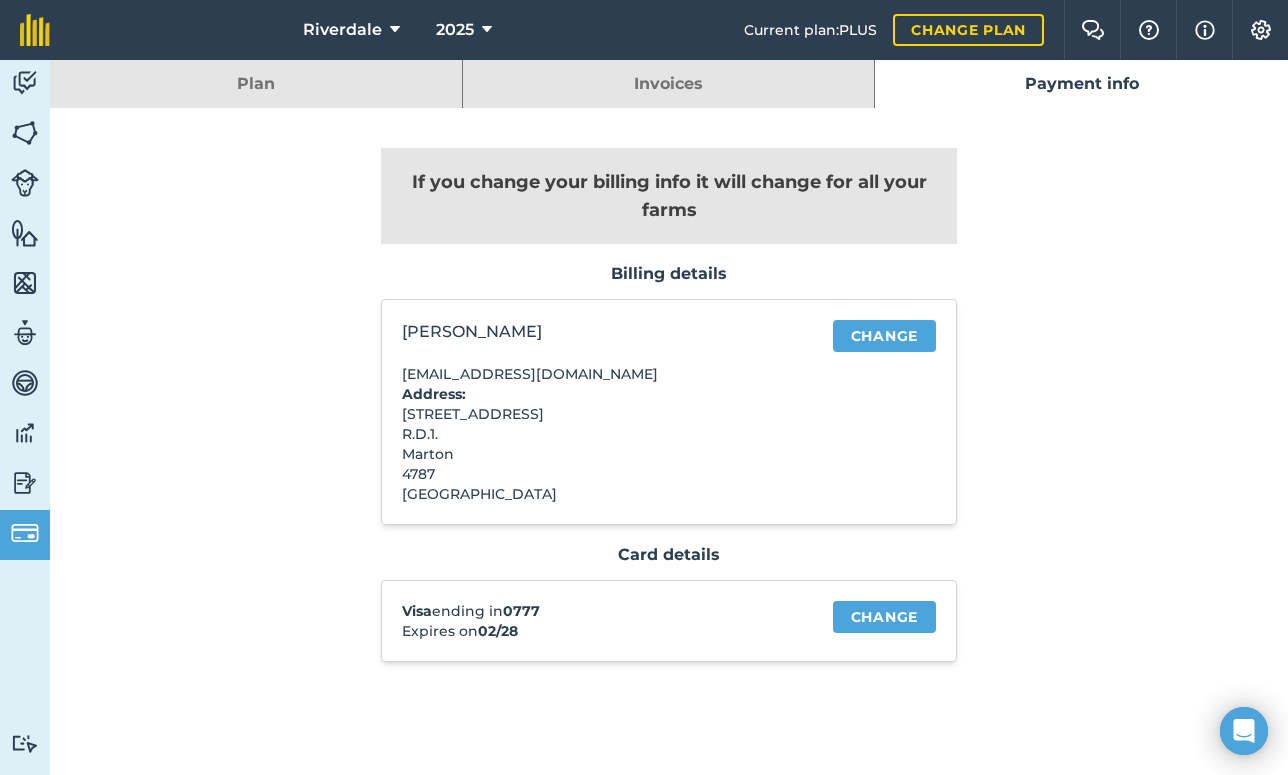click on "Plan" at bounding box center (256, 84) 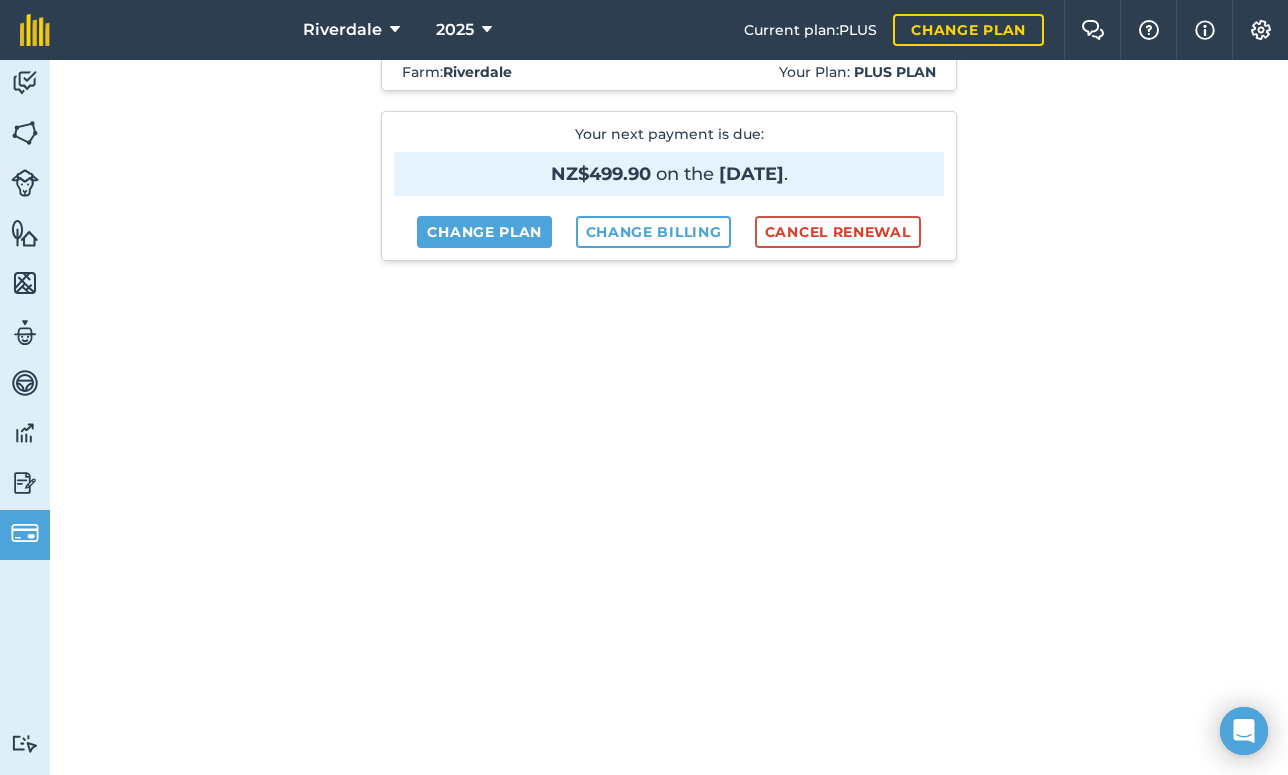 scroll, scrollTop: 0, scrollLeft: 0, axis: both 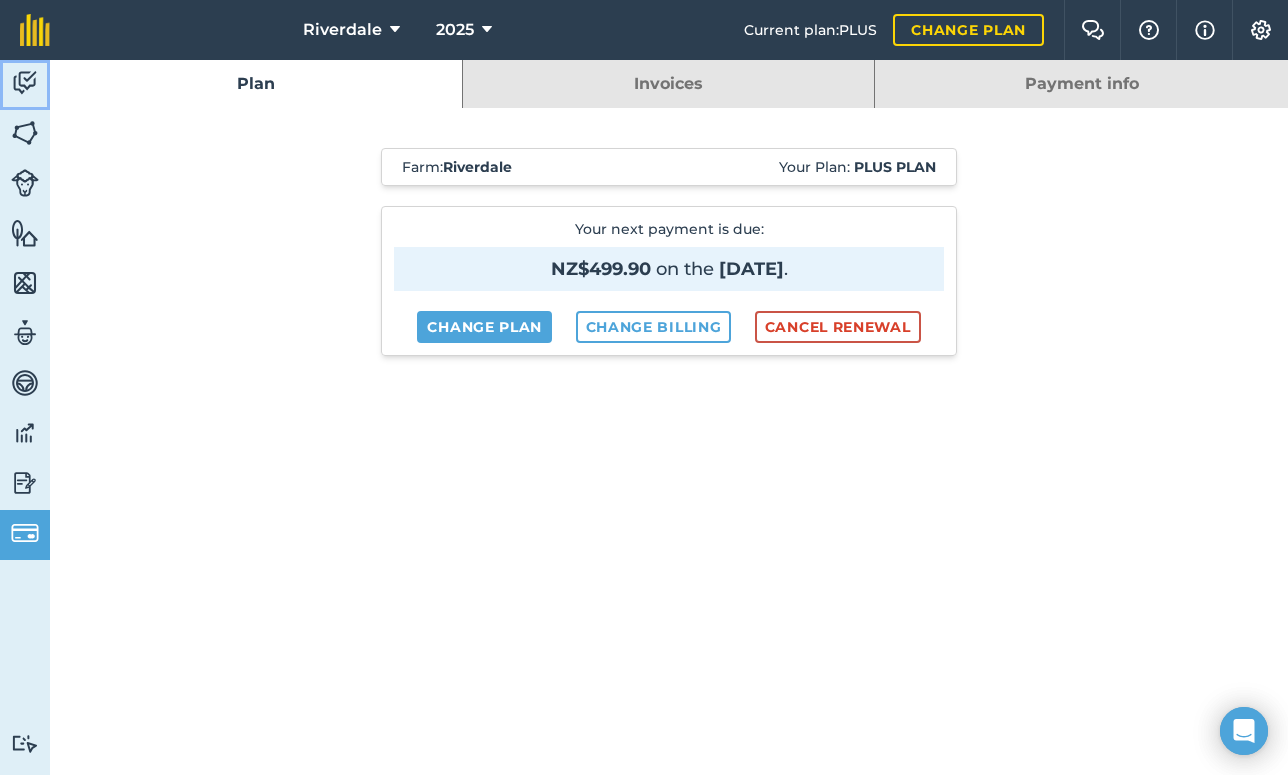 click at bounding box center [25, 83] 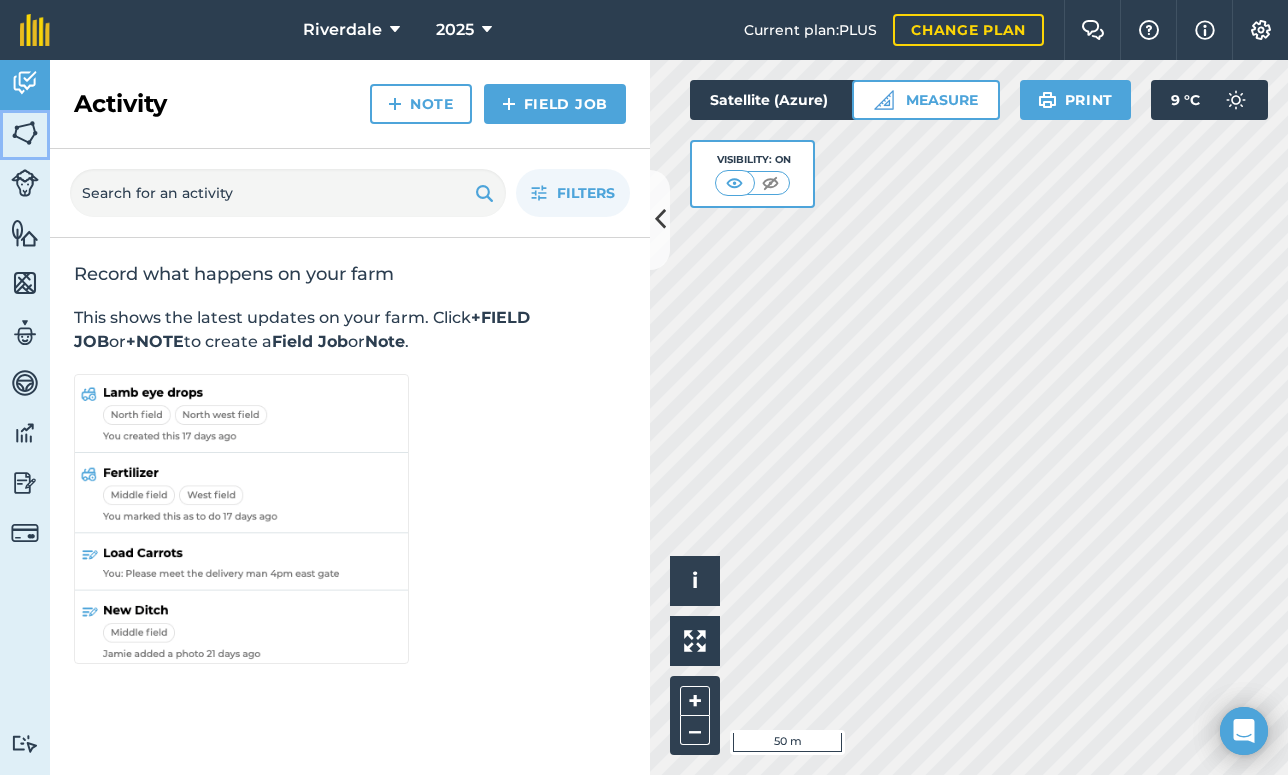 click at bounding box center (25, 133) 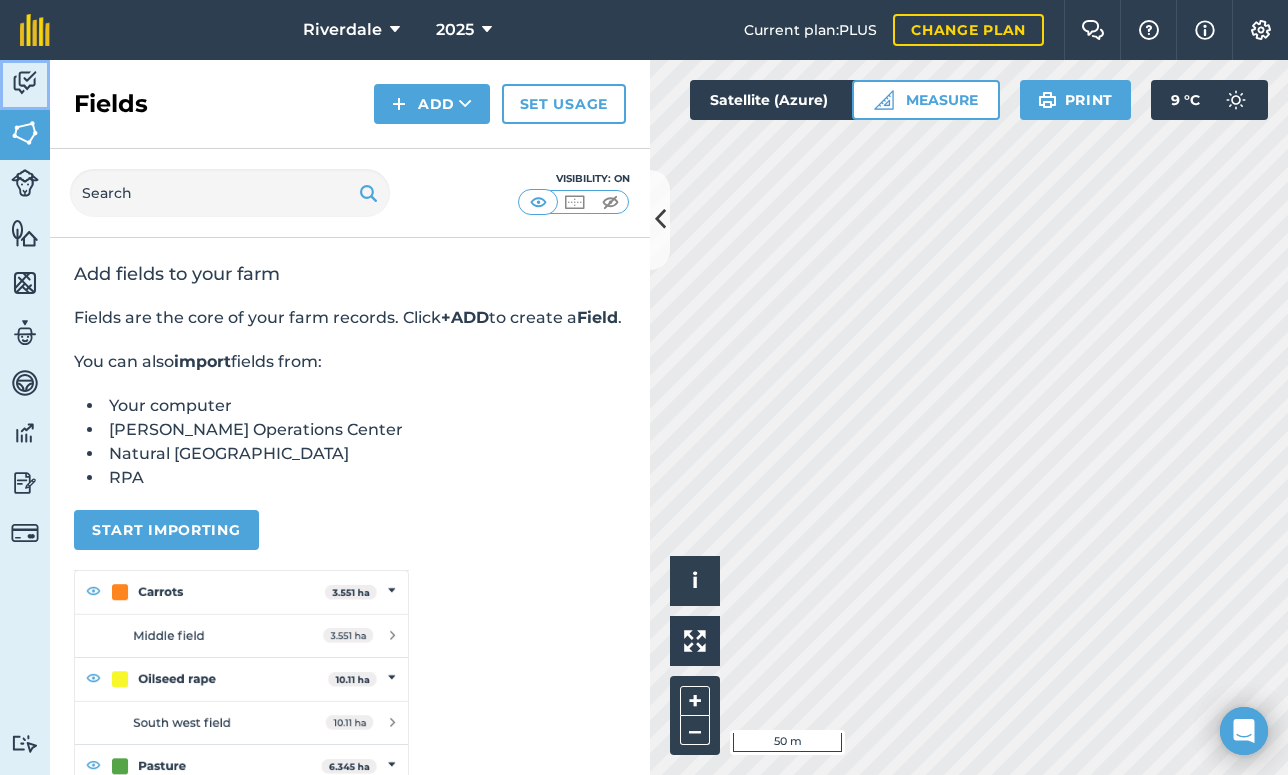 click at bounding box center (25, 83) 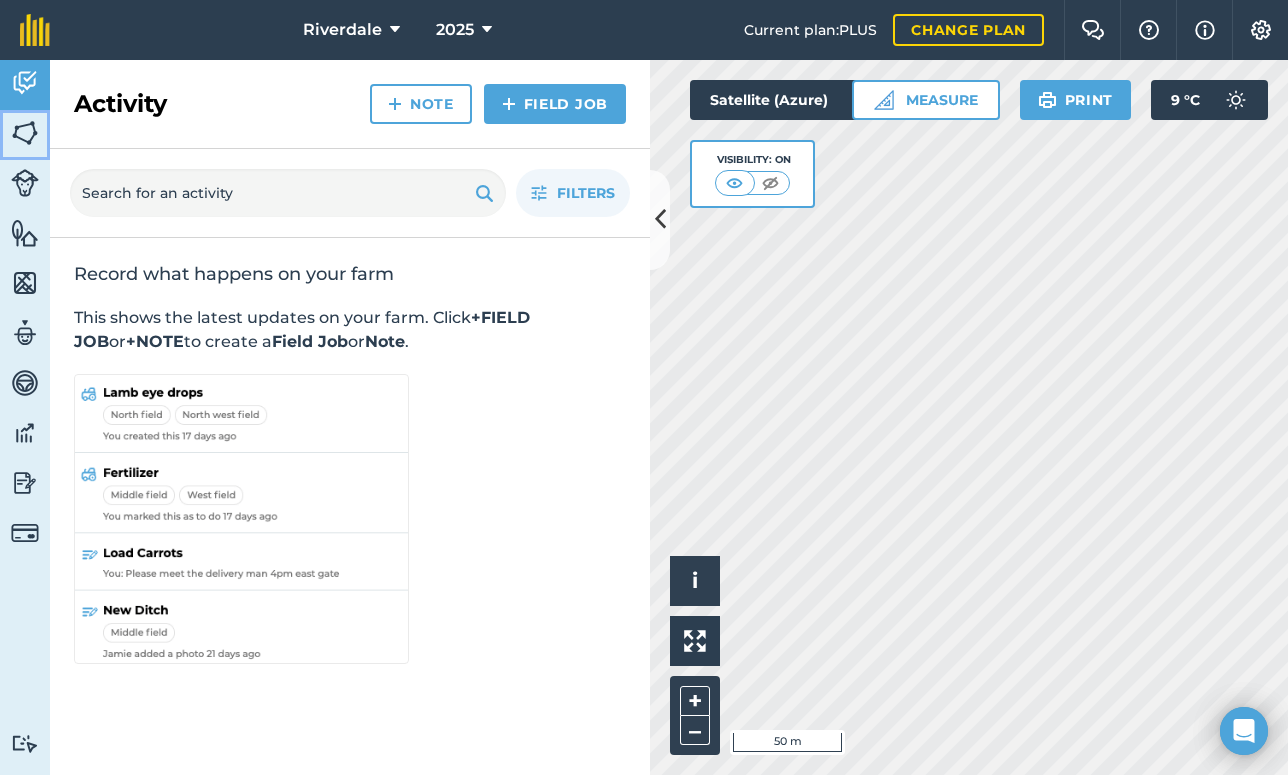 click at bounding box center (25, 133) 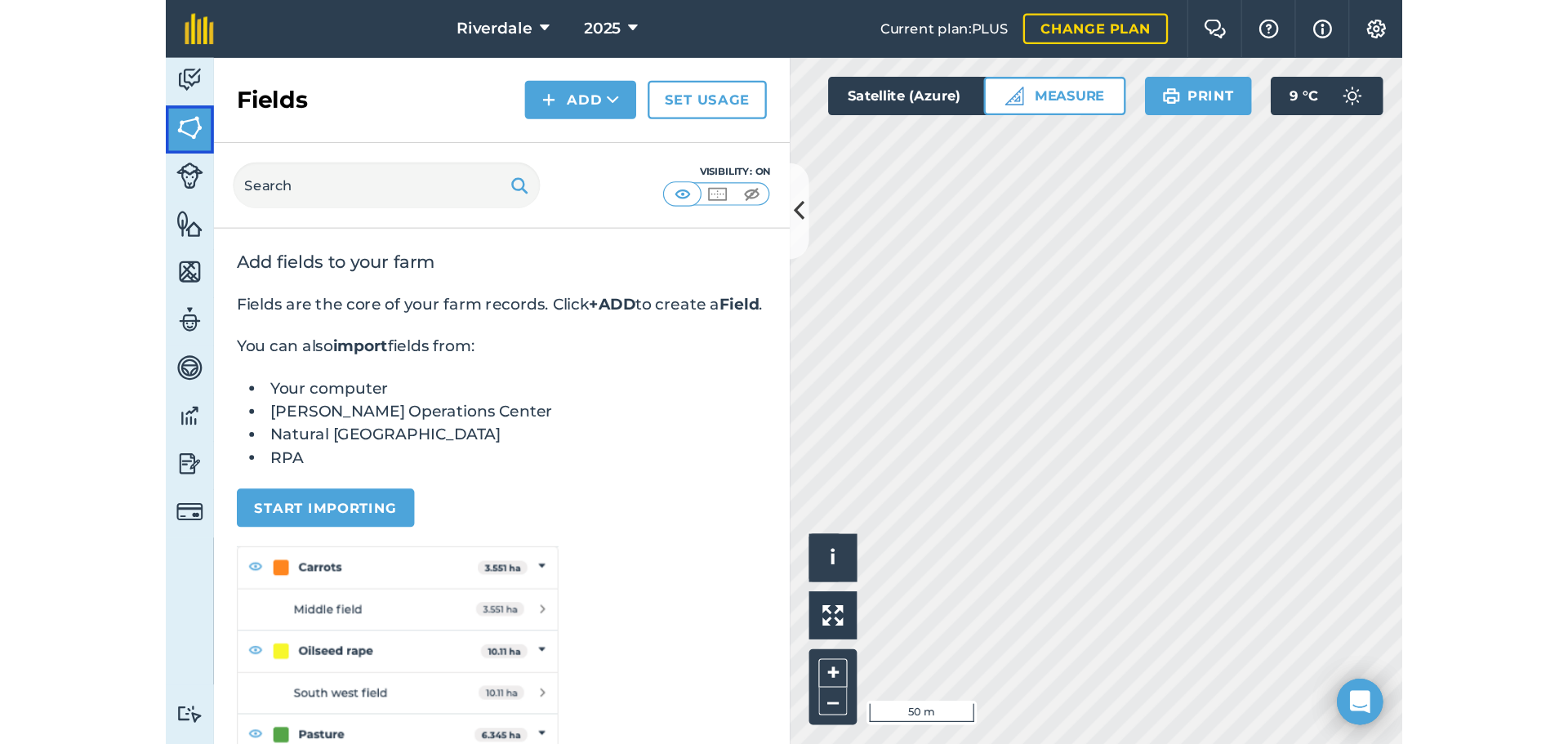 scroll, scrollTop: 0, scrollLeft: 0, axis: both 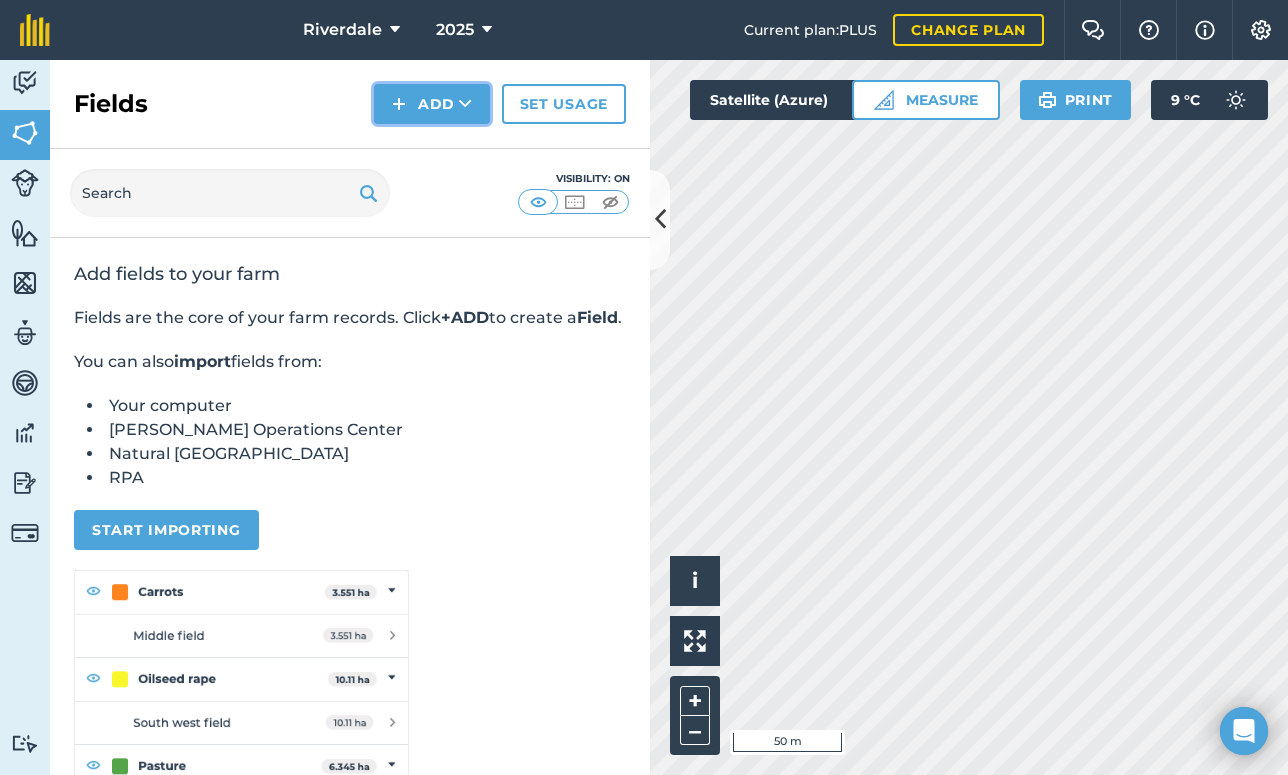 click at bounding box center (465, 104) 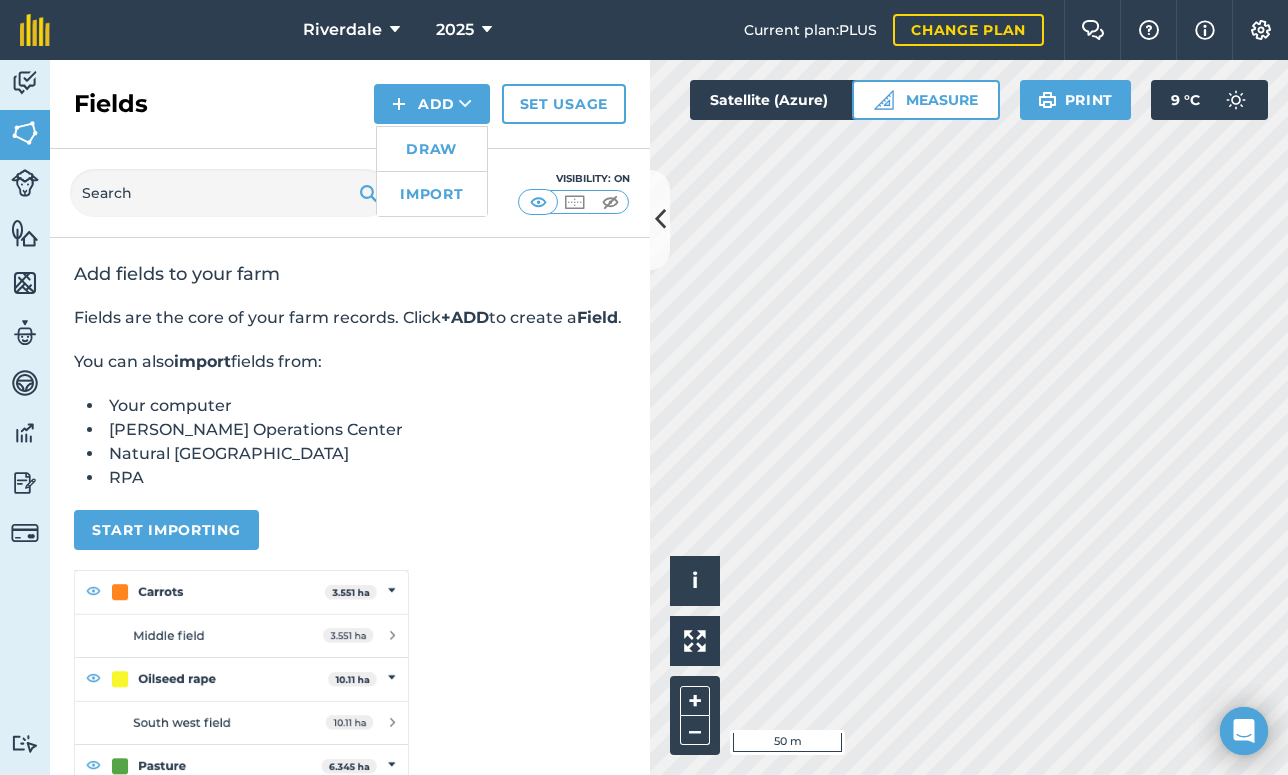 click on "Fields   Add   Draw Import Set usage" at bounding box center (350, 104) 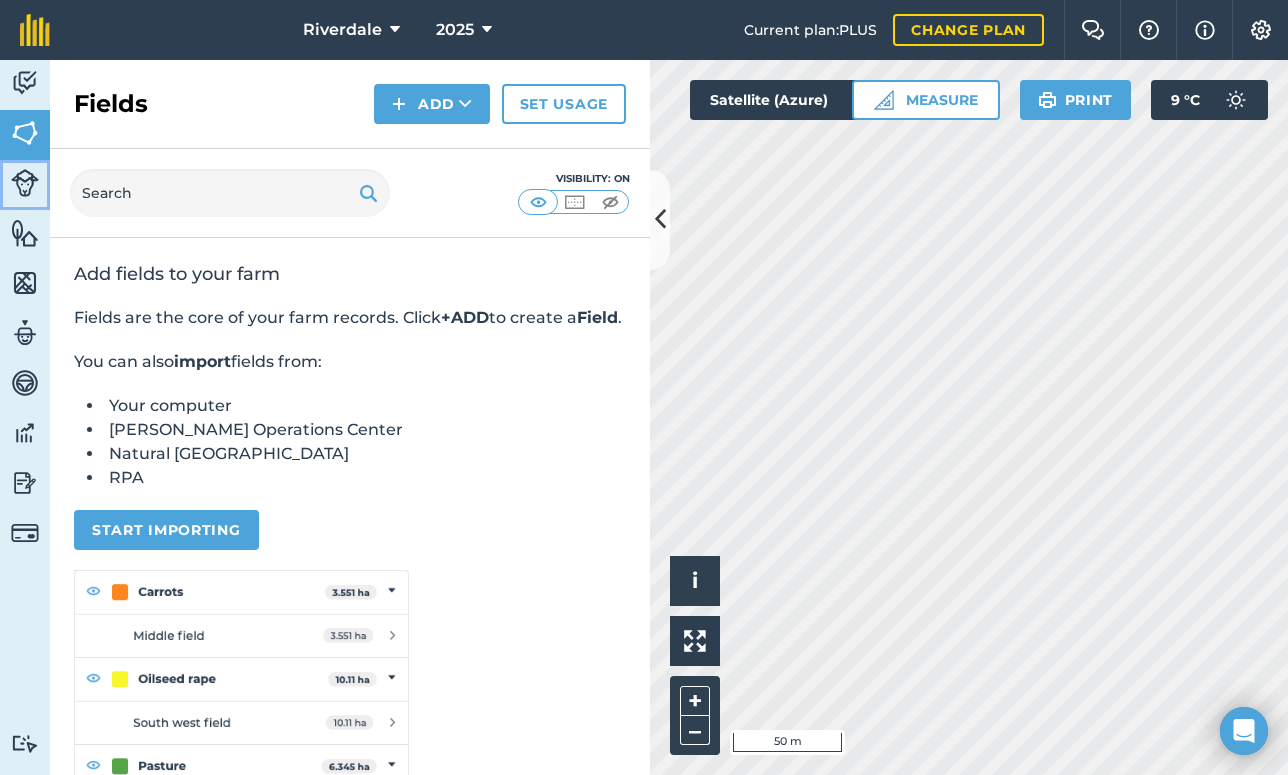click at bounding box center [25, 183] 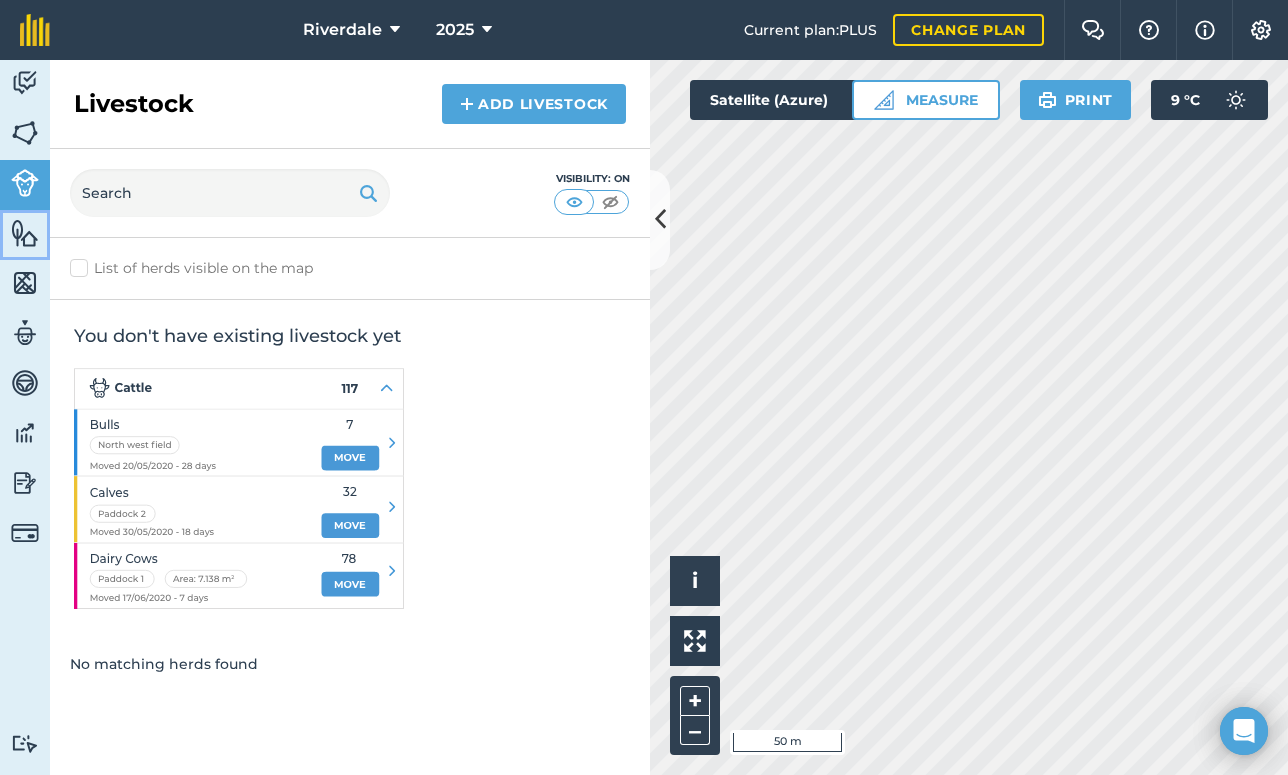 click at bounding box center (25, 233) 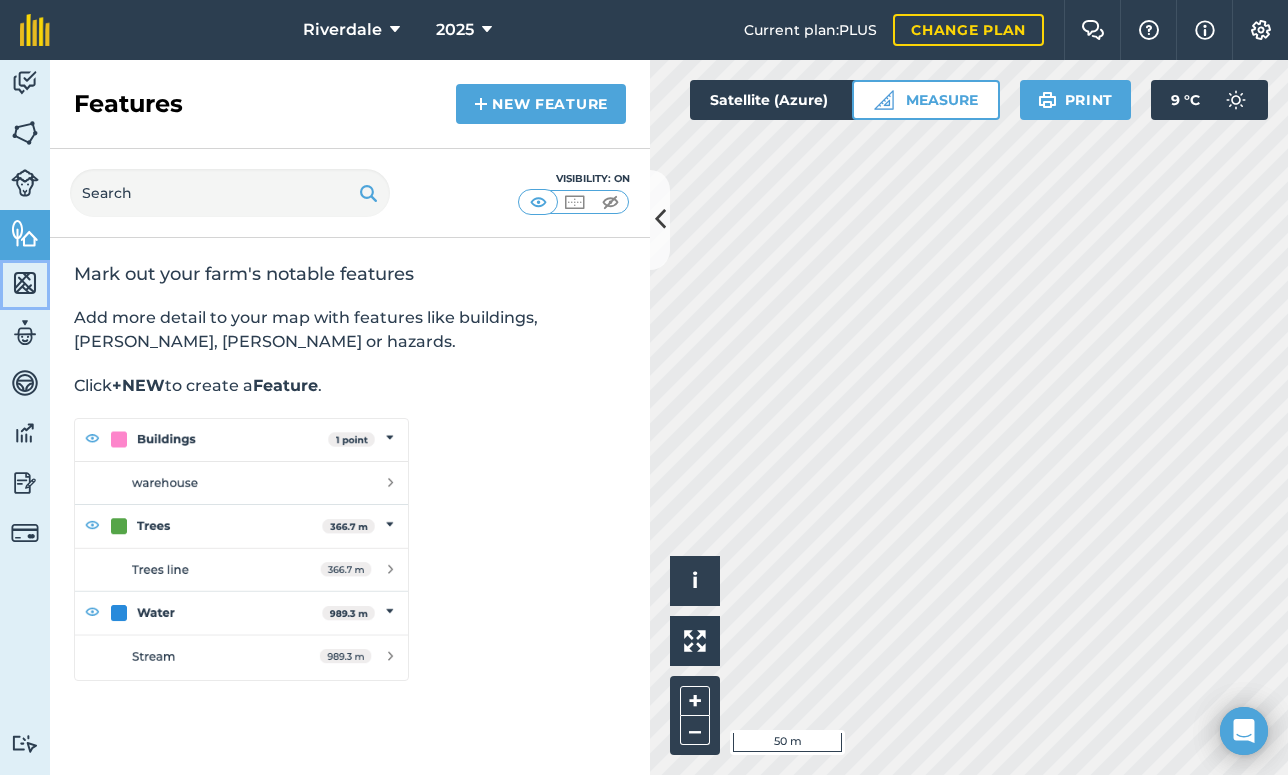 click at bounding box center [25, 283] 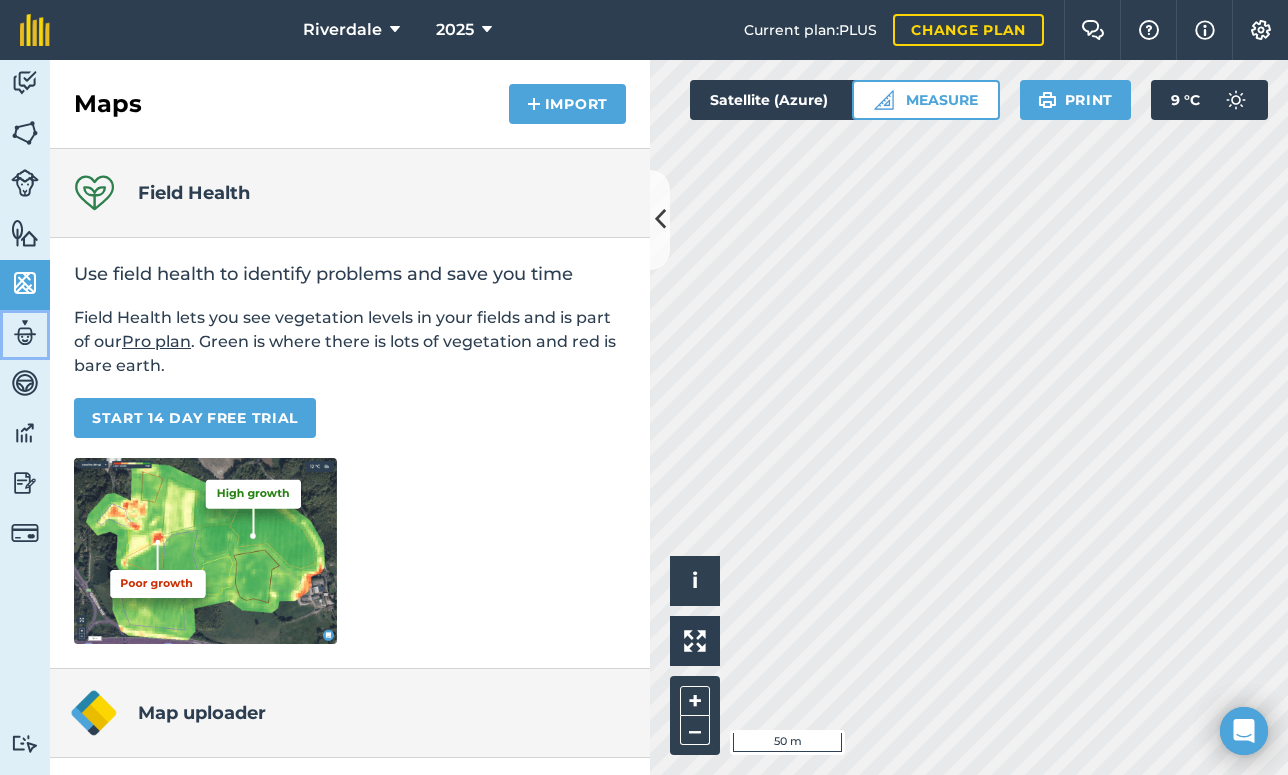click at bounding box center (25, 333) 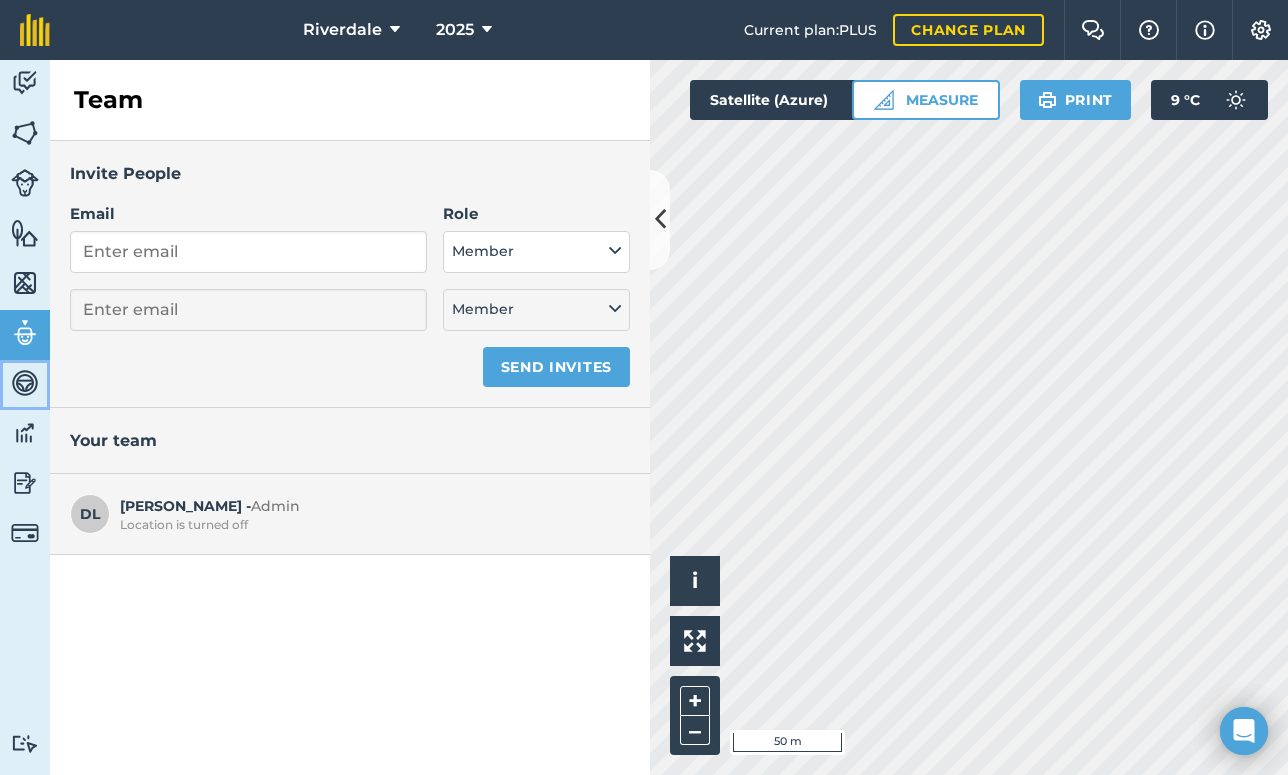 click at bounding box center [25, 383] 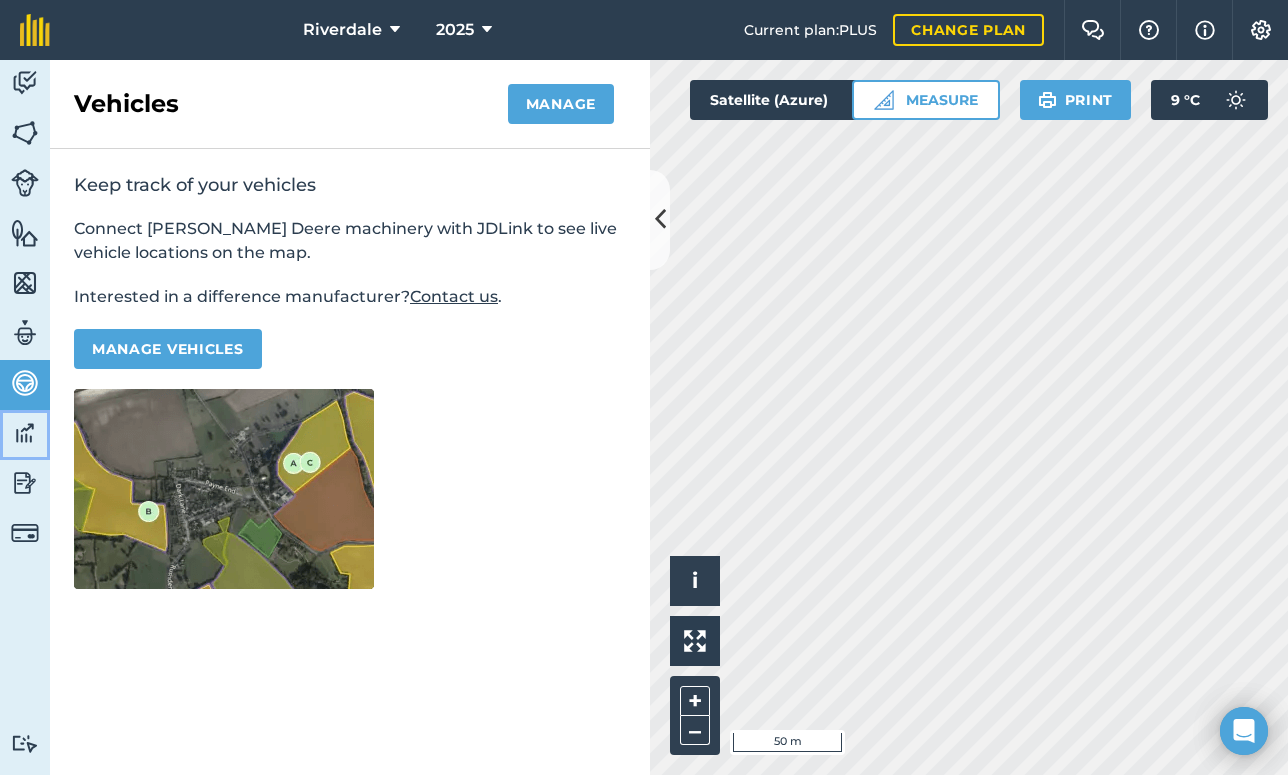 click at bounding box center (25, 433) 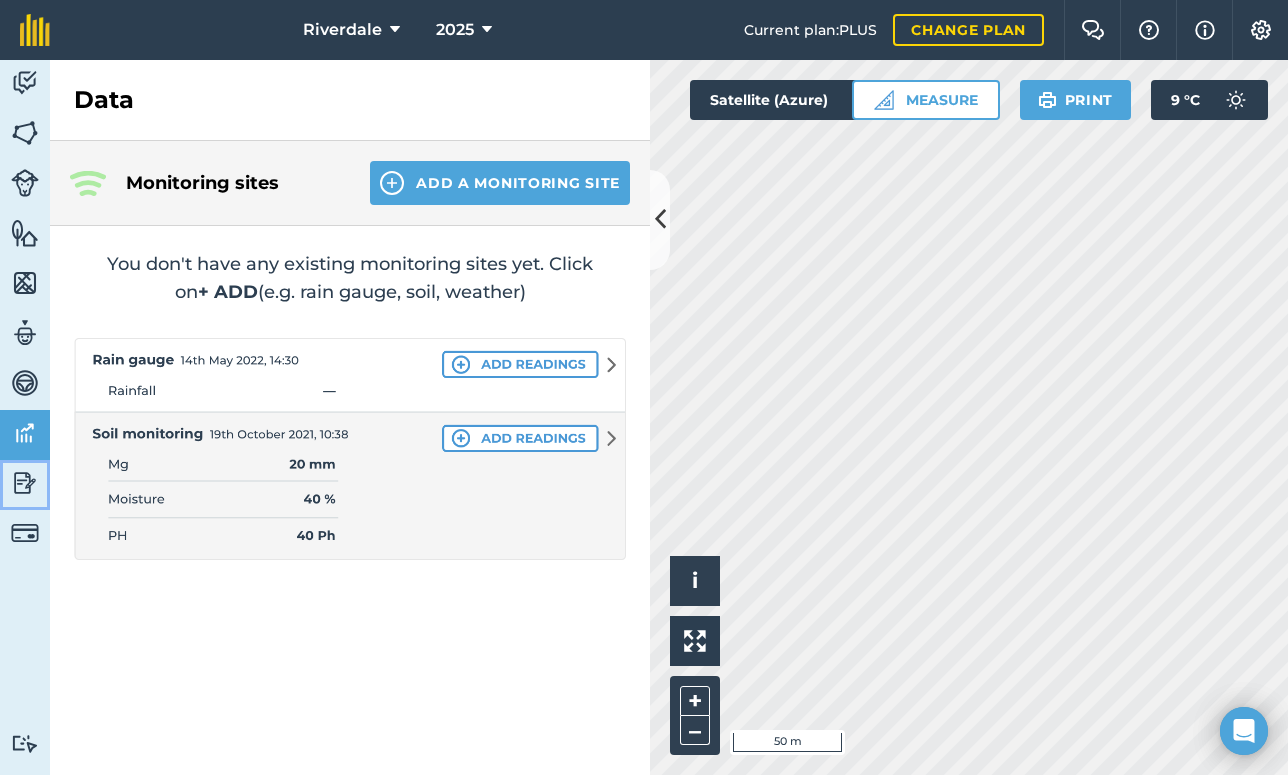 click at bounding box center (25, 483) 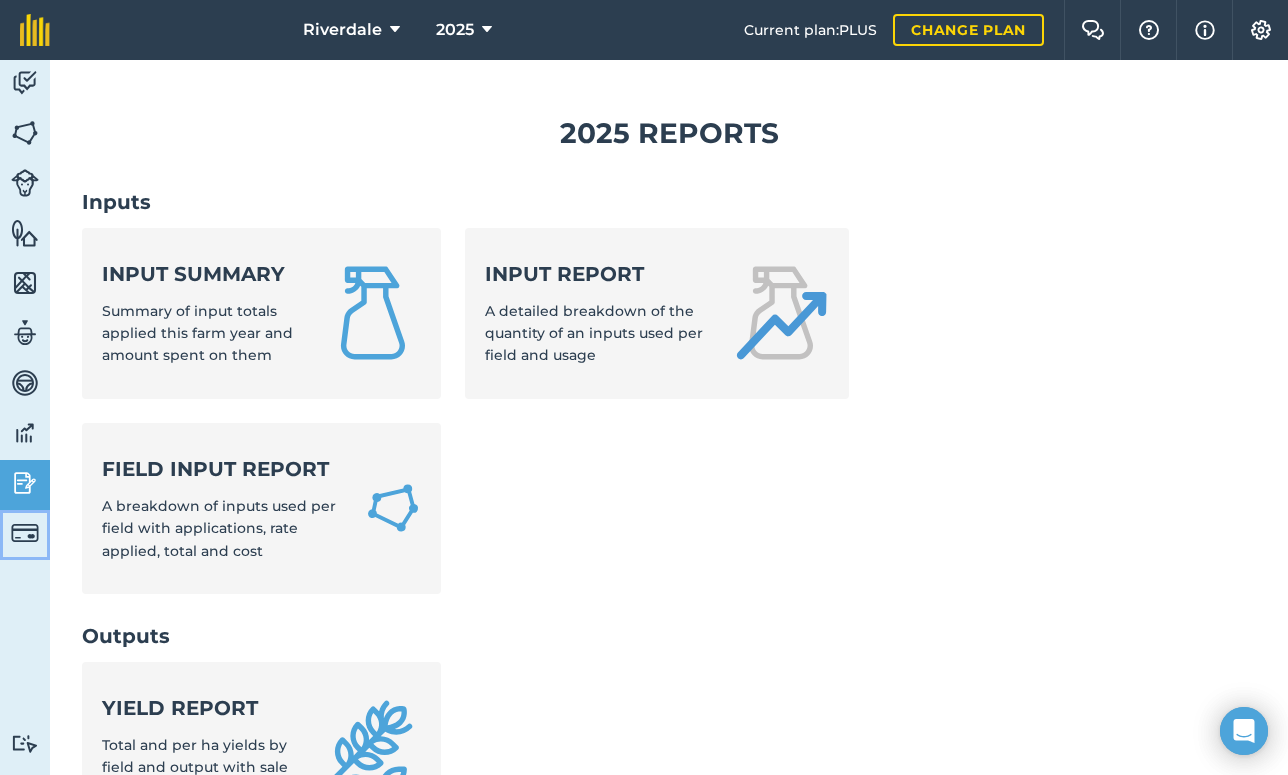 click at bounding box center (25, 533) 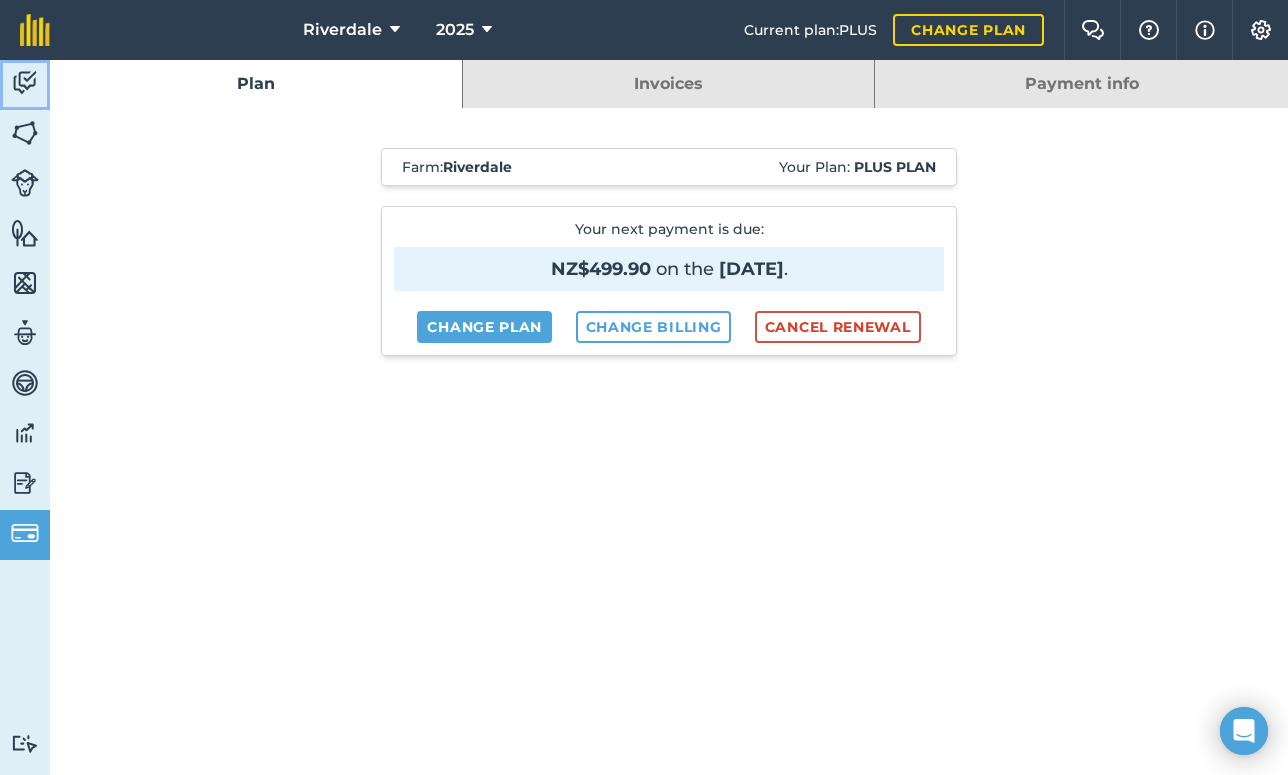 click at bounding box center [25, 83] 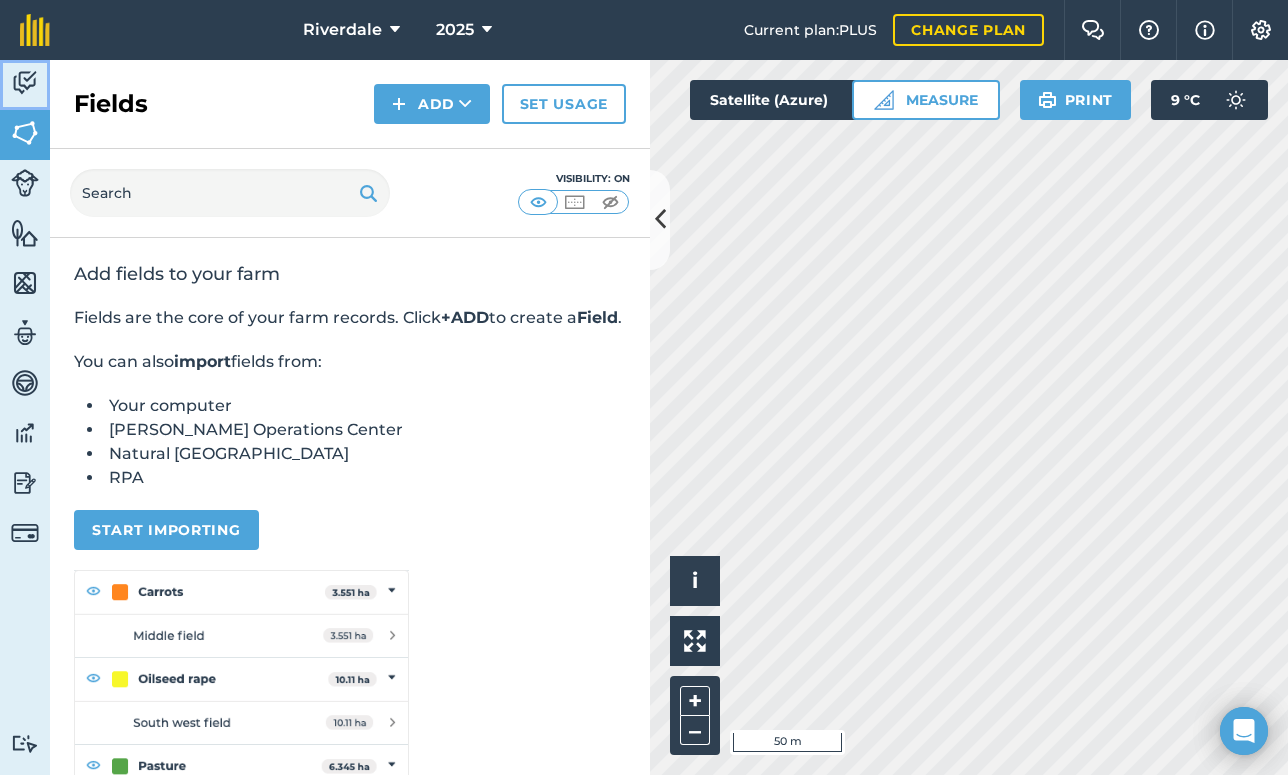 click at bounding box center (25, 83) 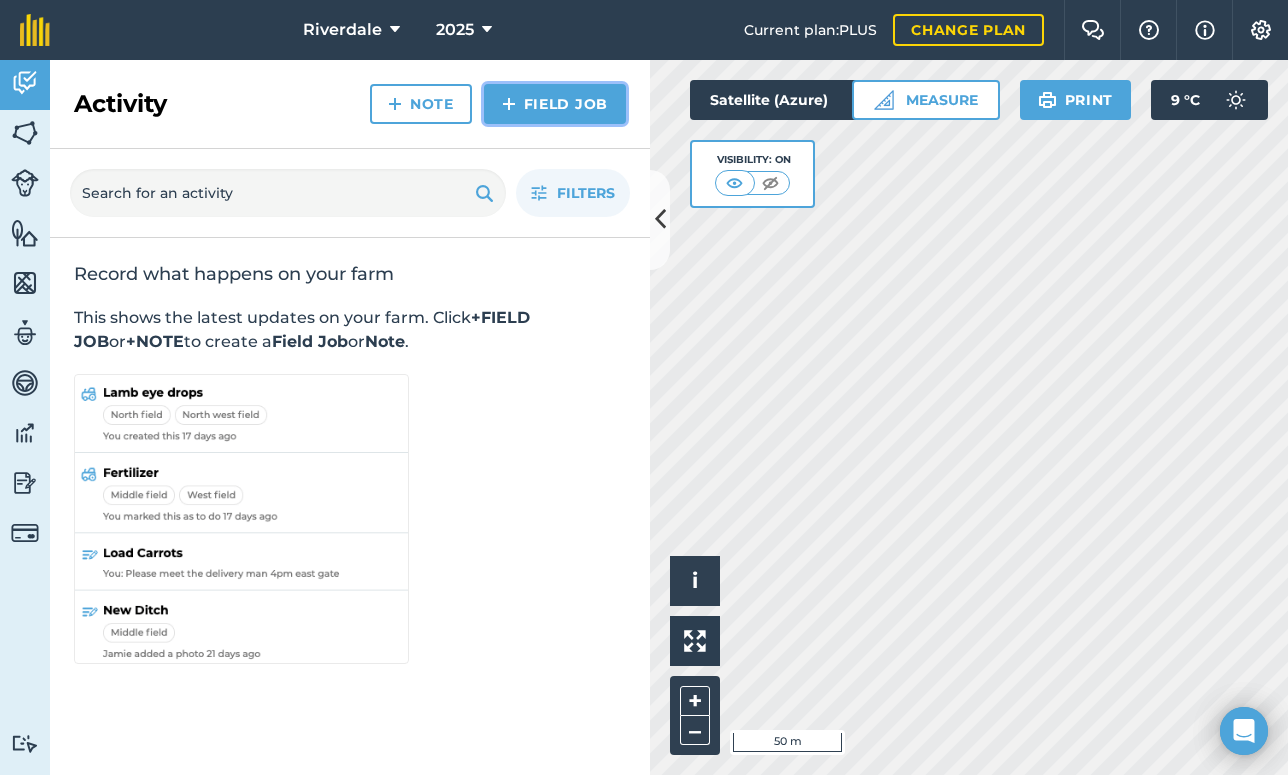click at bounding box center [509, 104] 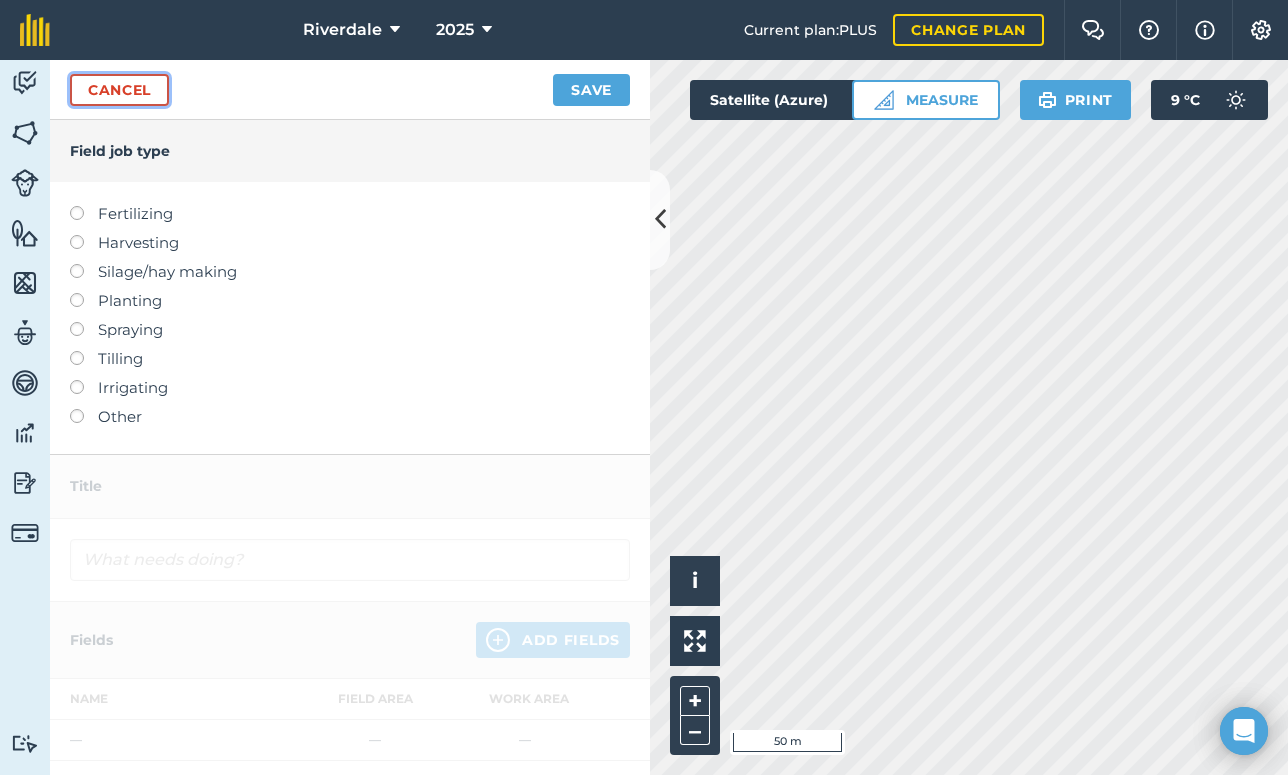 click on "Cancel" at bounding box center [119, 90] 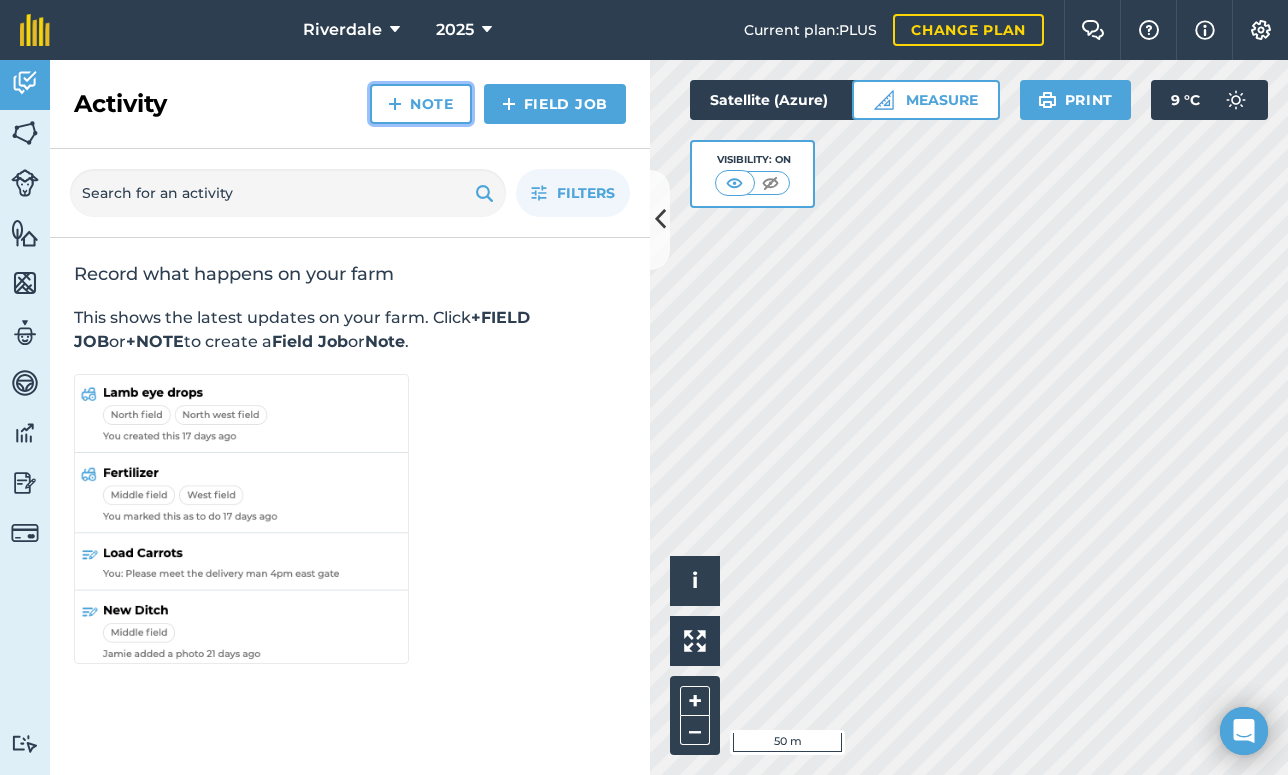 click on "Note" at bounding box center (421, 104) 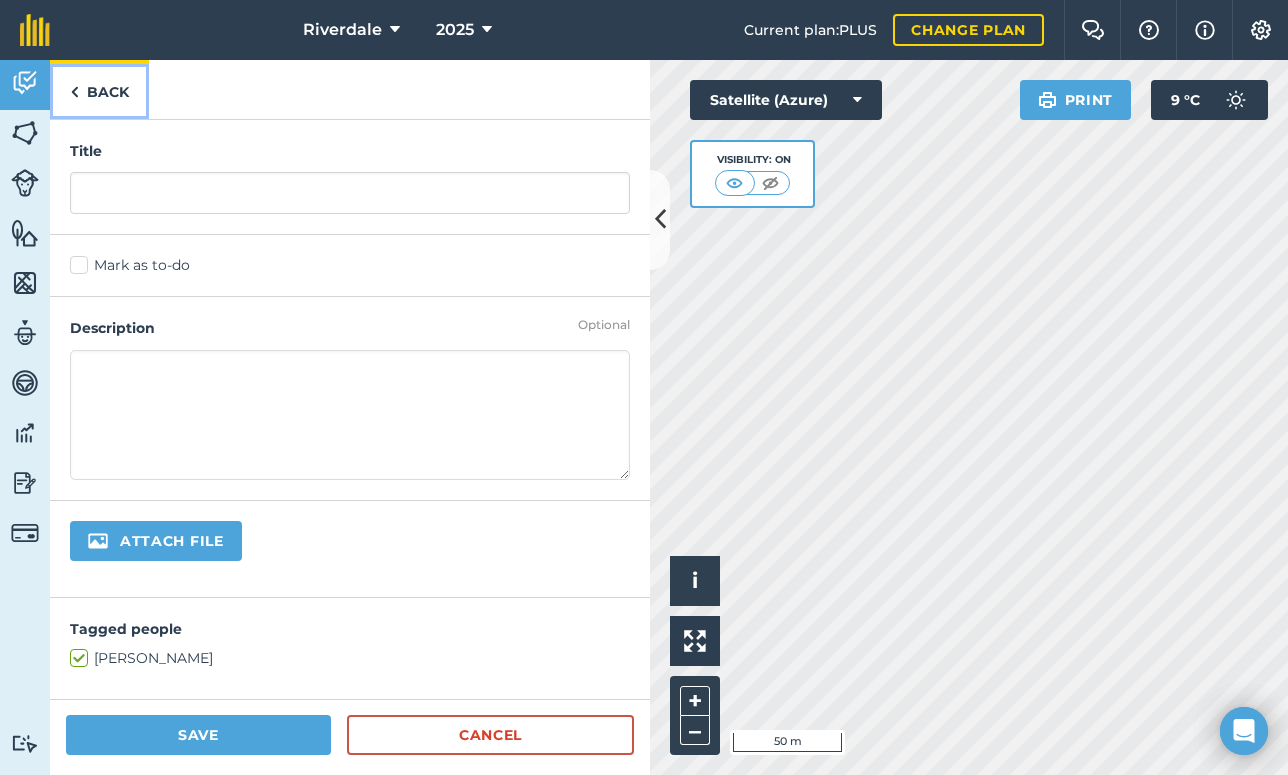 click on "Back" at bounding box center [99, 89] 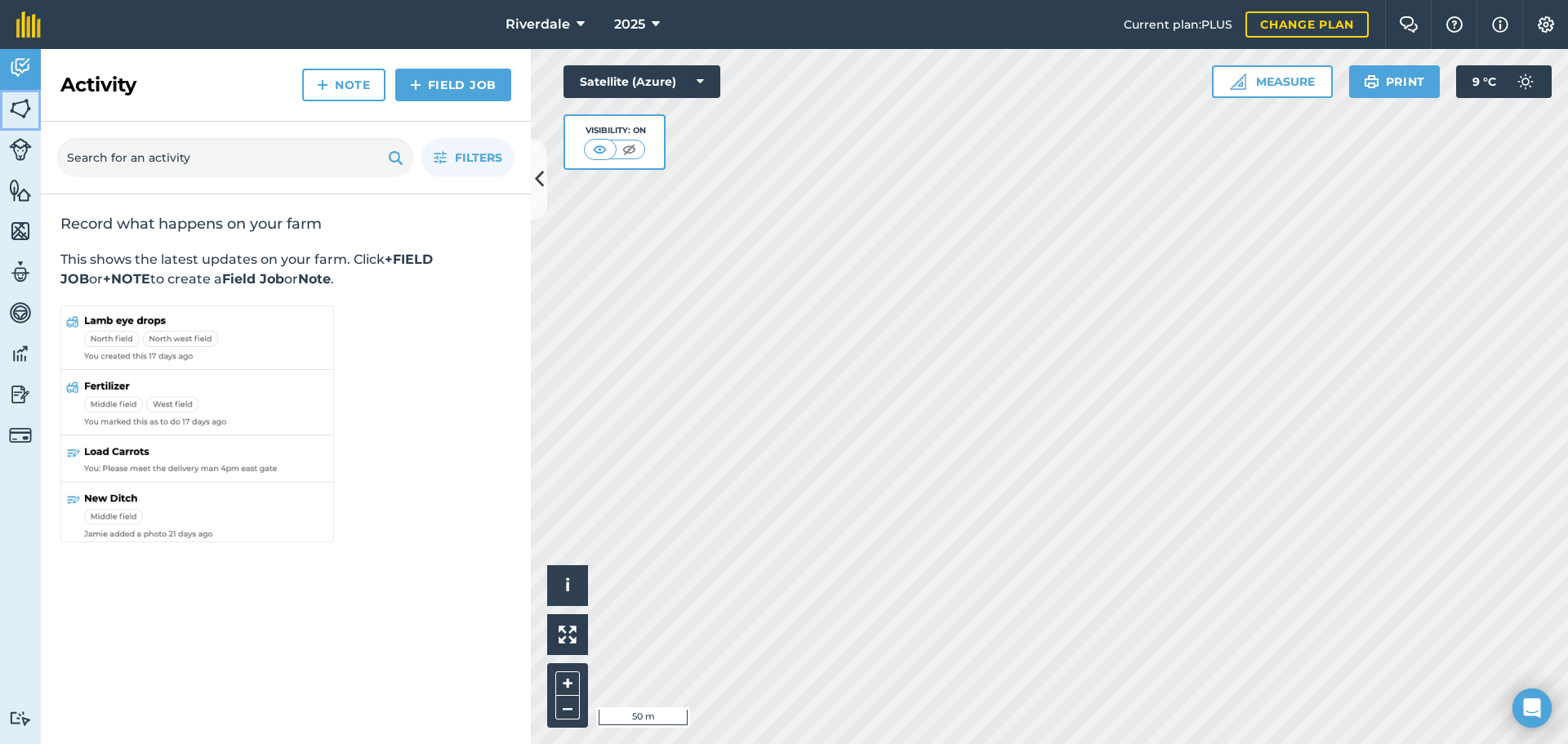 click at bounding box center (20, 109) 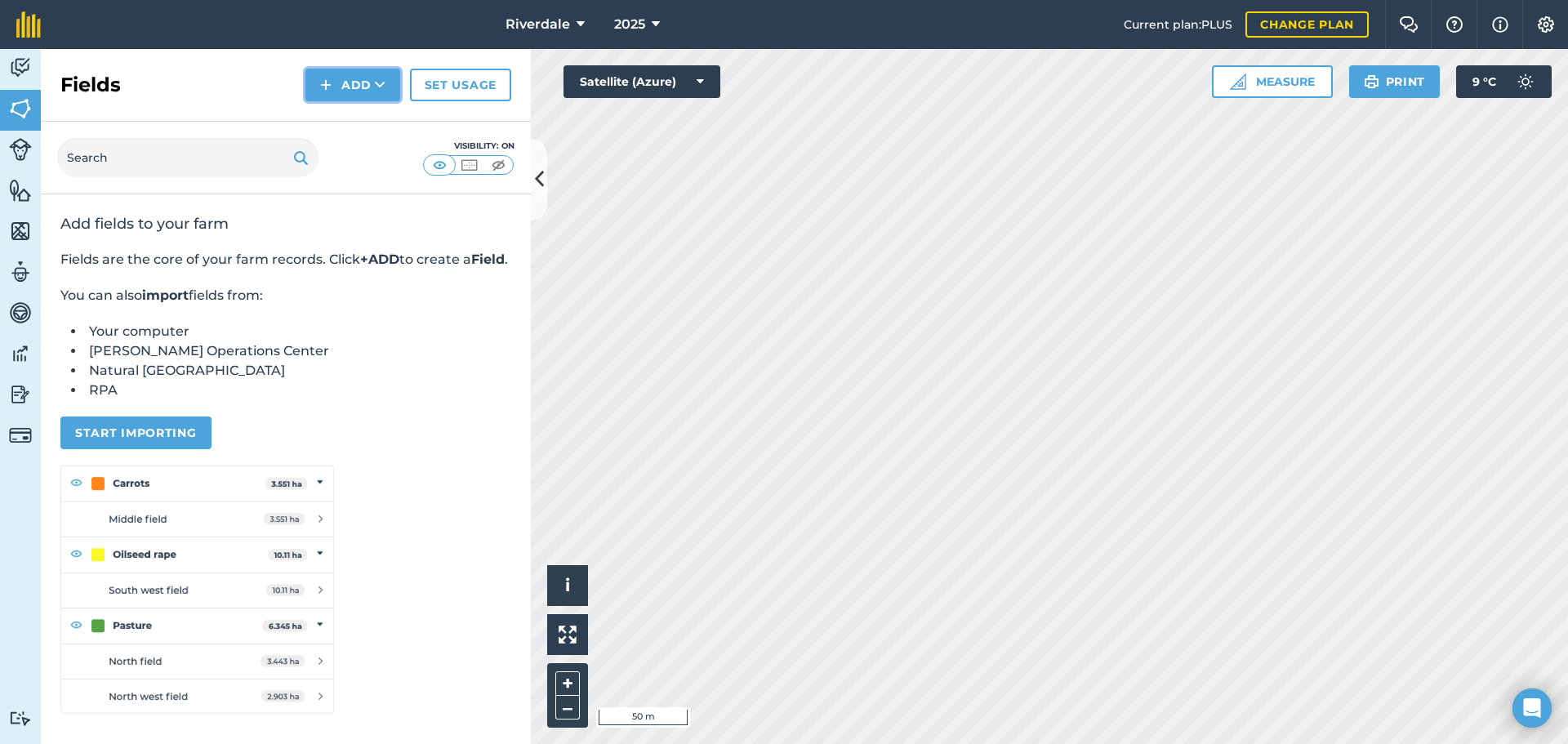 click at bounding box center [380, 85] 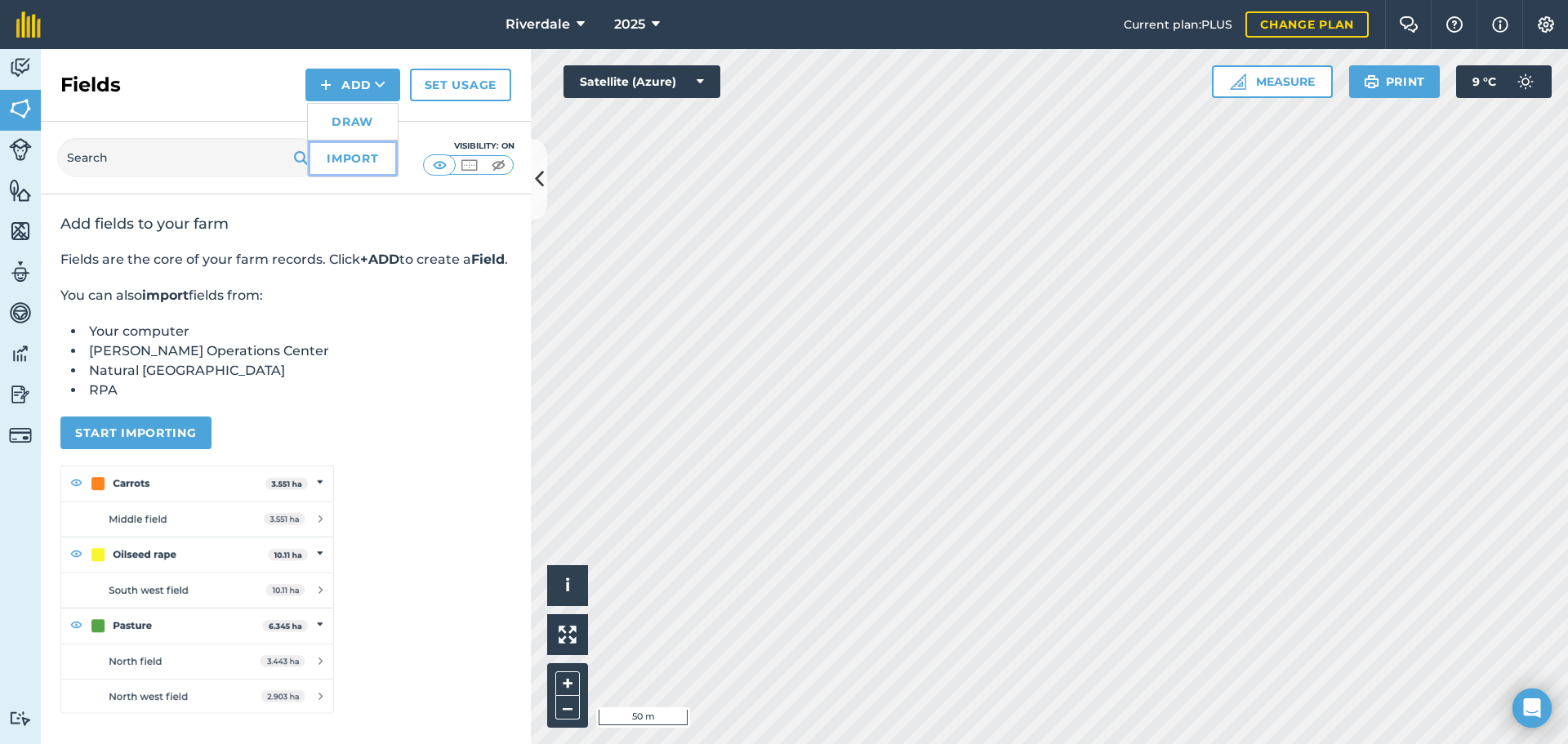 click on "Import" at bounding box center (353, 158) 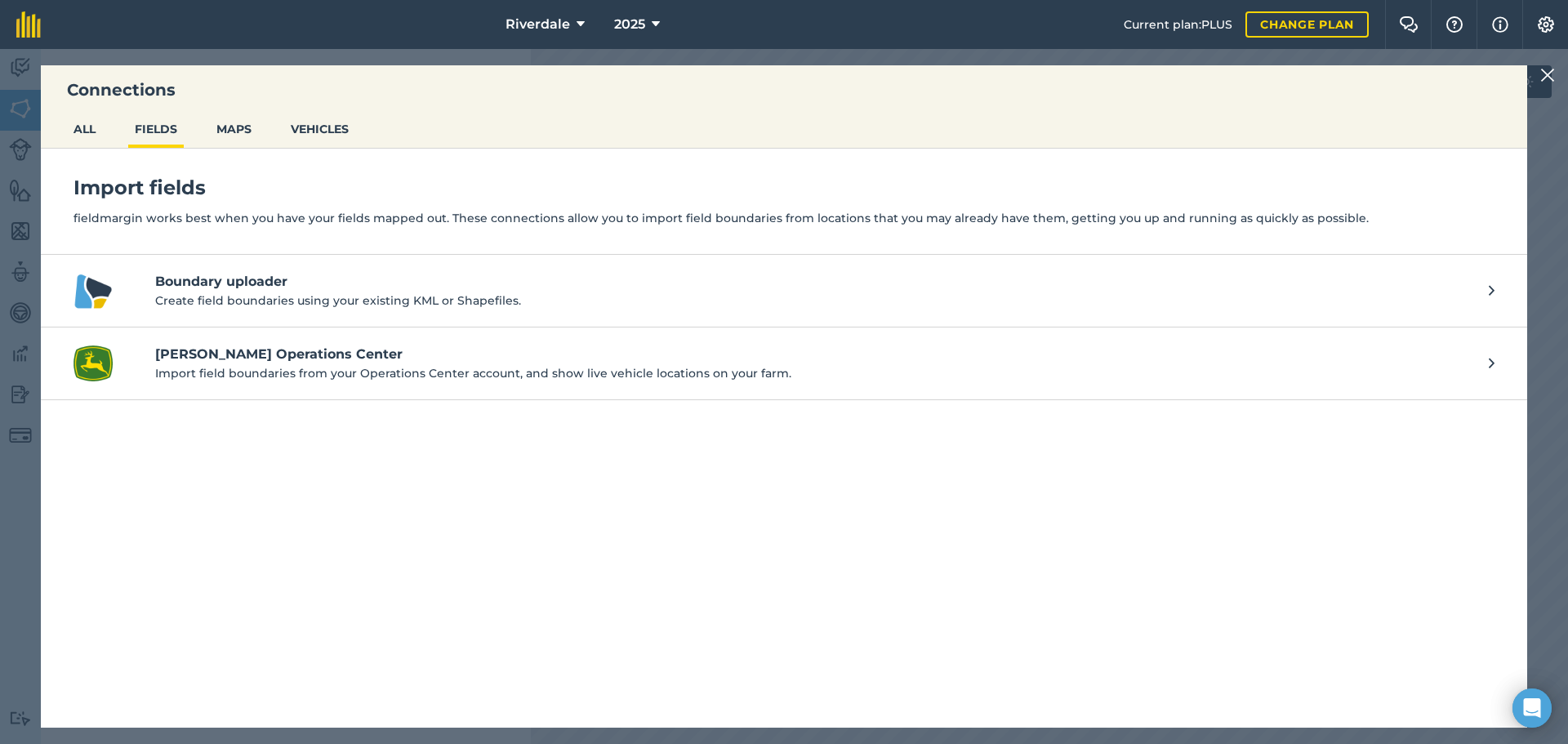 click on "Create field boundaries using your existing KML or Shapefiles." at bounding box center [813, 301] 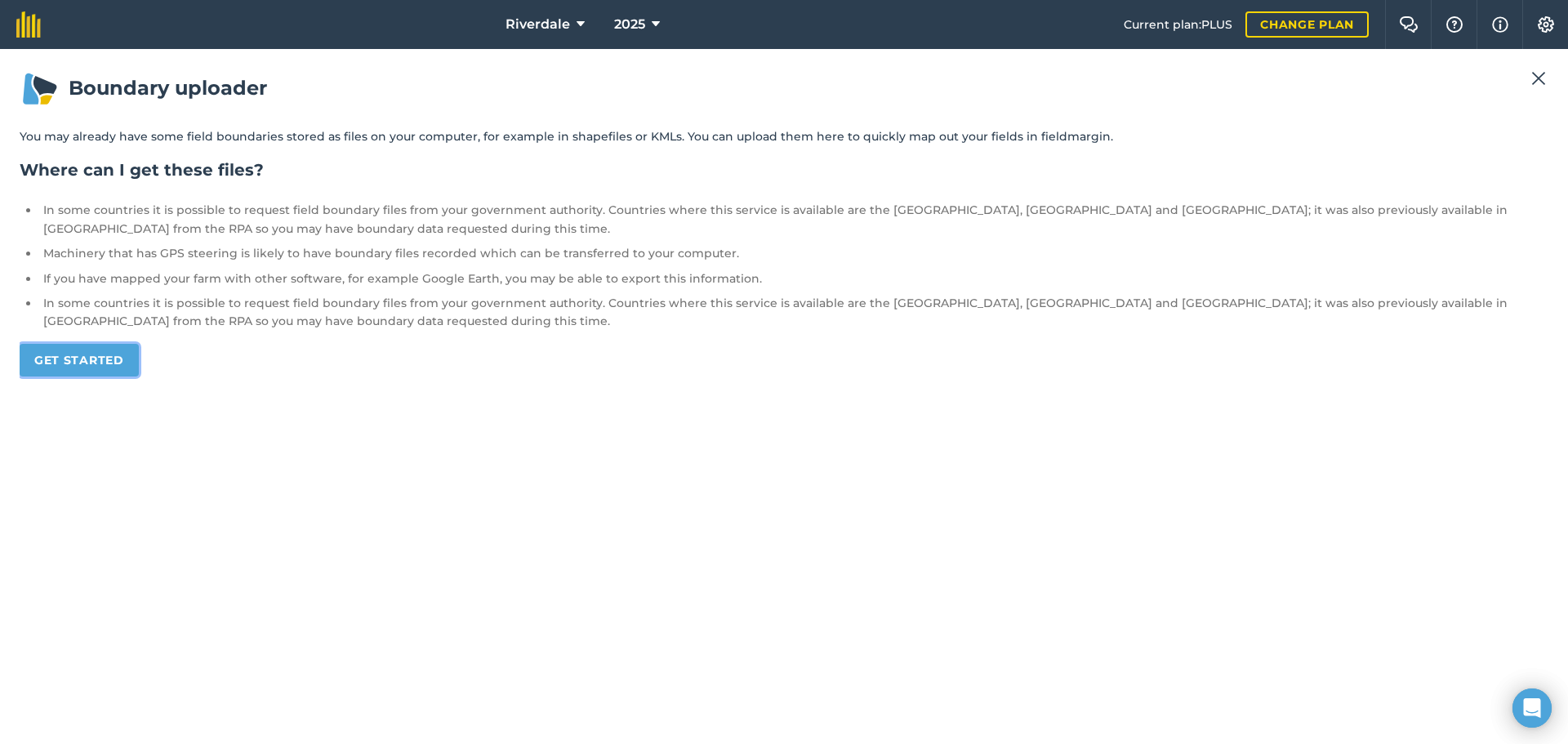 click on "Get started" at bounding box center [79, 360] 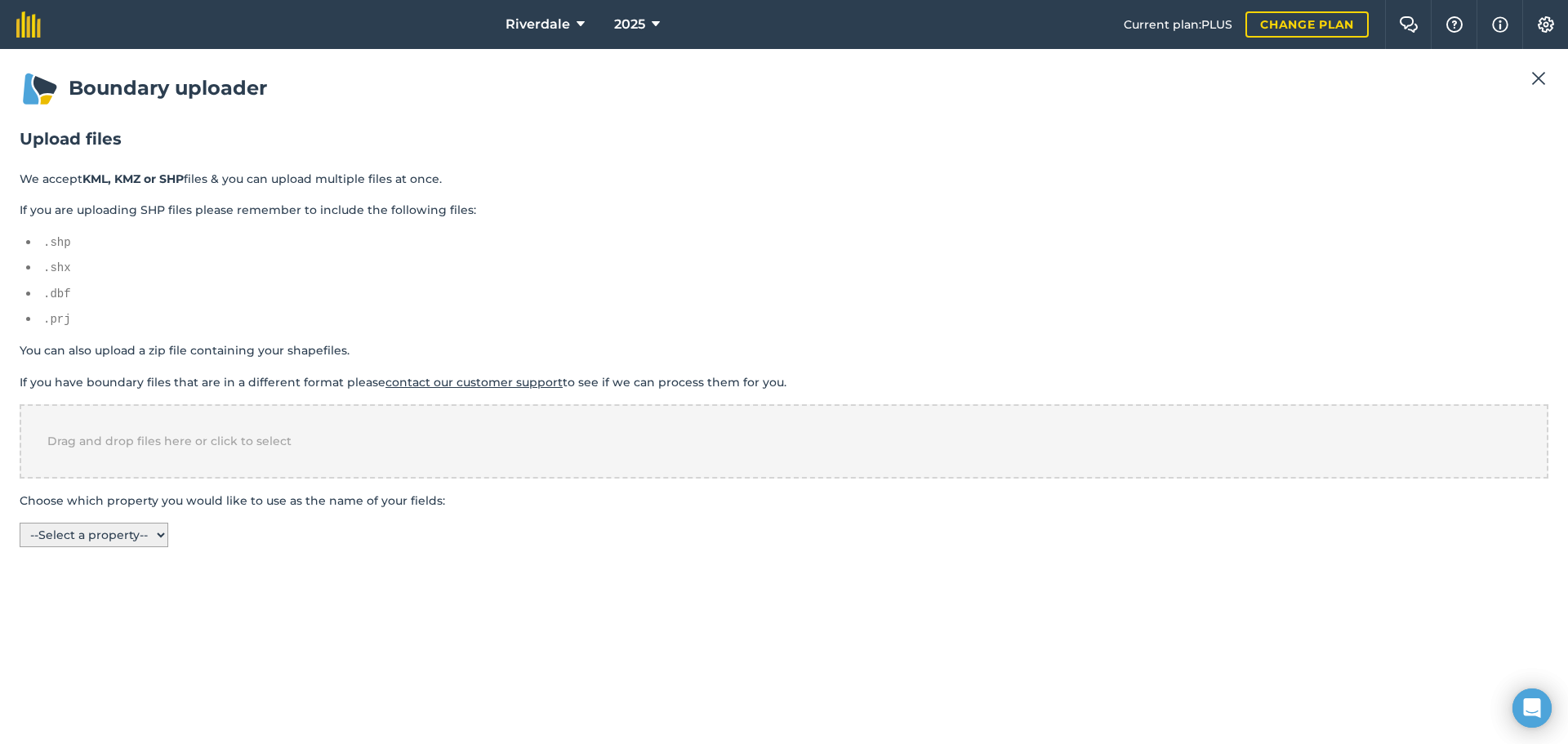 click on "--  Select a property  -- name" at bounding box center [94, 535] 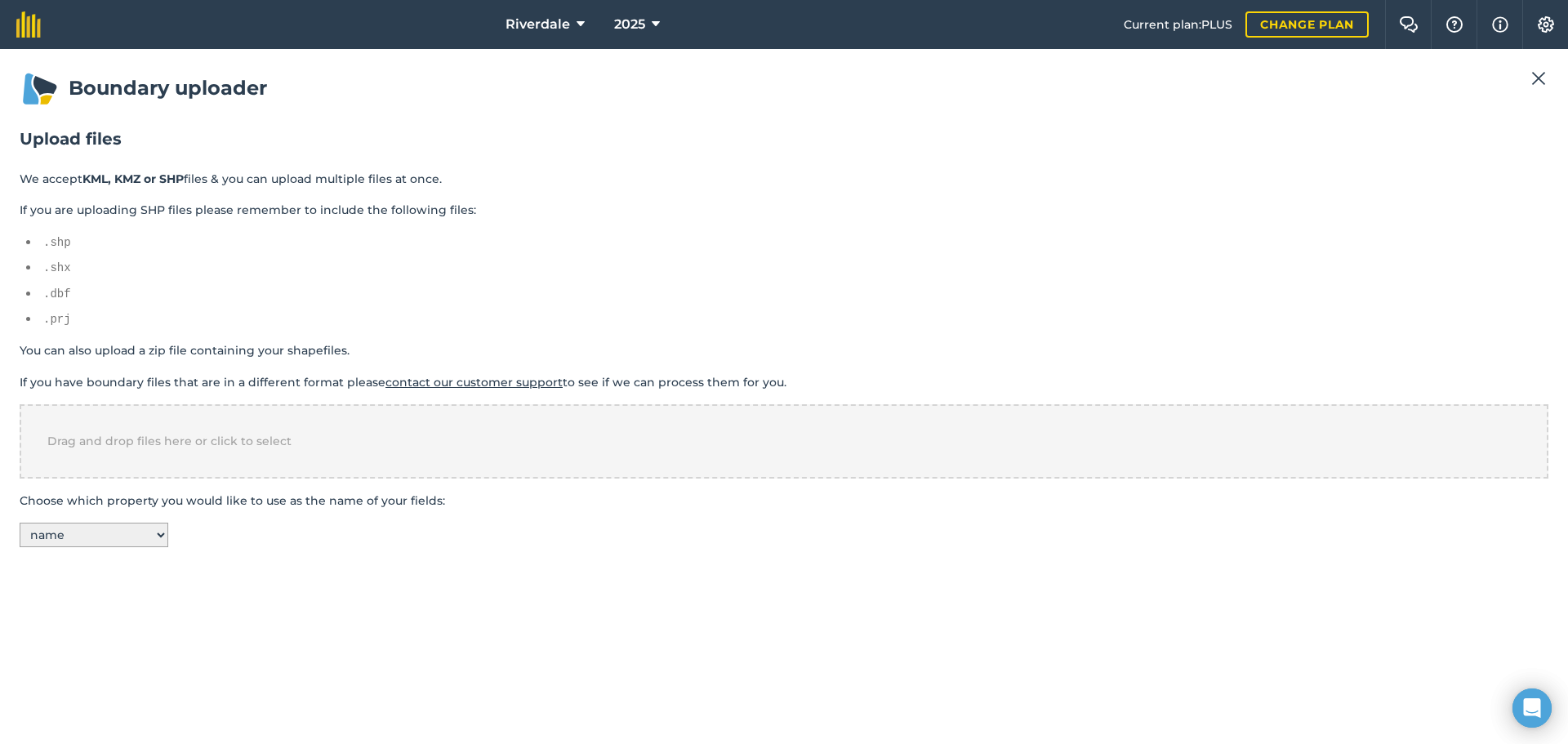 click on "--  Select a property  -- name" at bounding box center [94, 535] 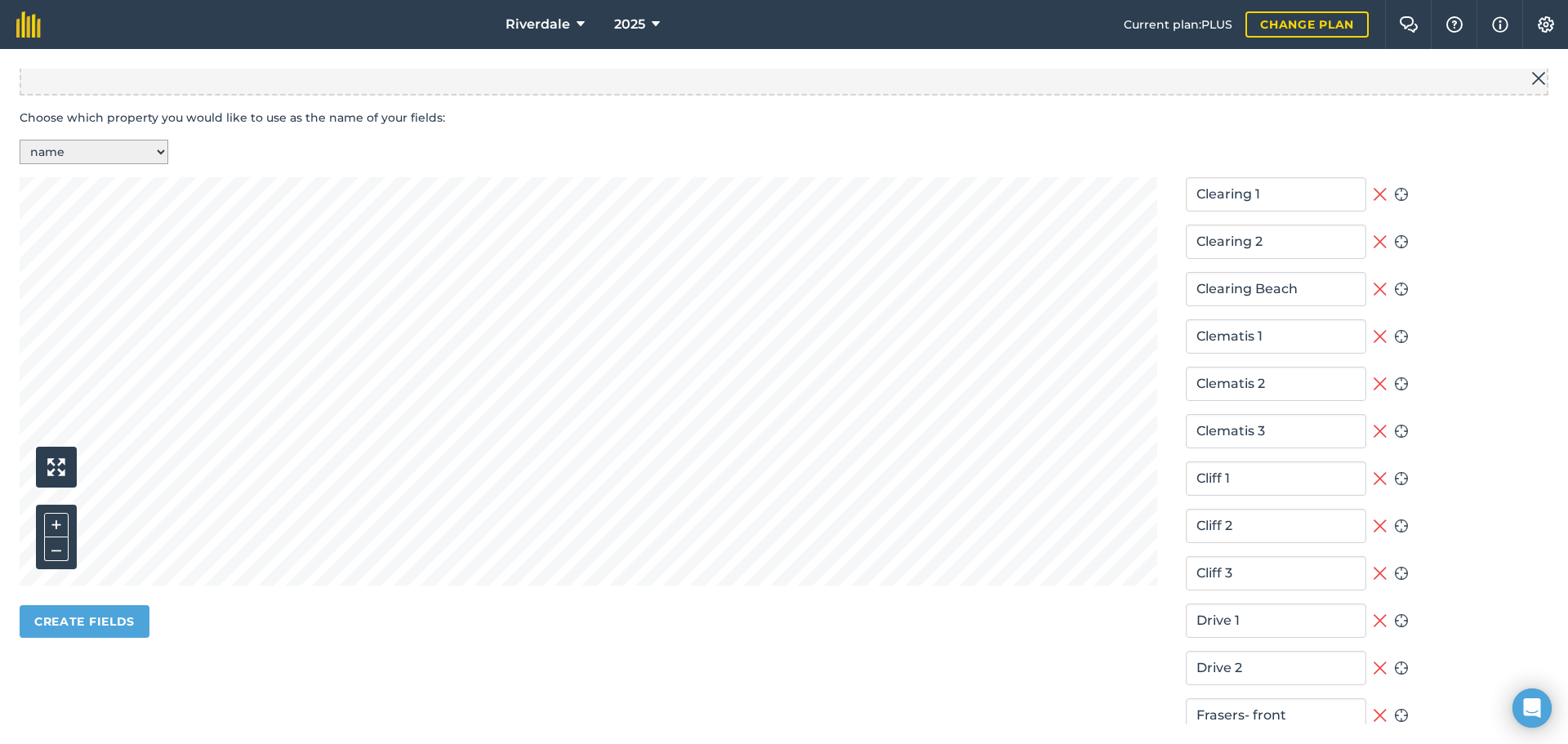 scroll, scrollTop: 408, scrollLeft: 0, axis: vertical 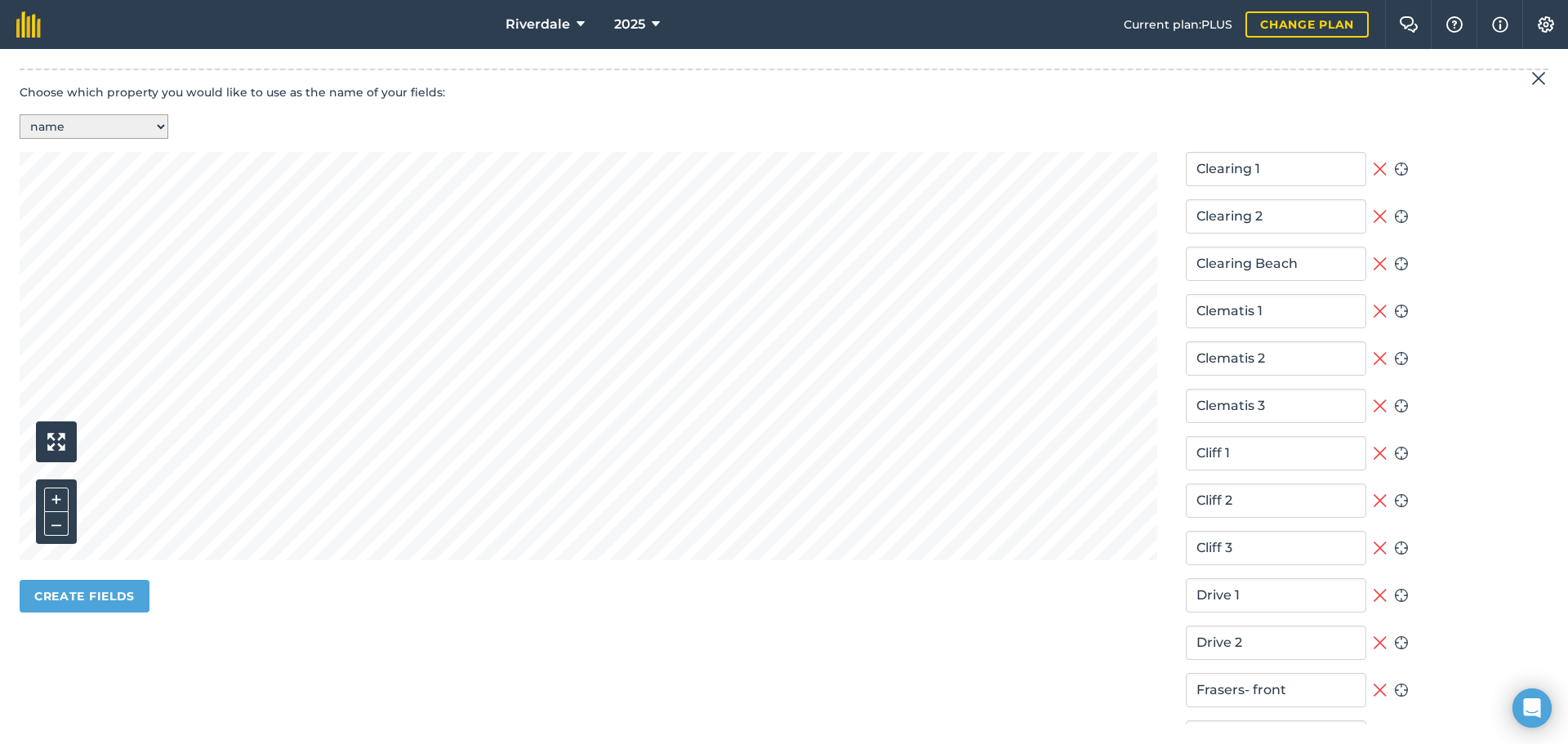 click on "--  Select a property  -- name" at bounding box center [94, 127] 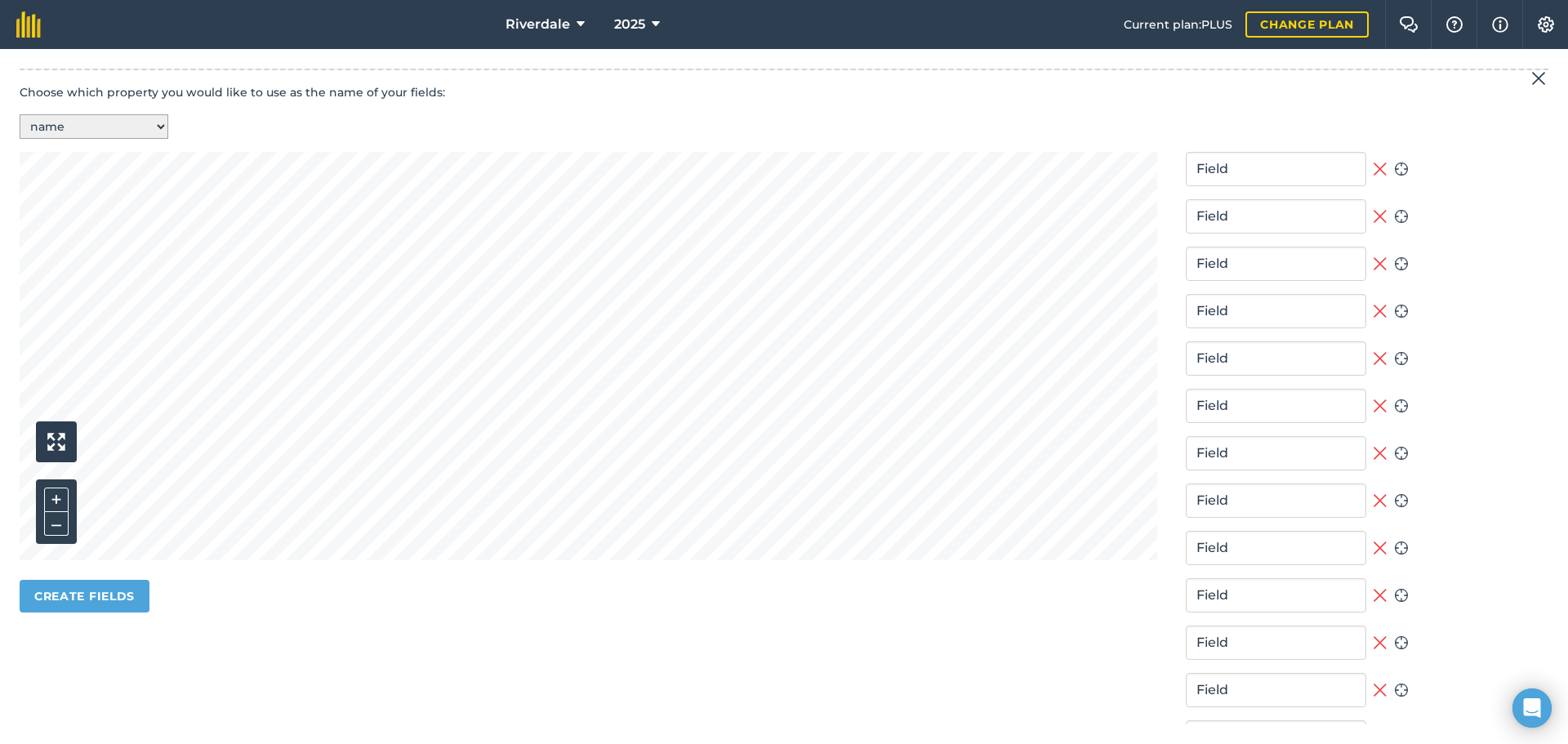 click on "--  Select a property  -- name" at bounding box center [94, 127] 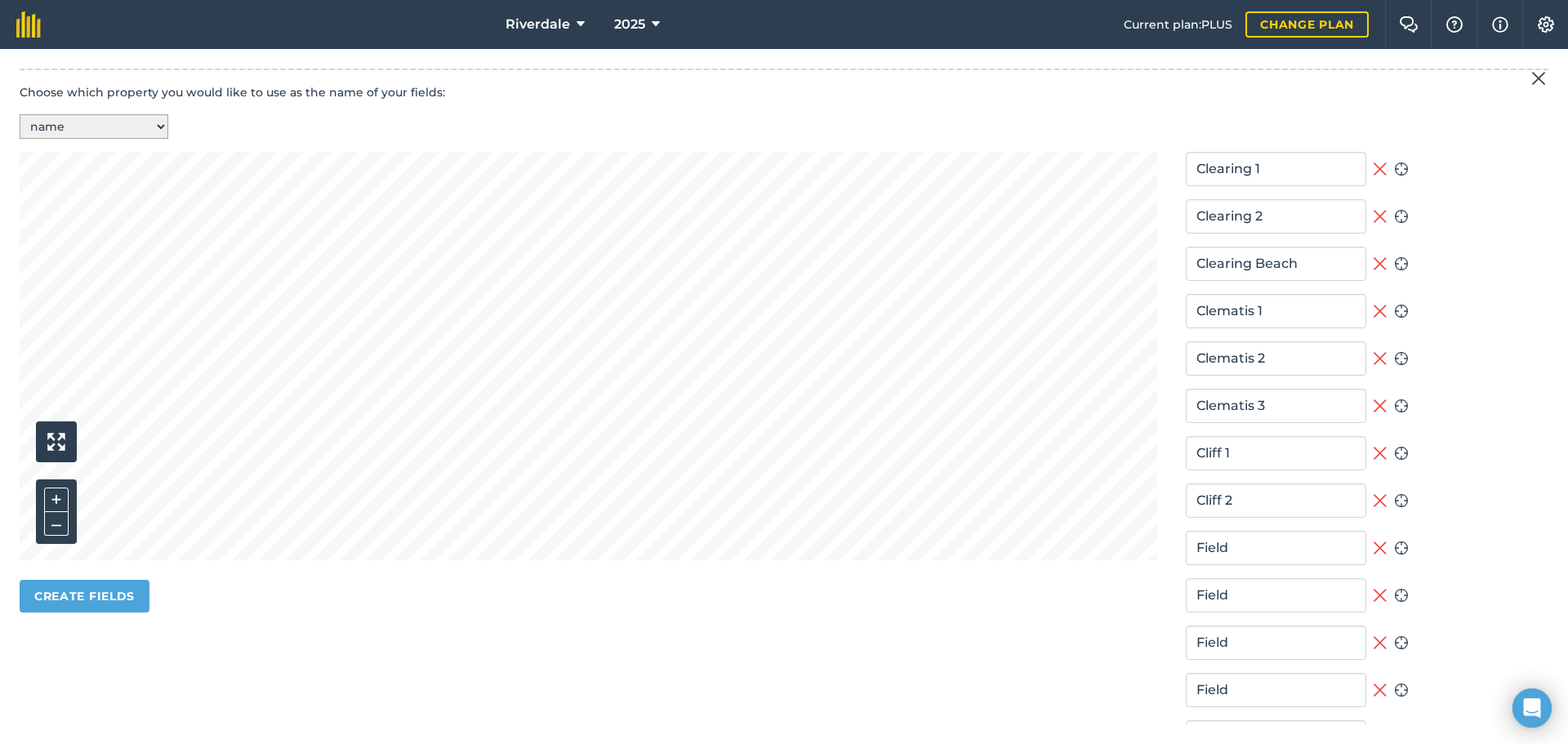 type on "Cliff 3" 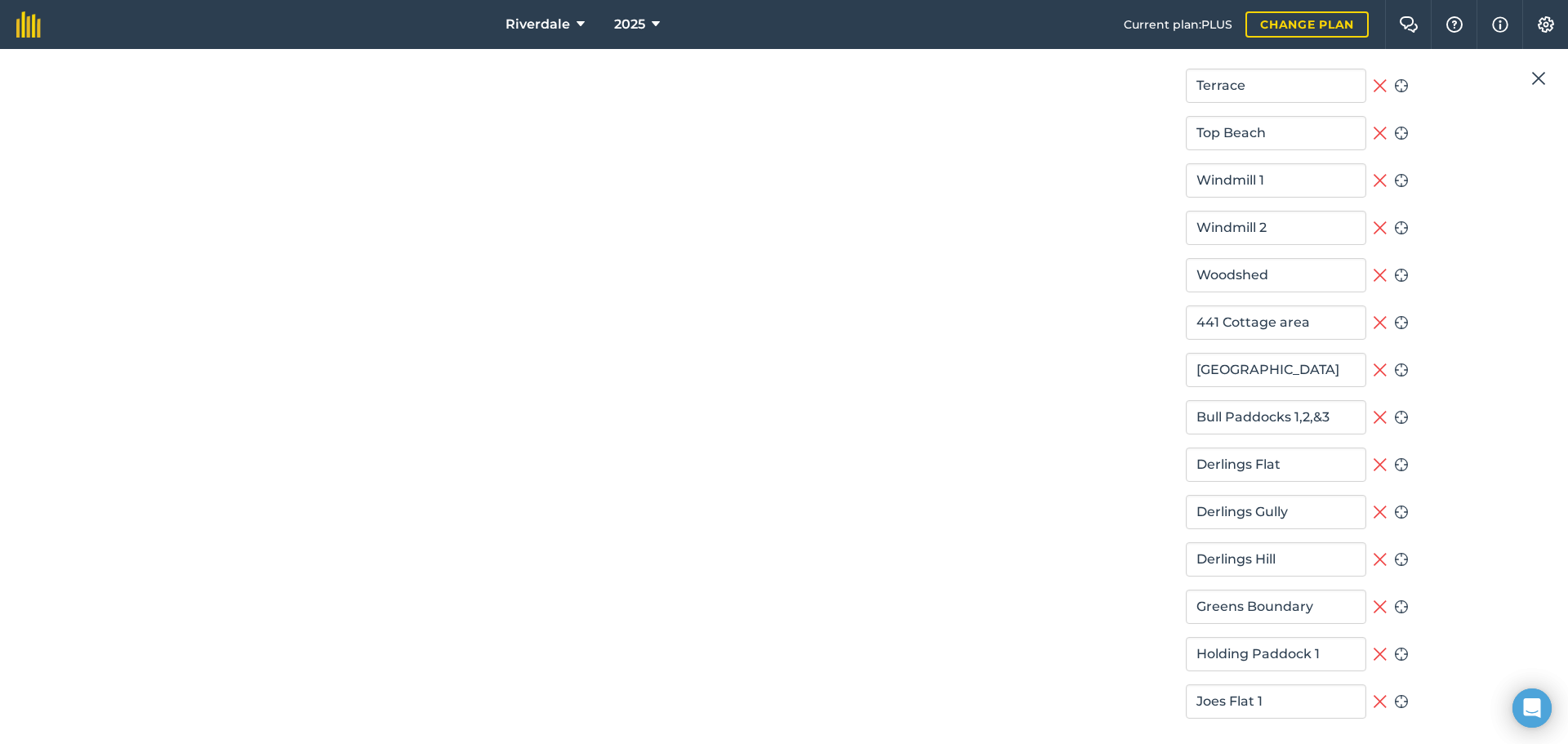 scroll, scrollTop: 3267, scrollLeft: 0, axis: vertical 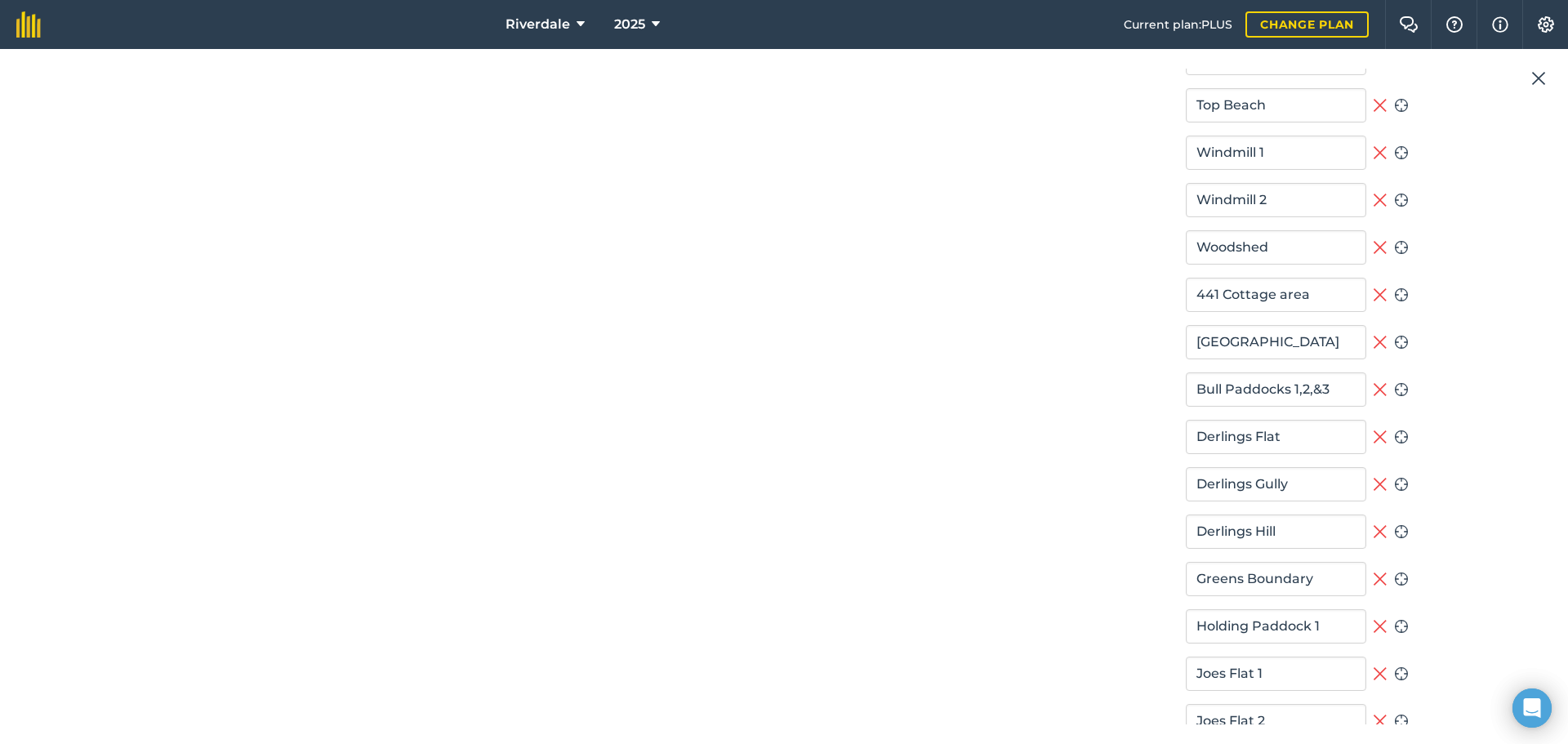 click 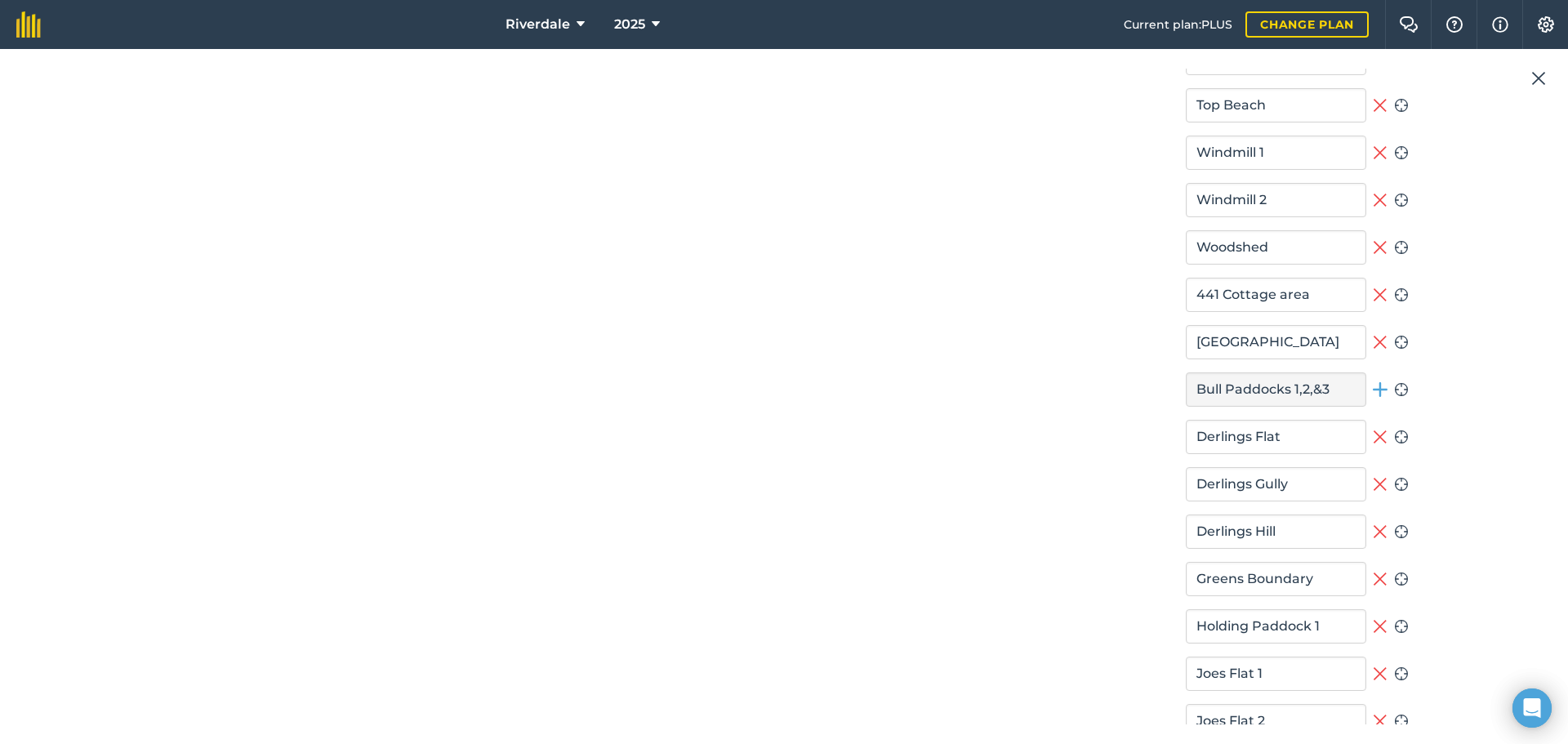 click 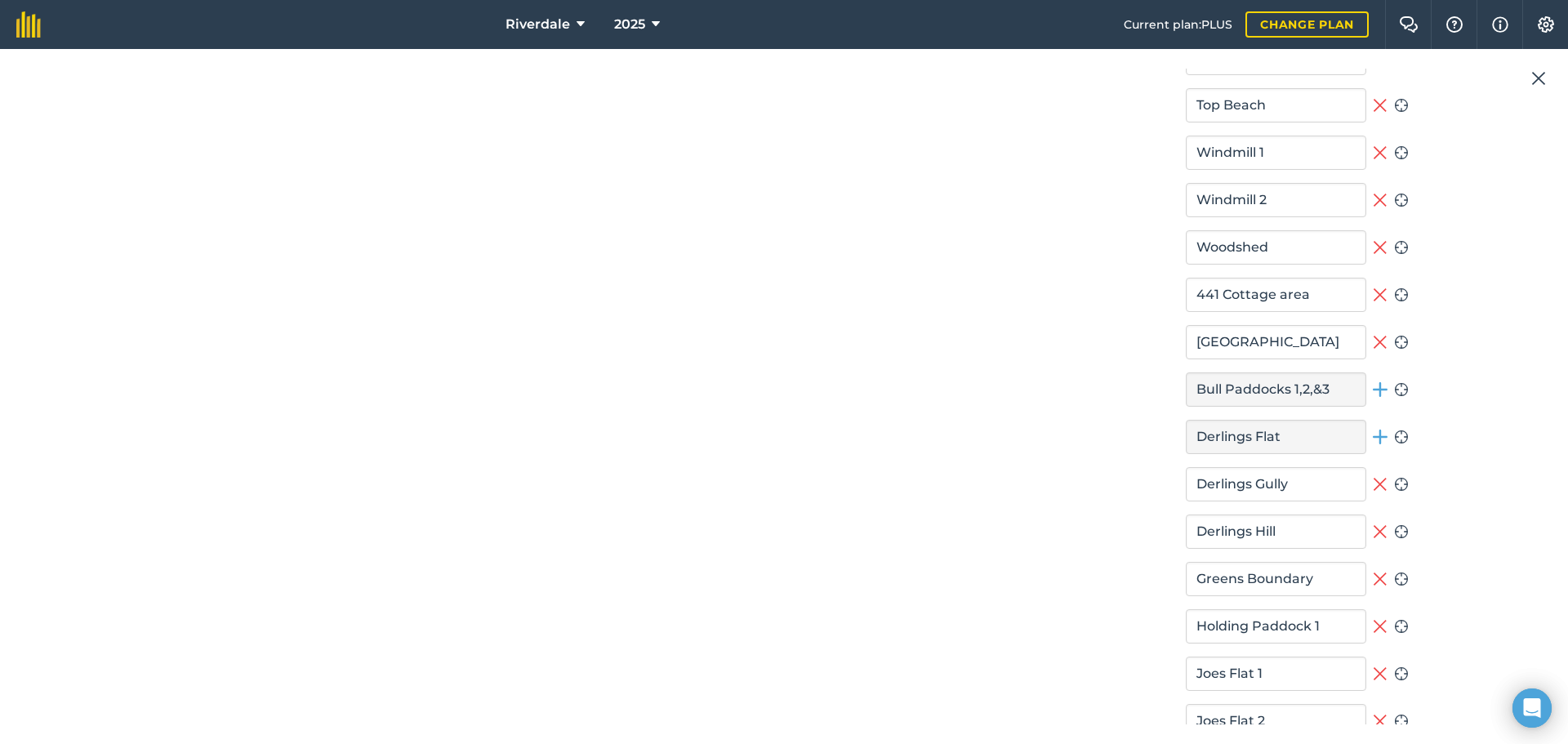 click 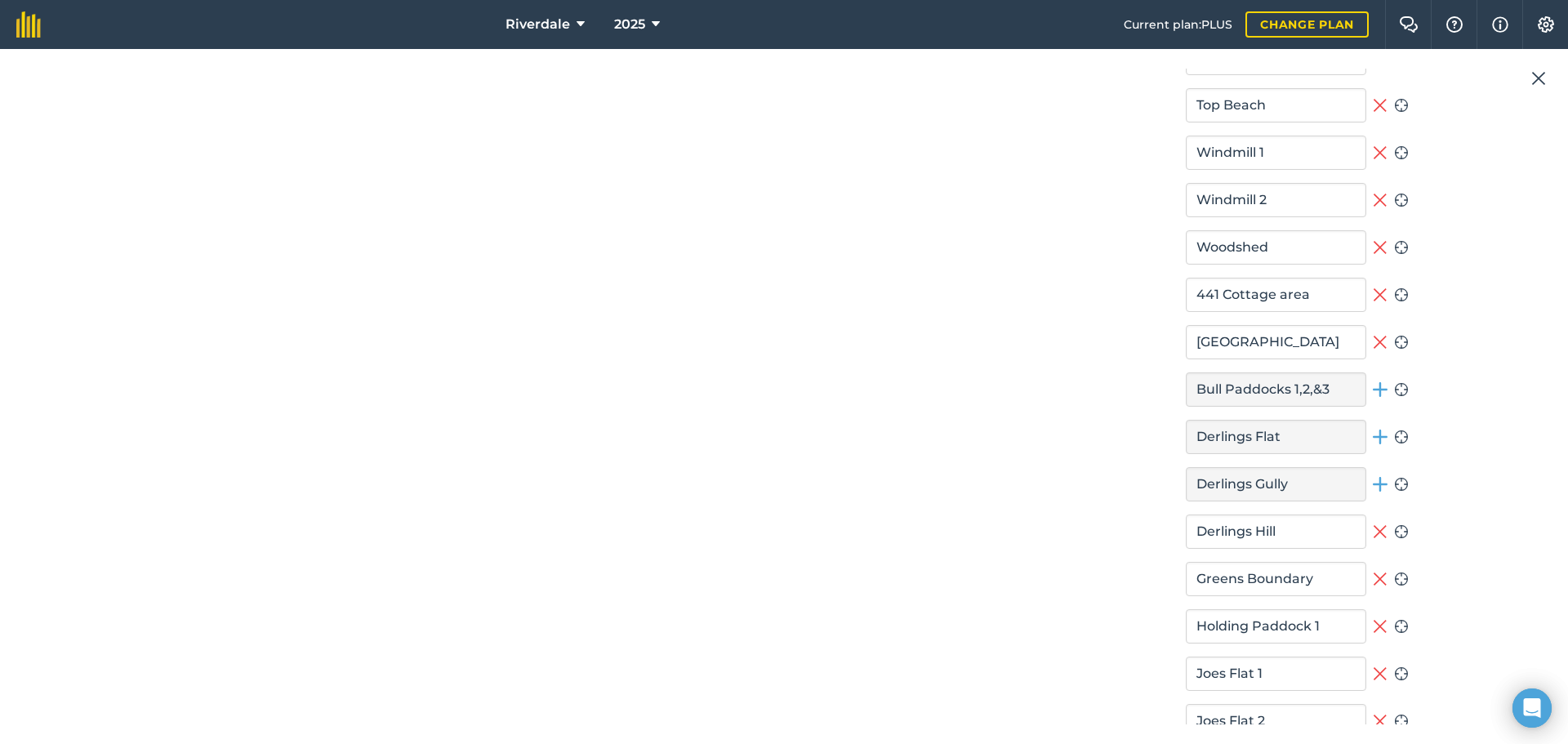 click 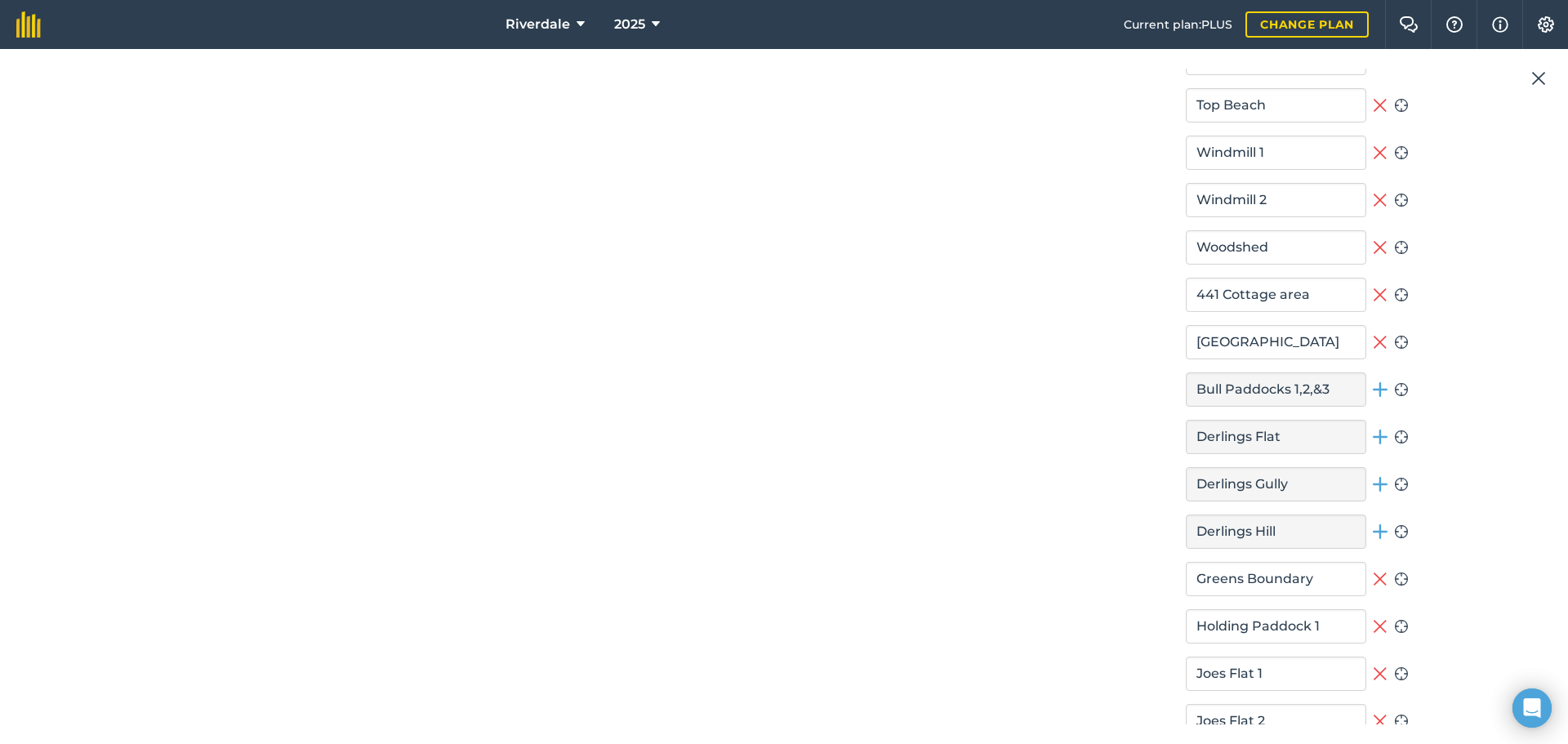 click 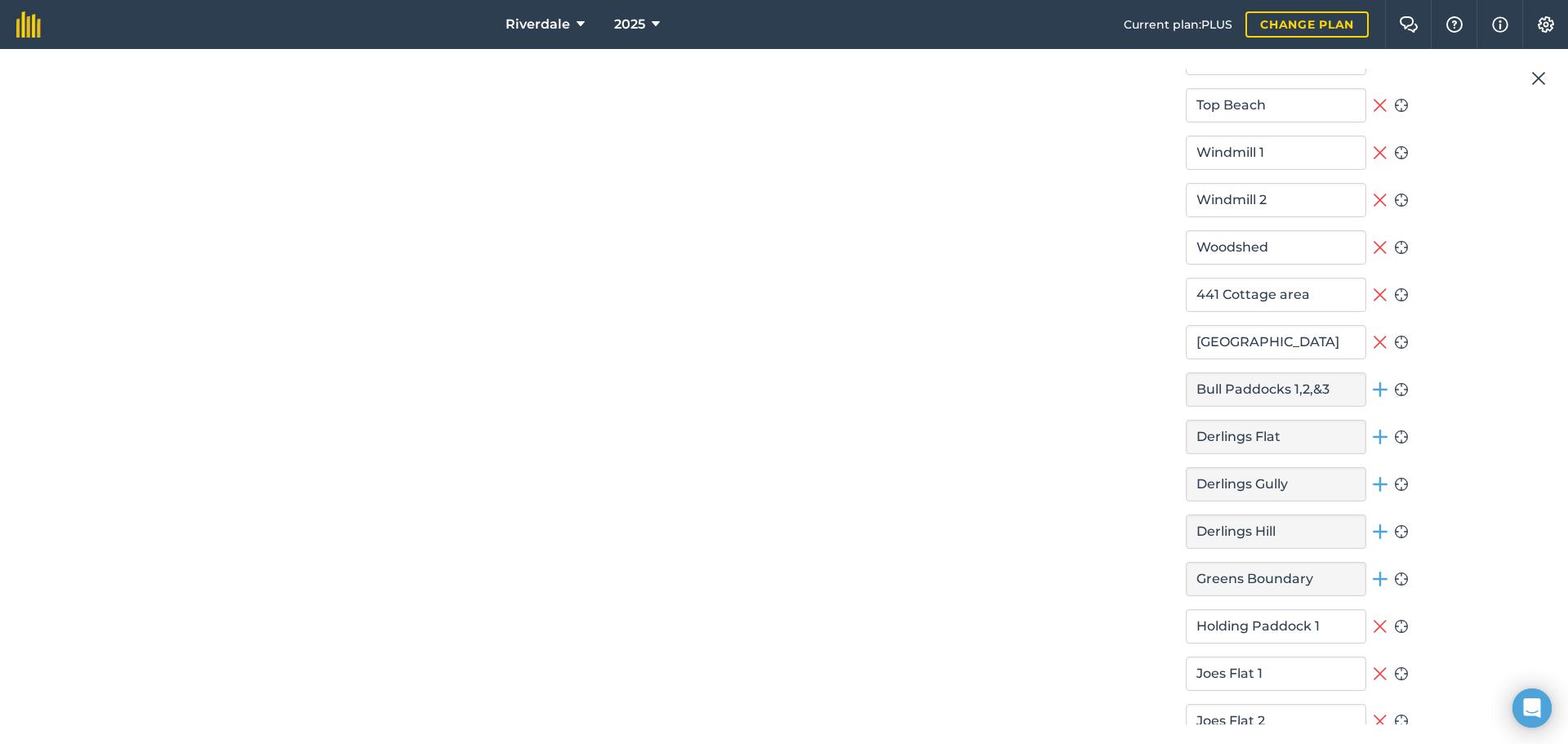 click 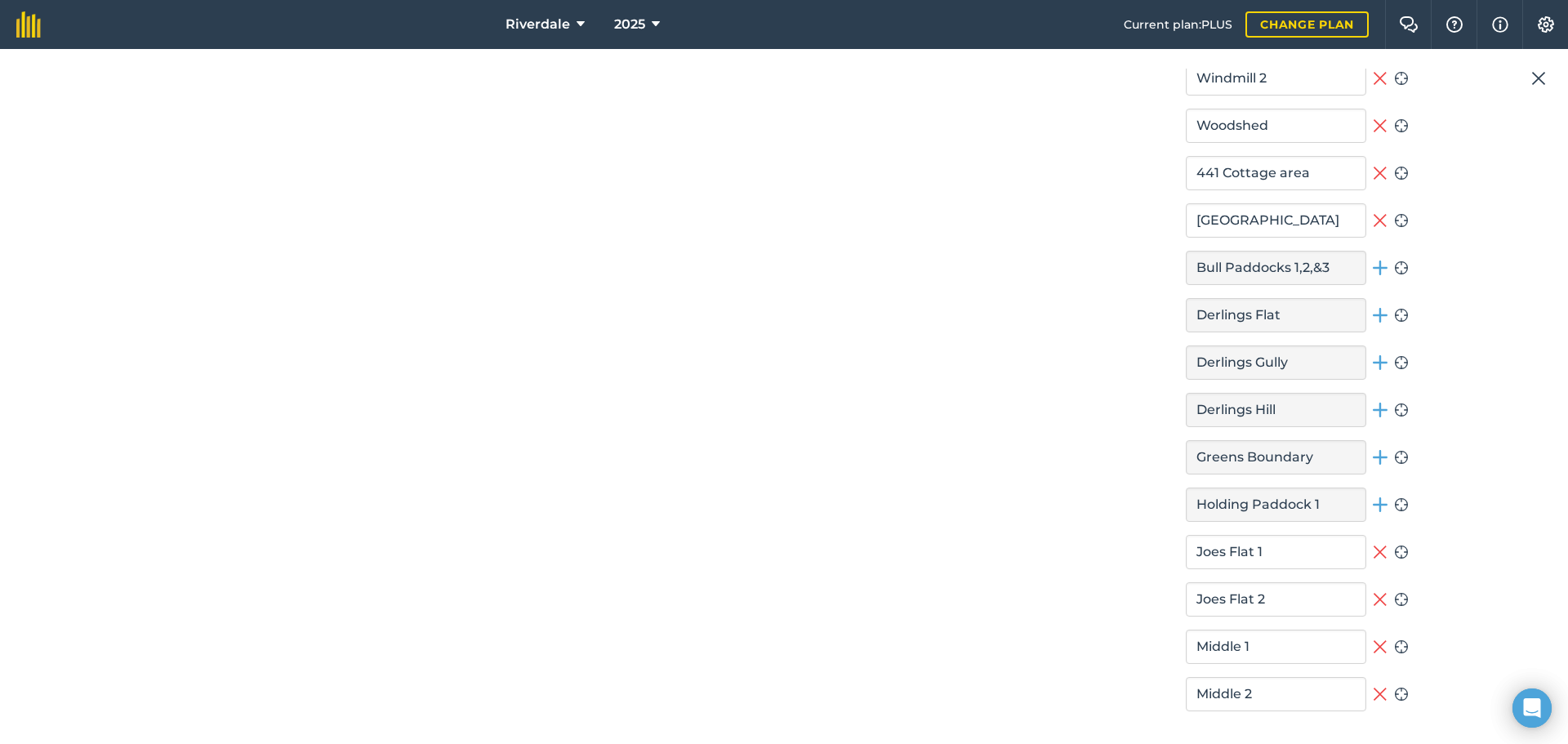 scroll, scrollTop: 3430, scrollLeft: 0, axis: vertical 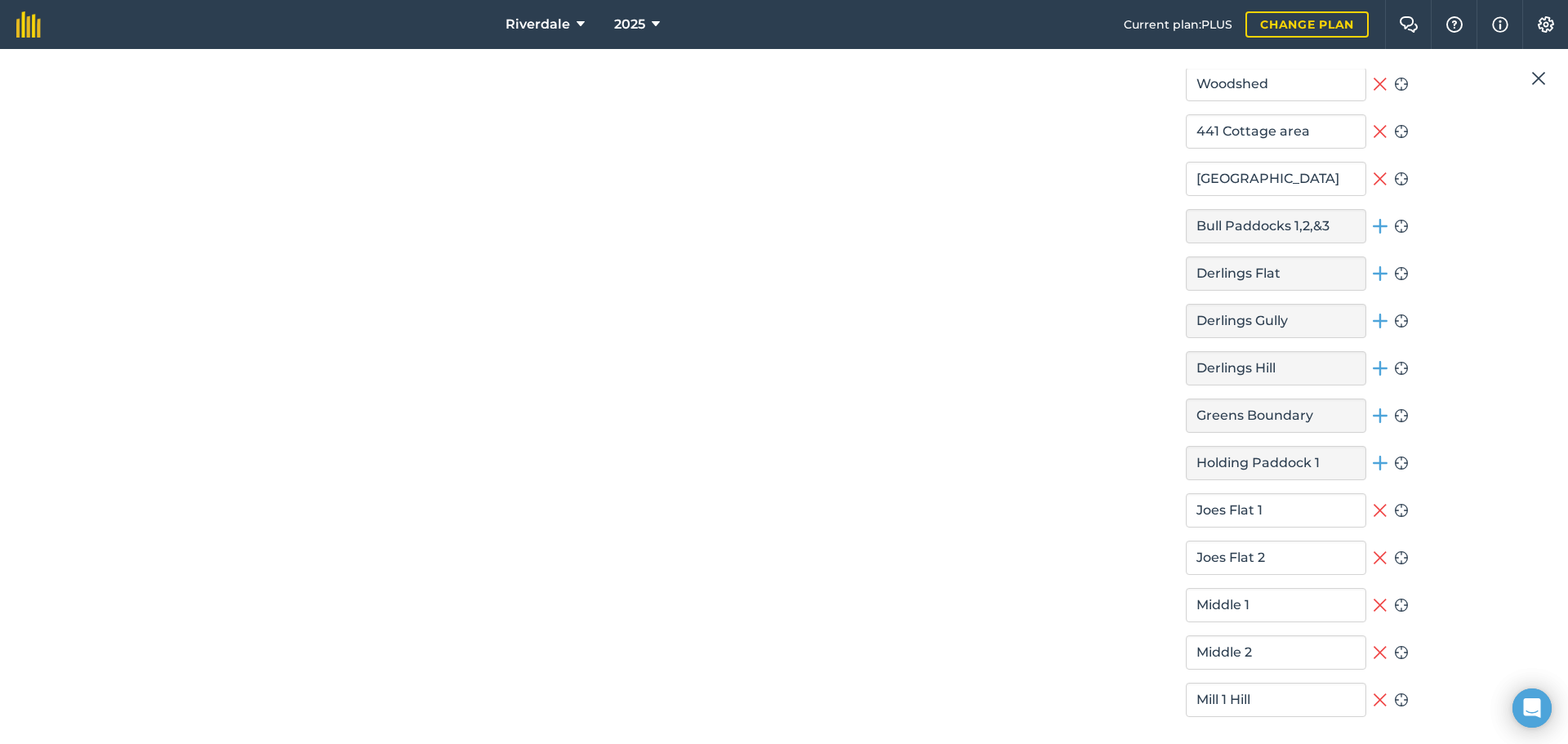 click 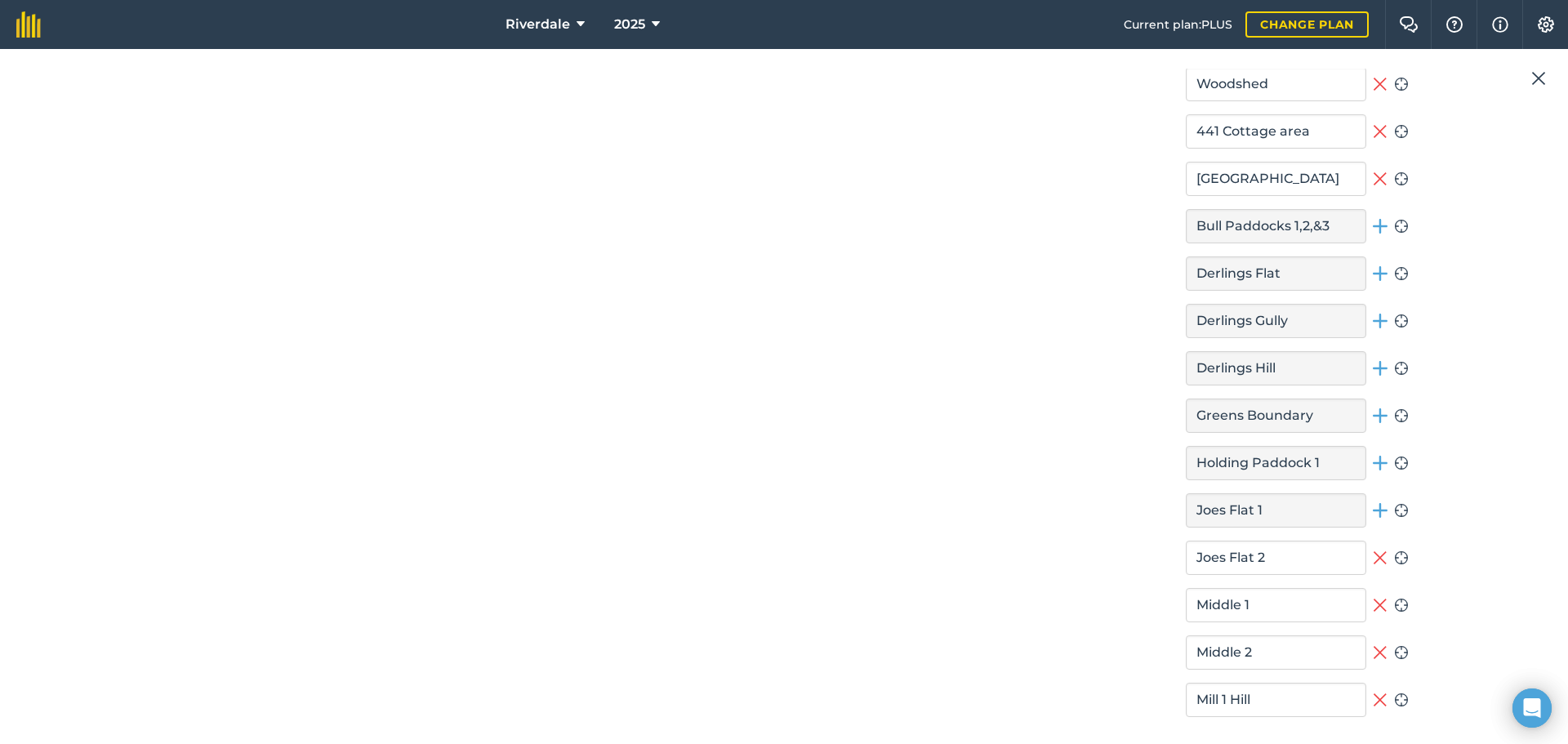 click 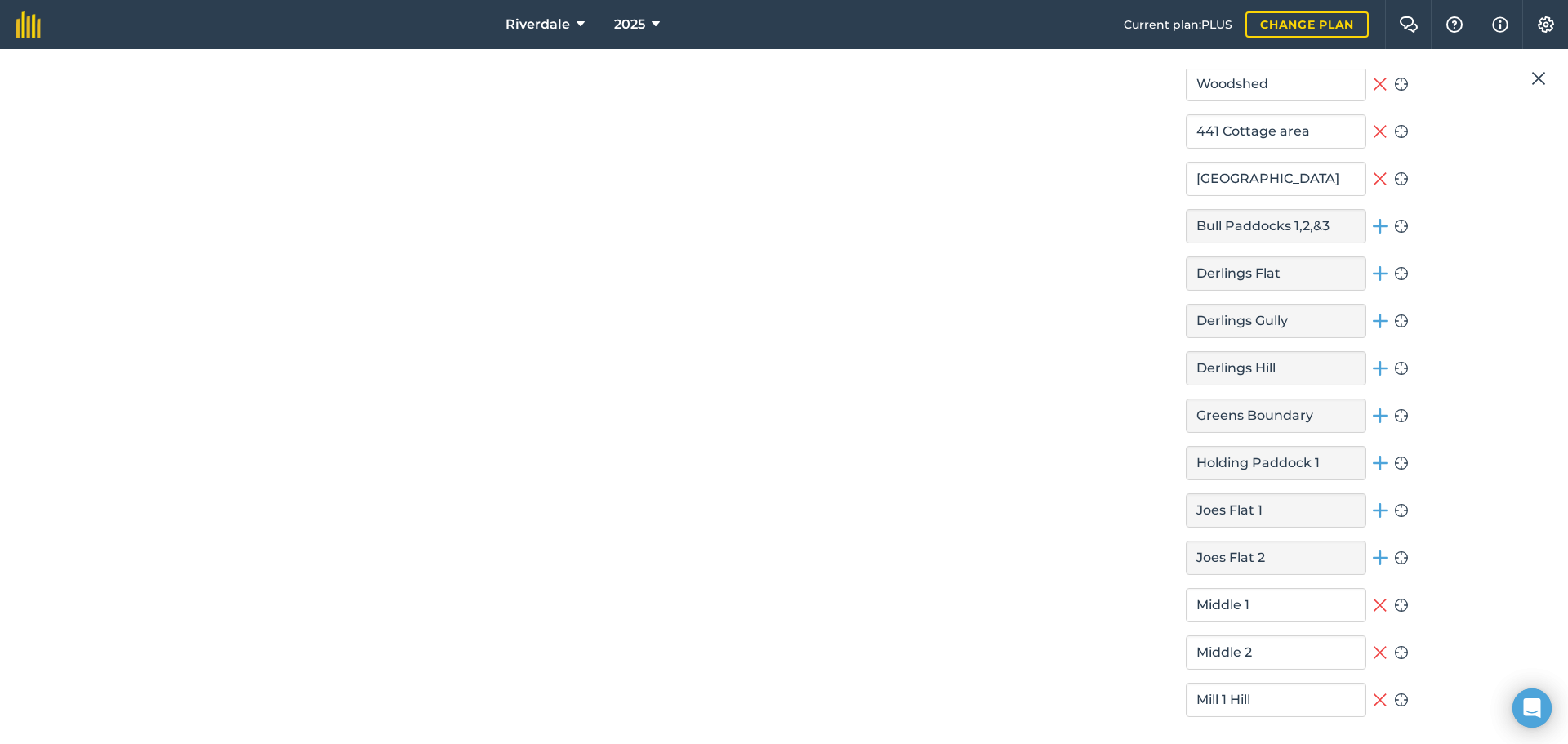 click 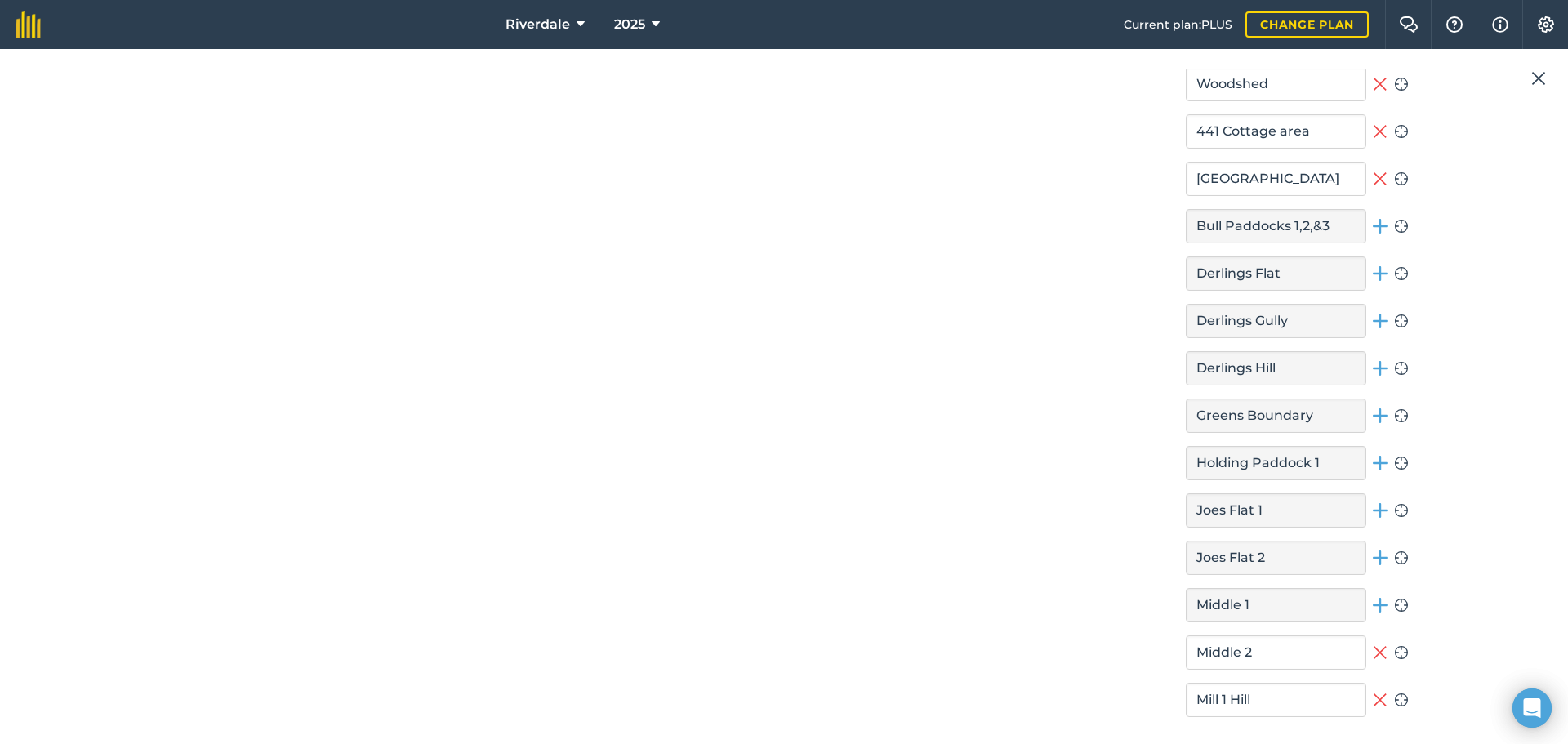click 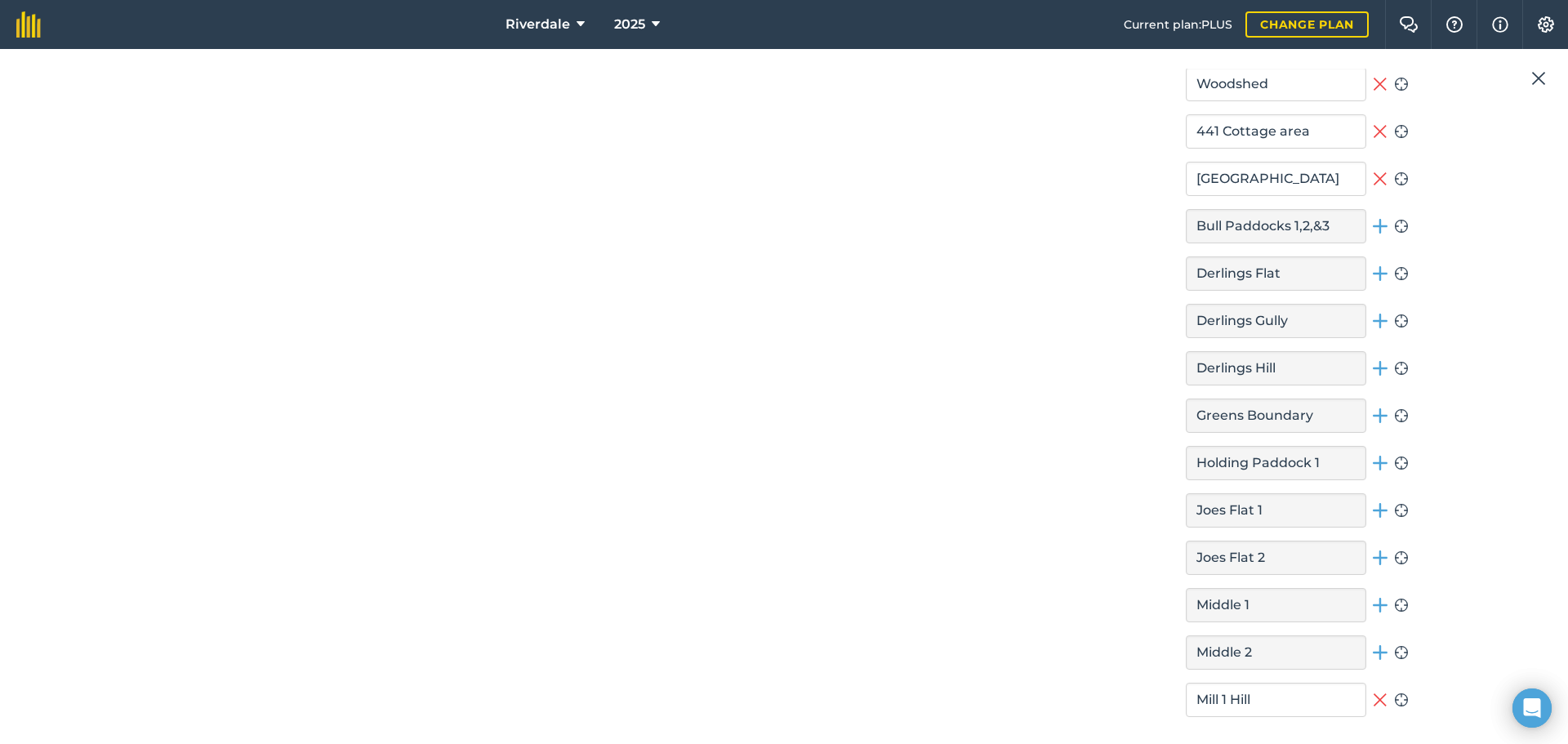 click 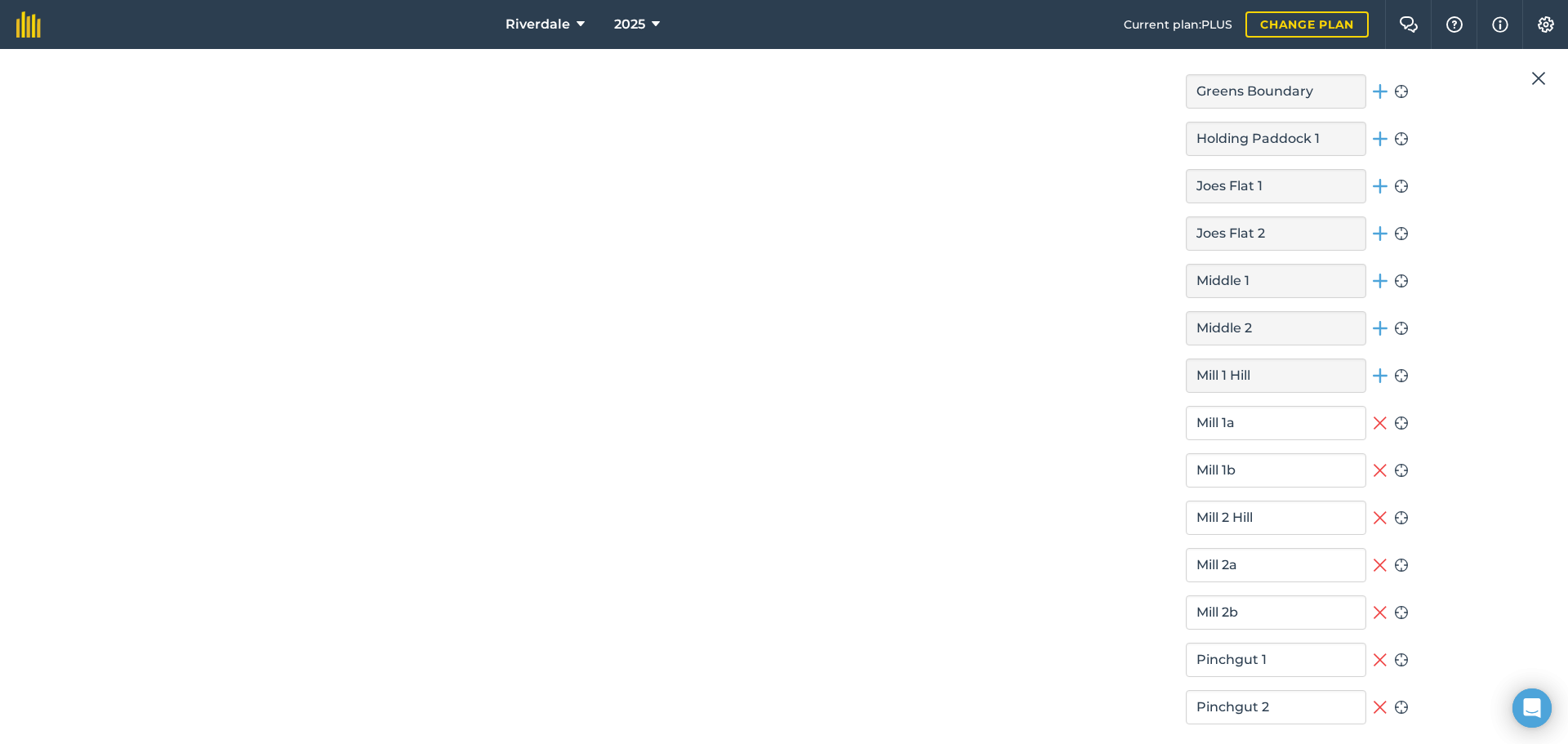scroll, scrollTop: 3757, scrollLeft: 0, axis: vertical 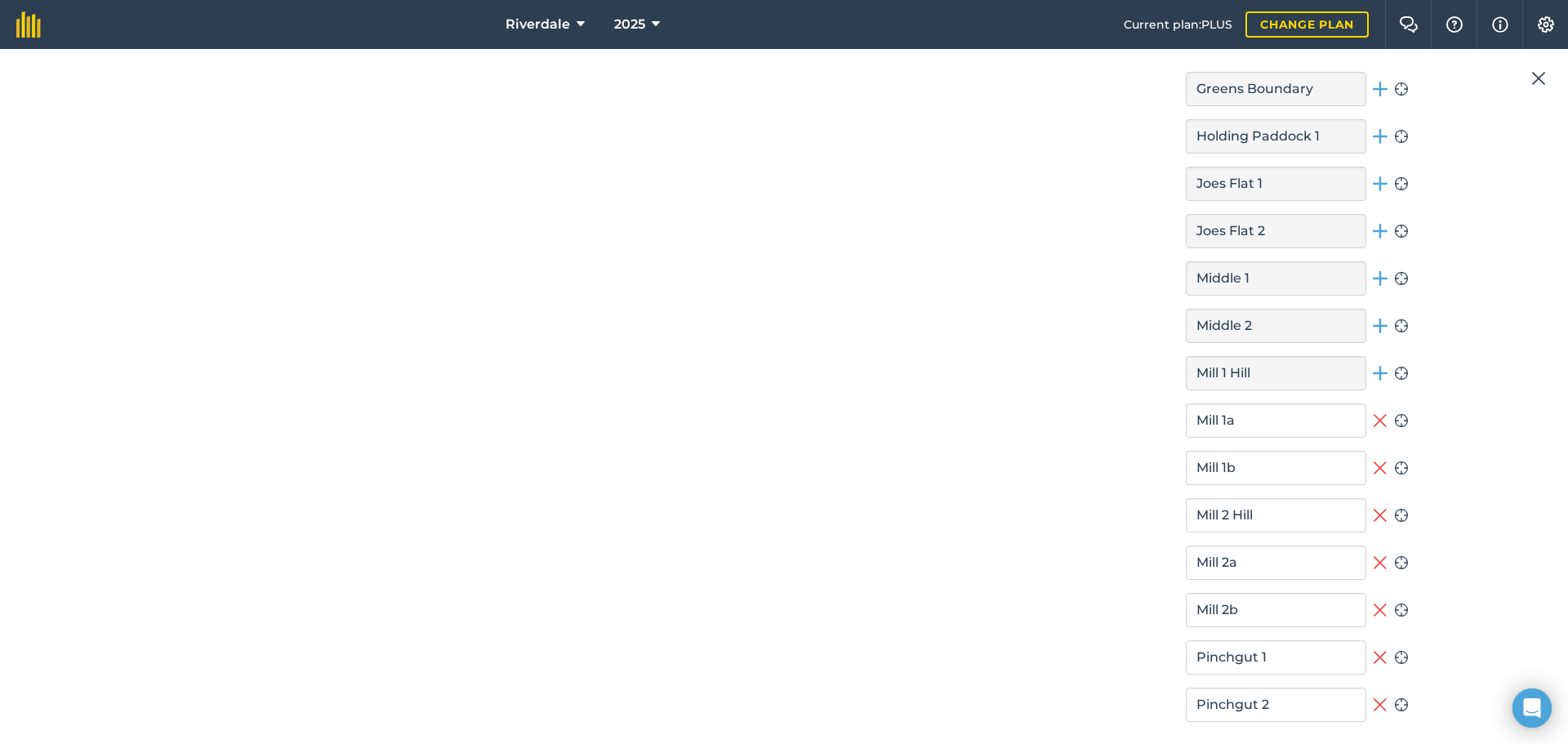click 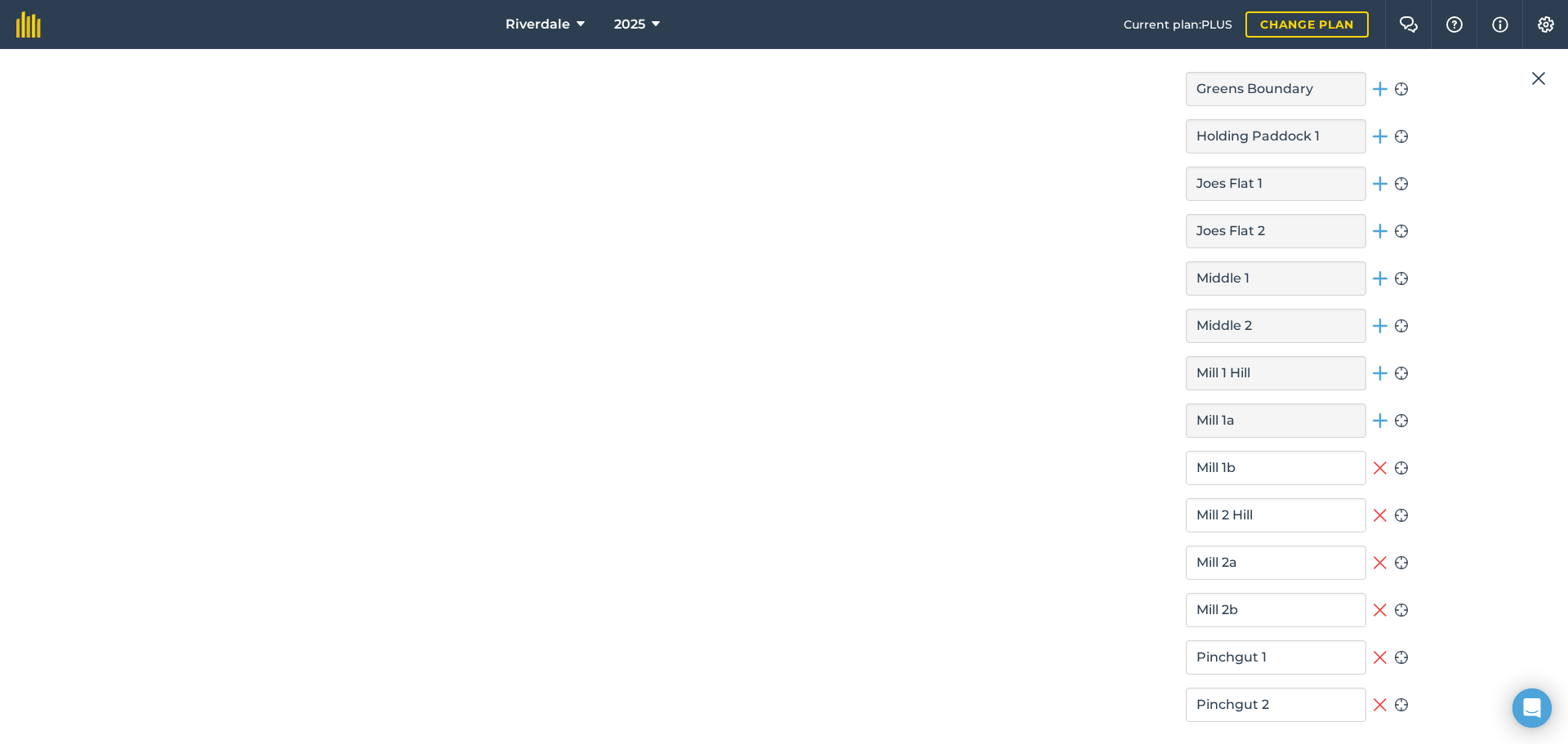 click 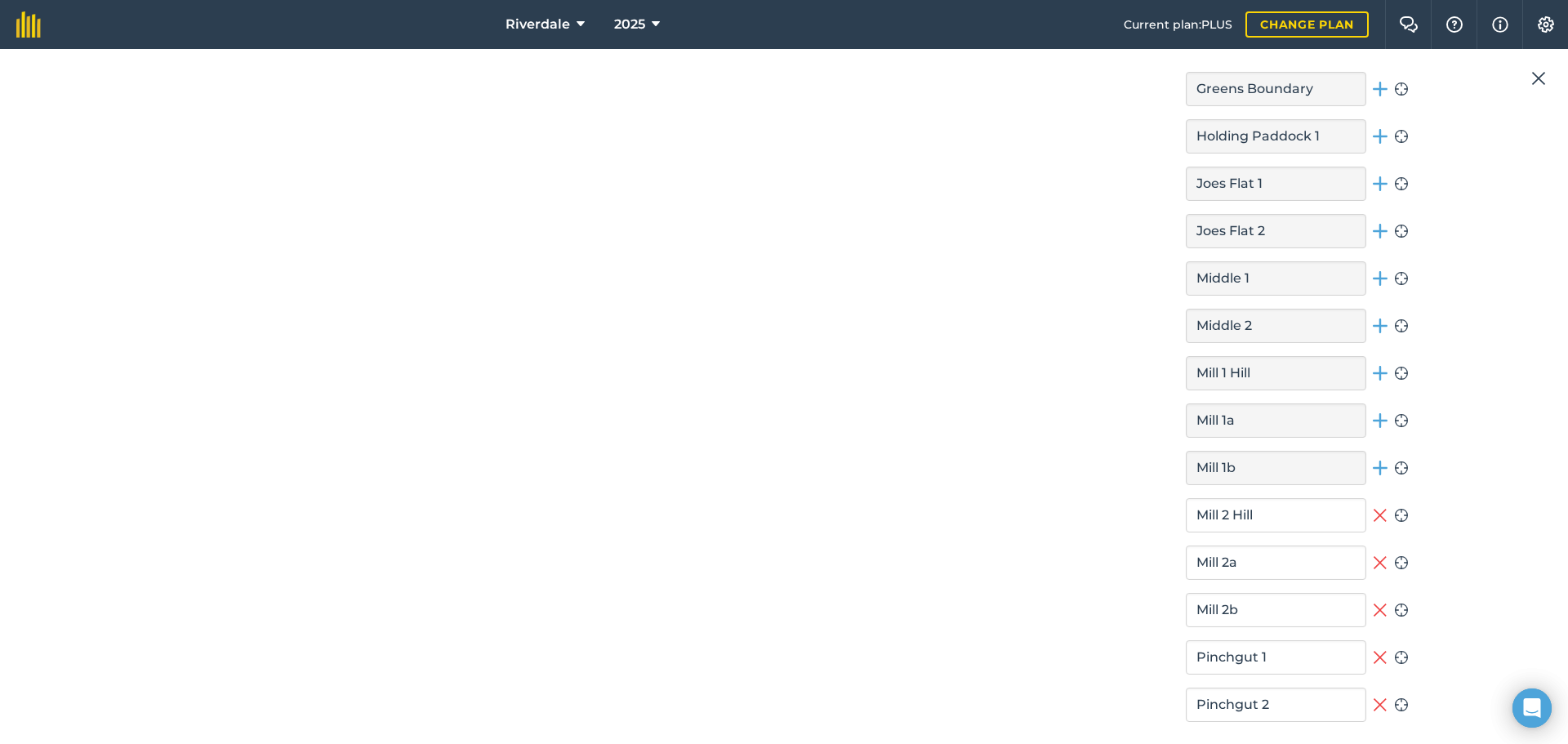 click 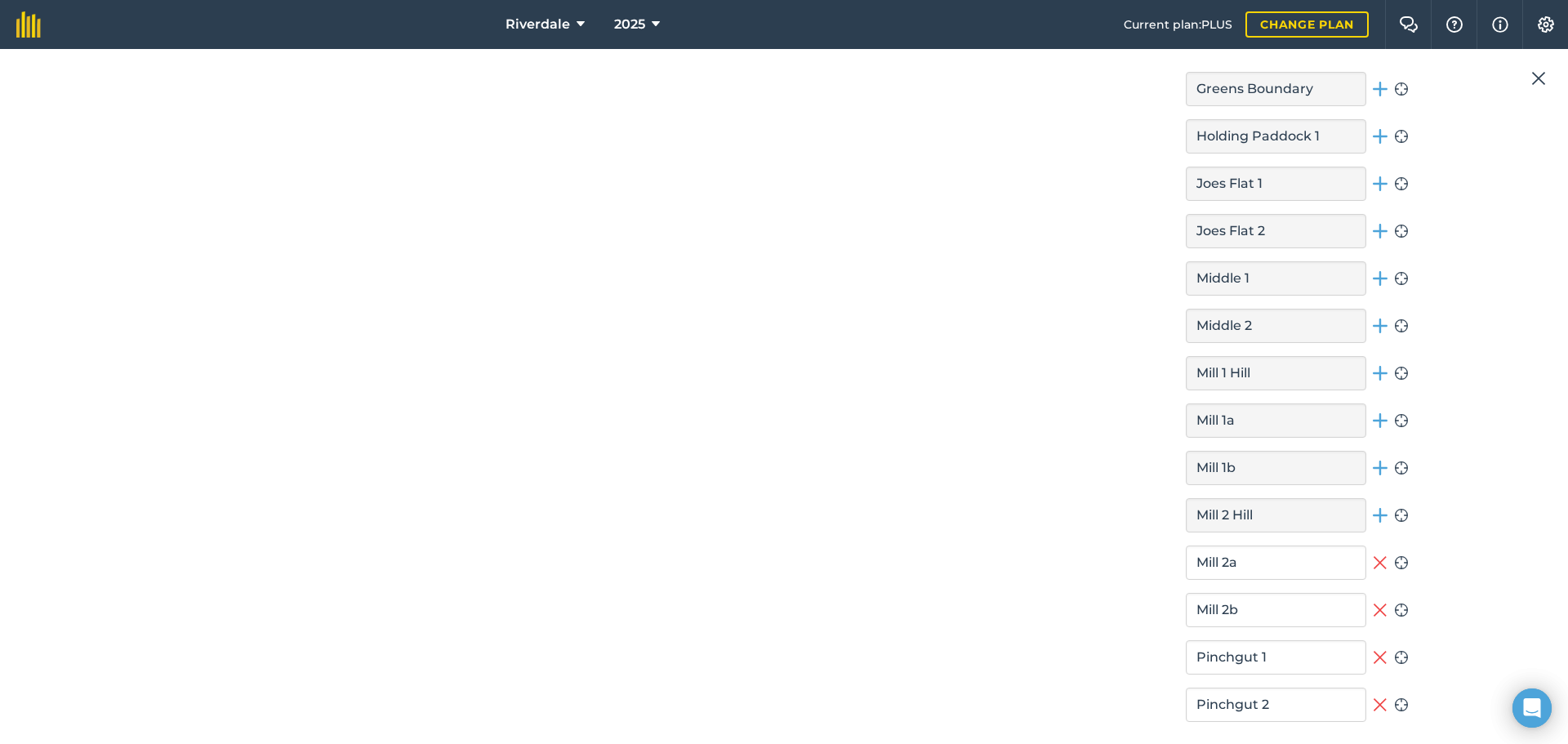click 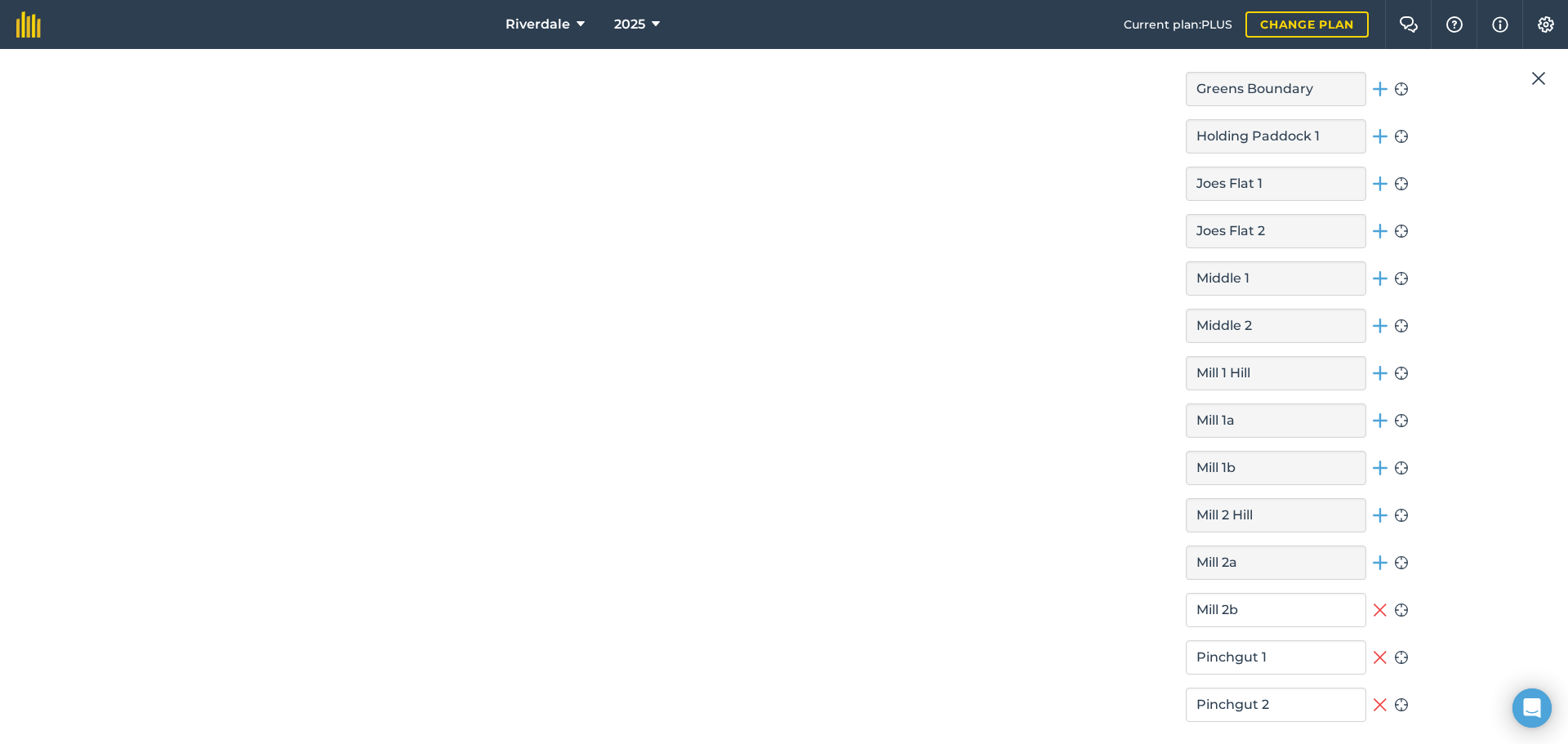 click 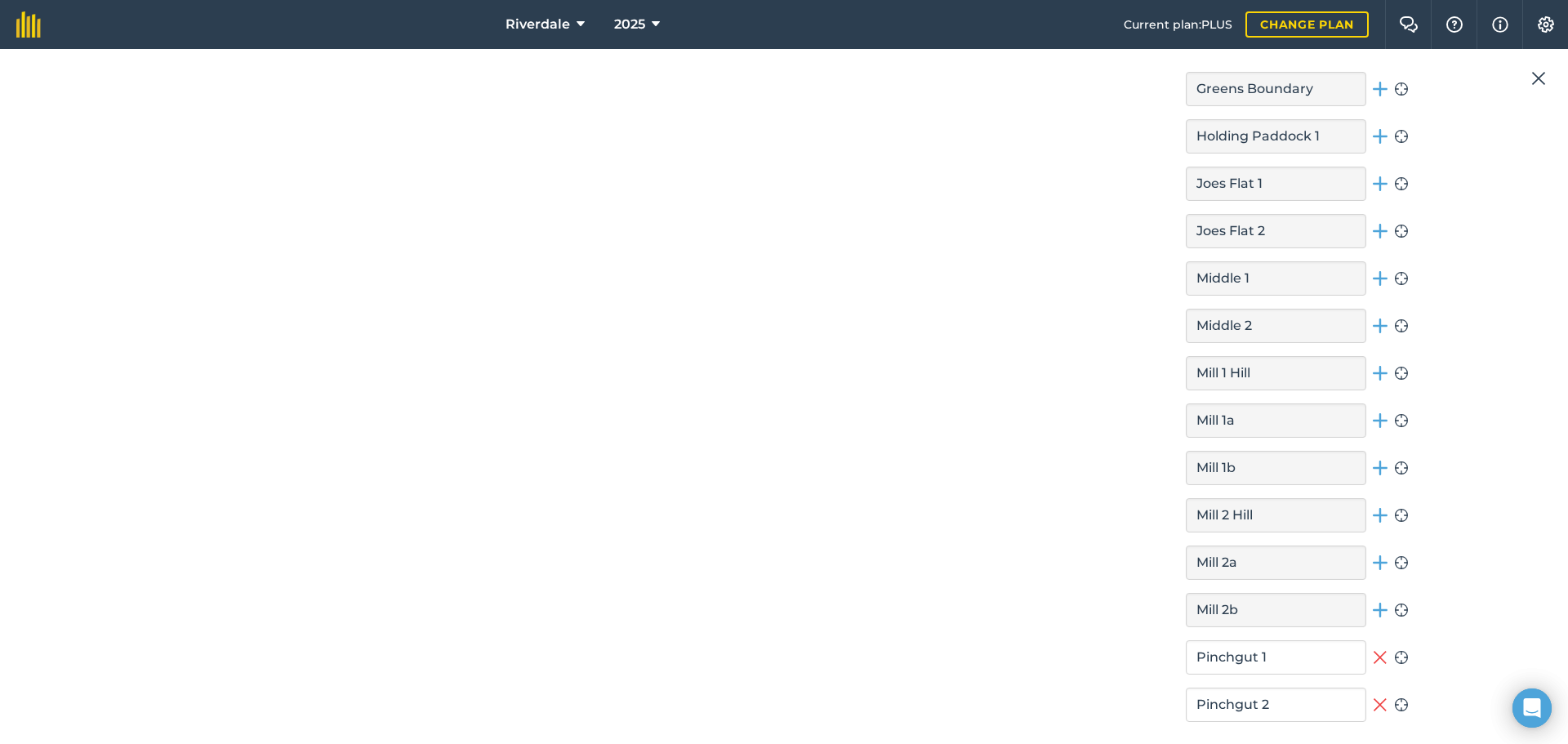 click 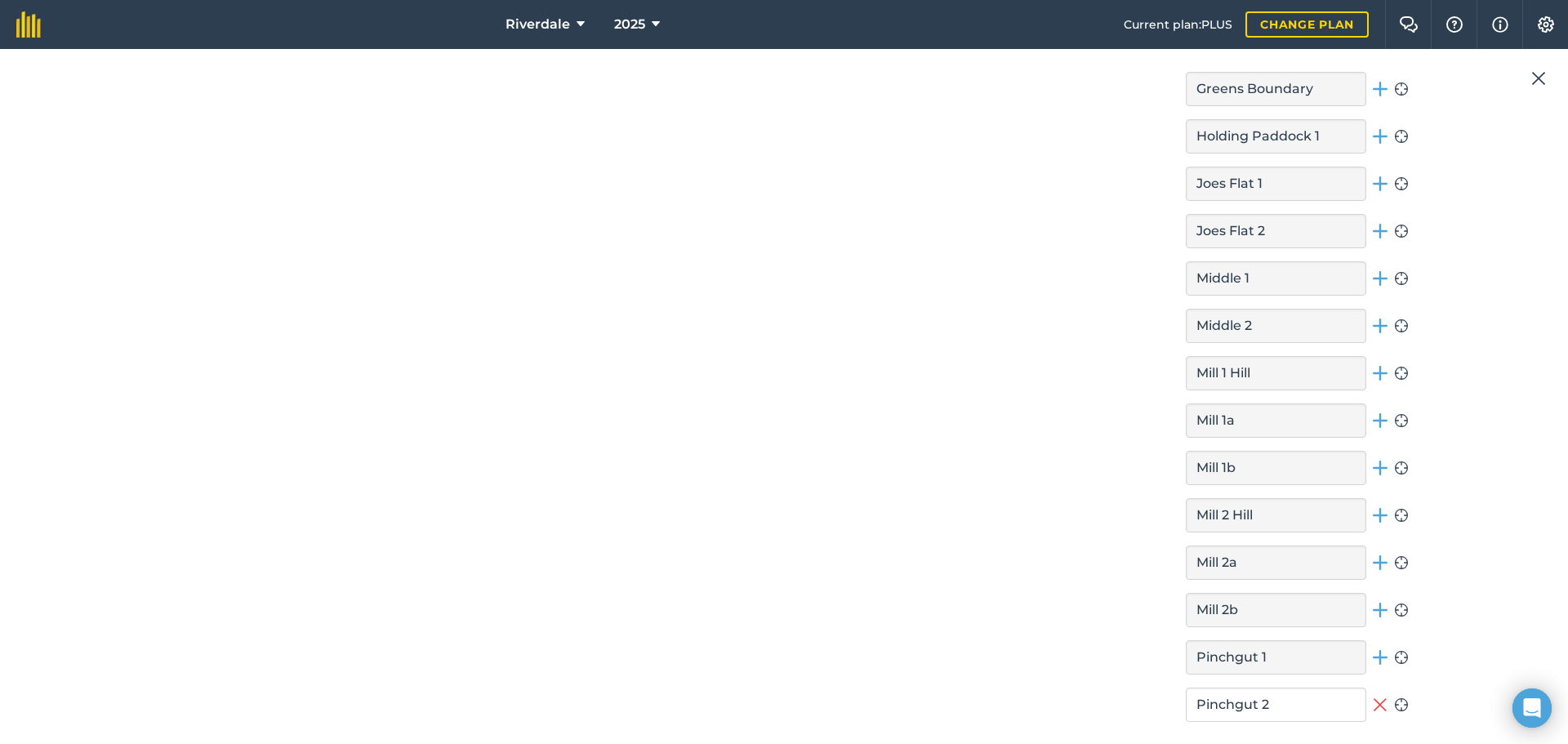 click 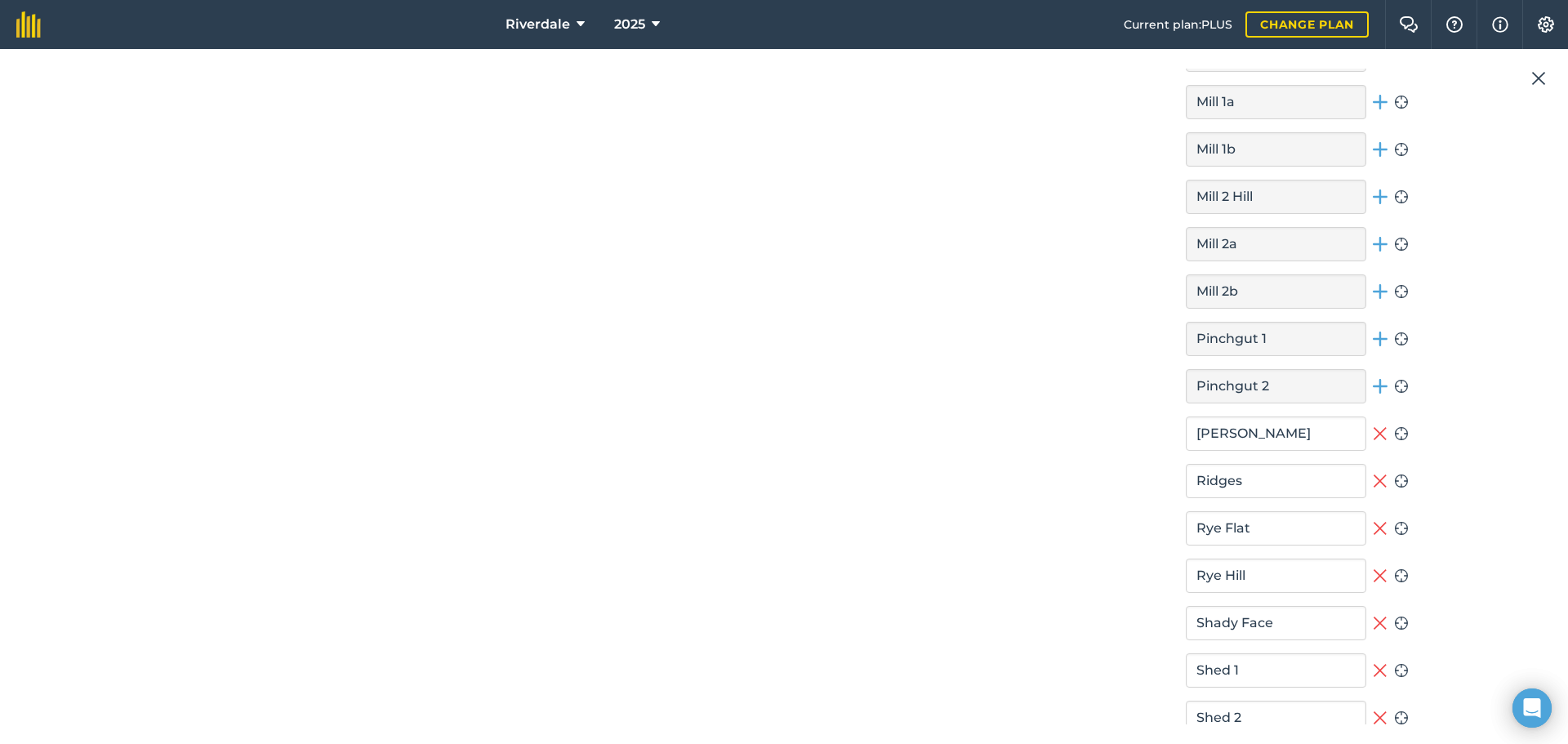 scroll, scrollTop: 4083, scrollLeft: 0, axis: vertical 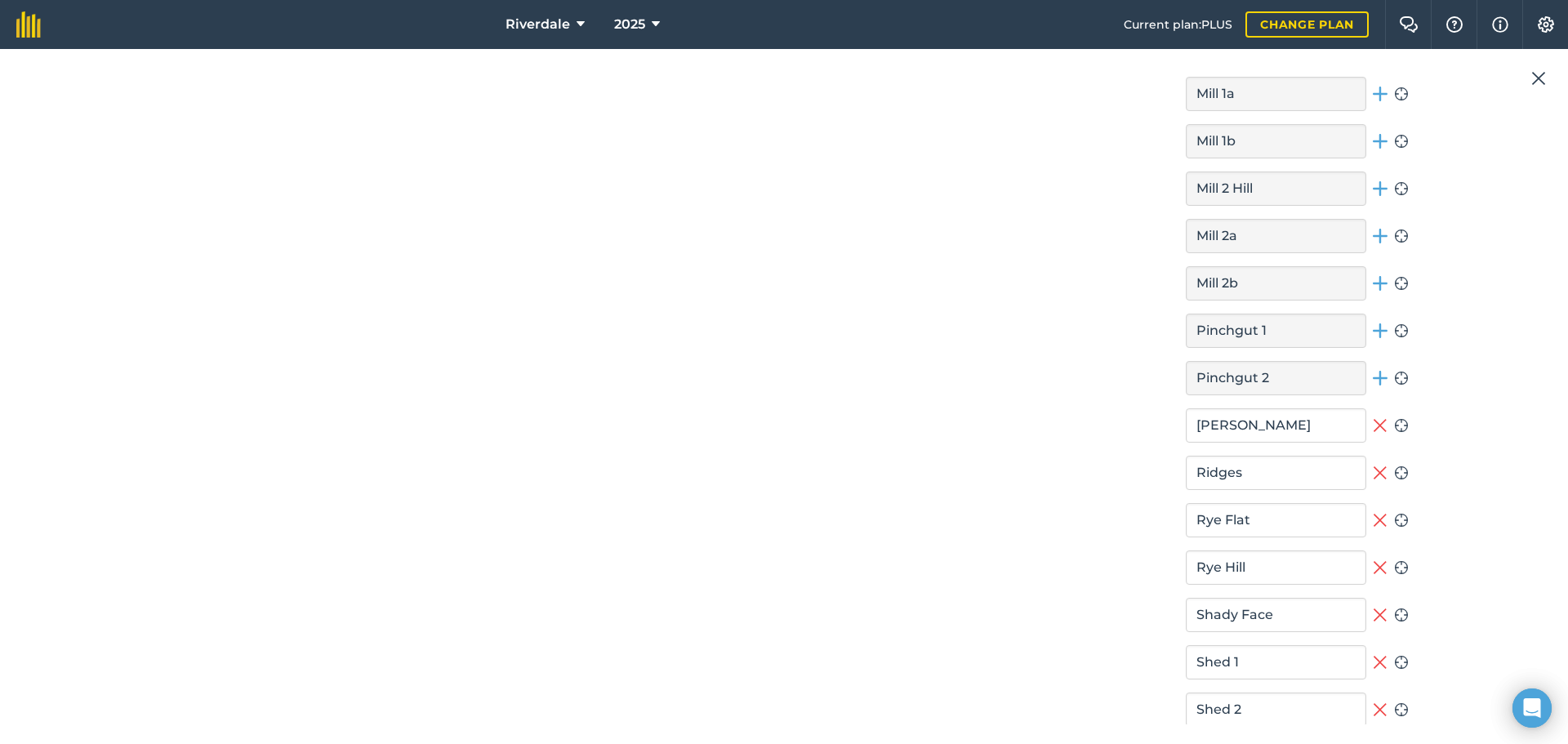 click 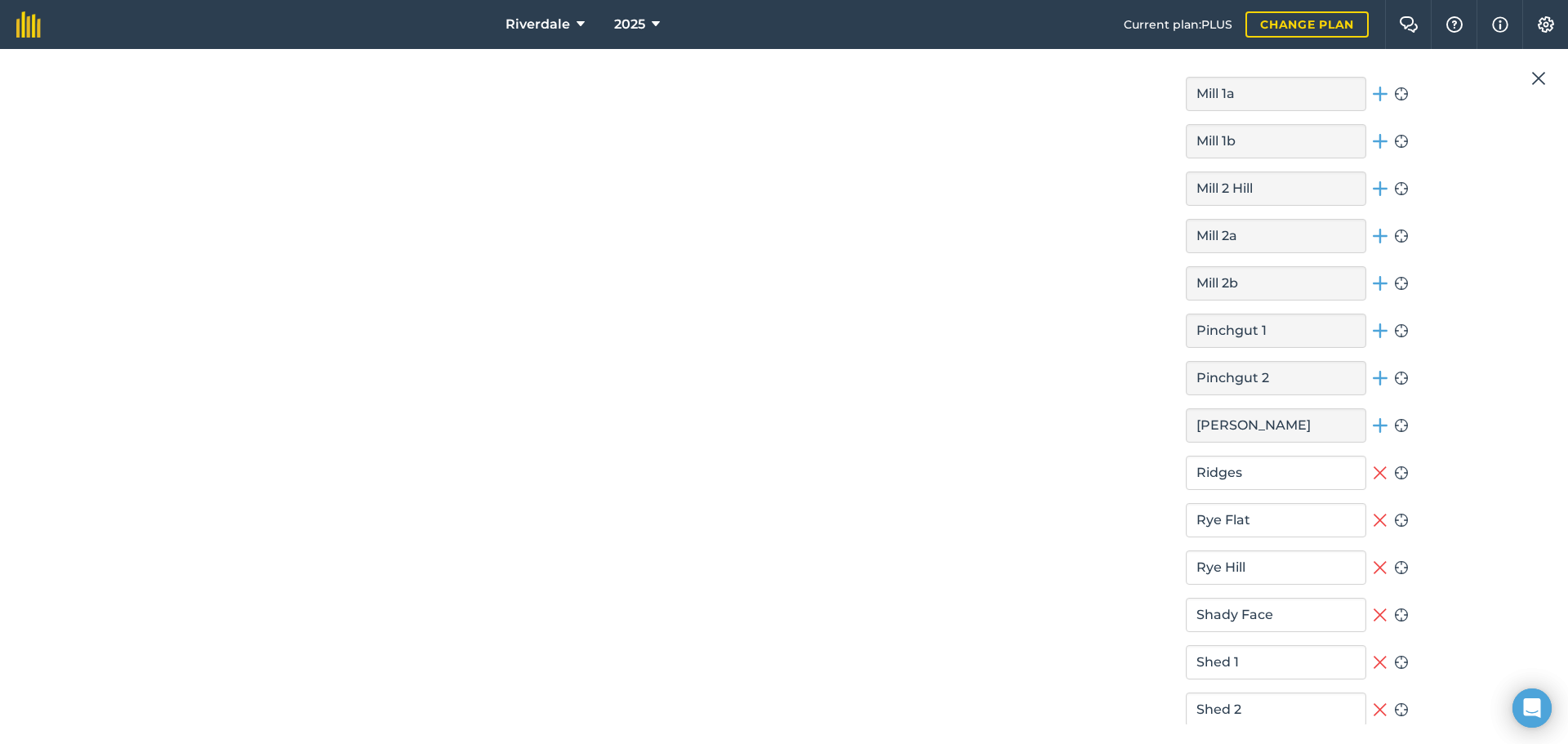 click 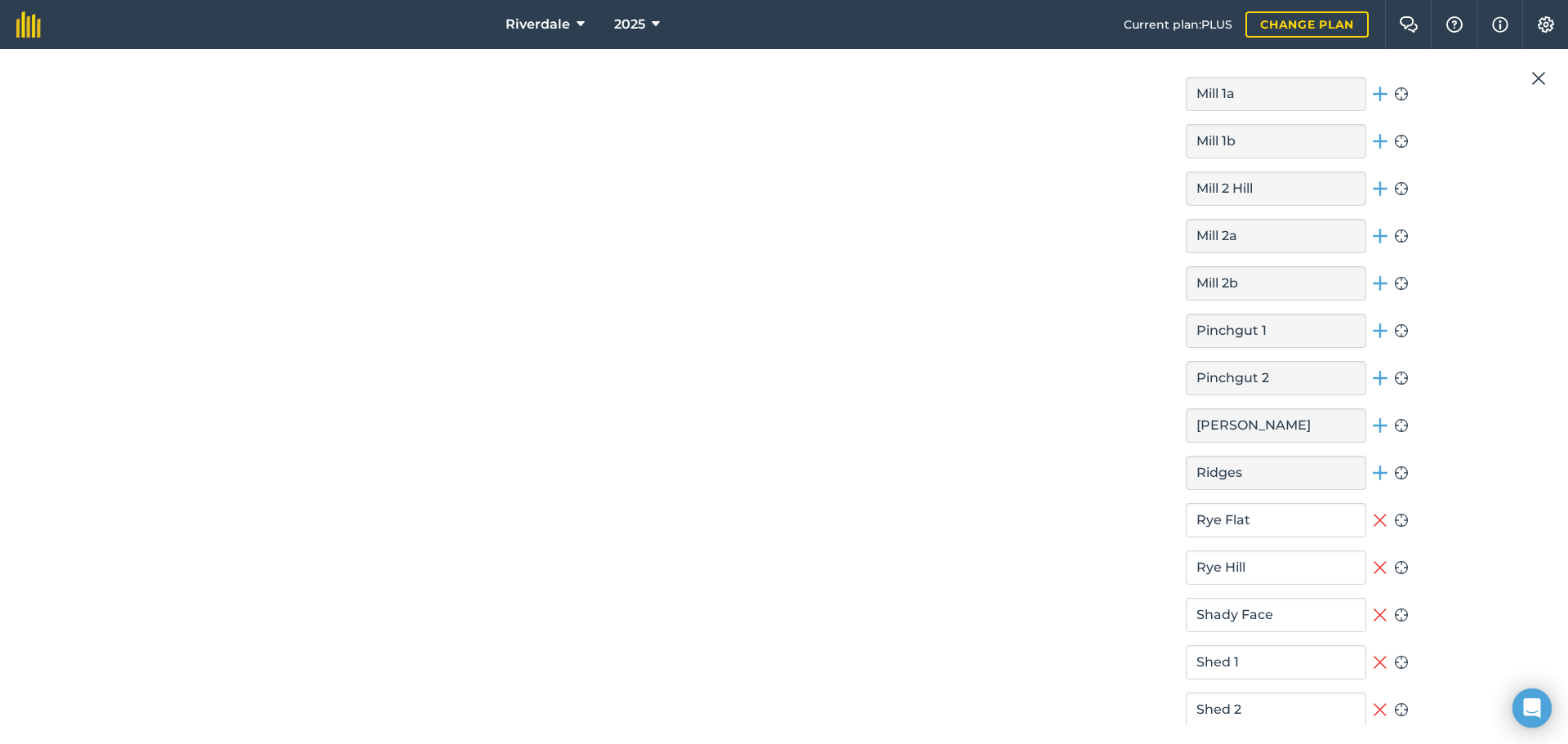 click 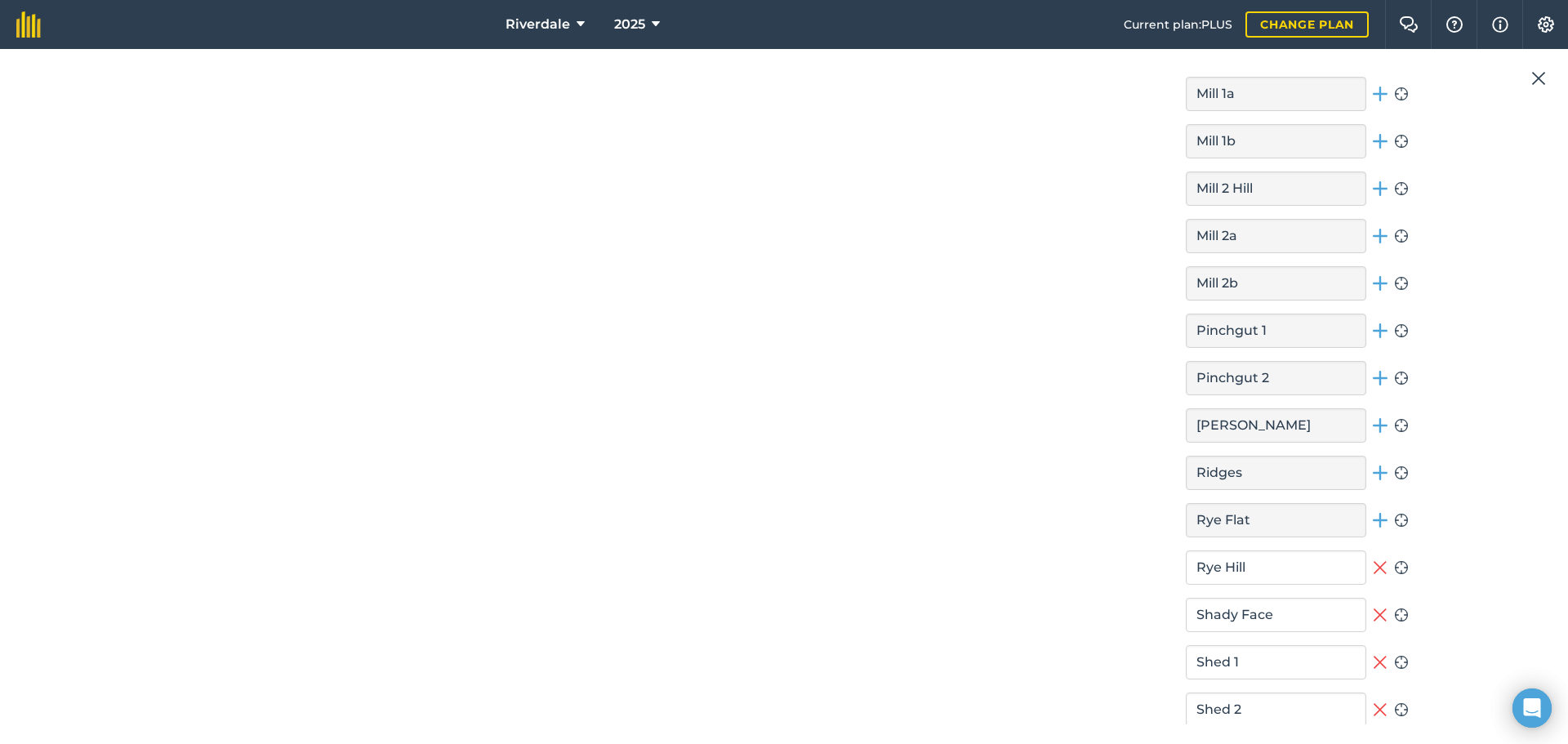 click 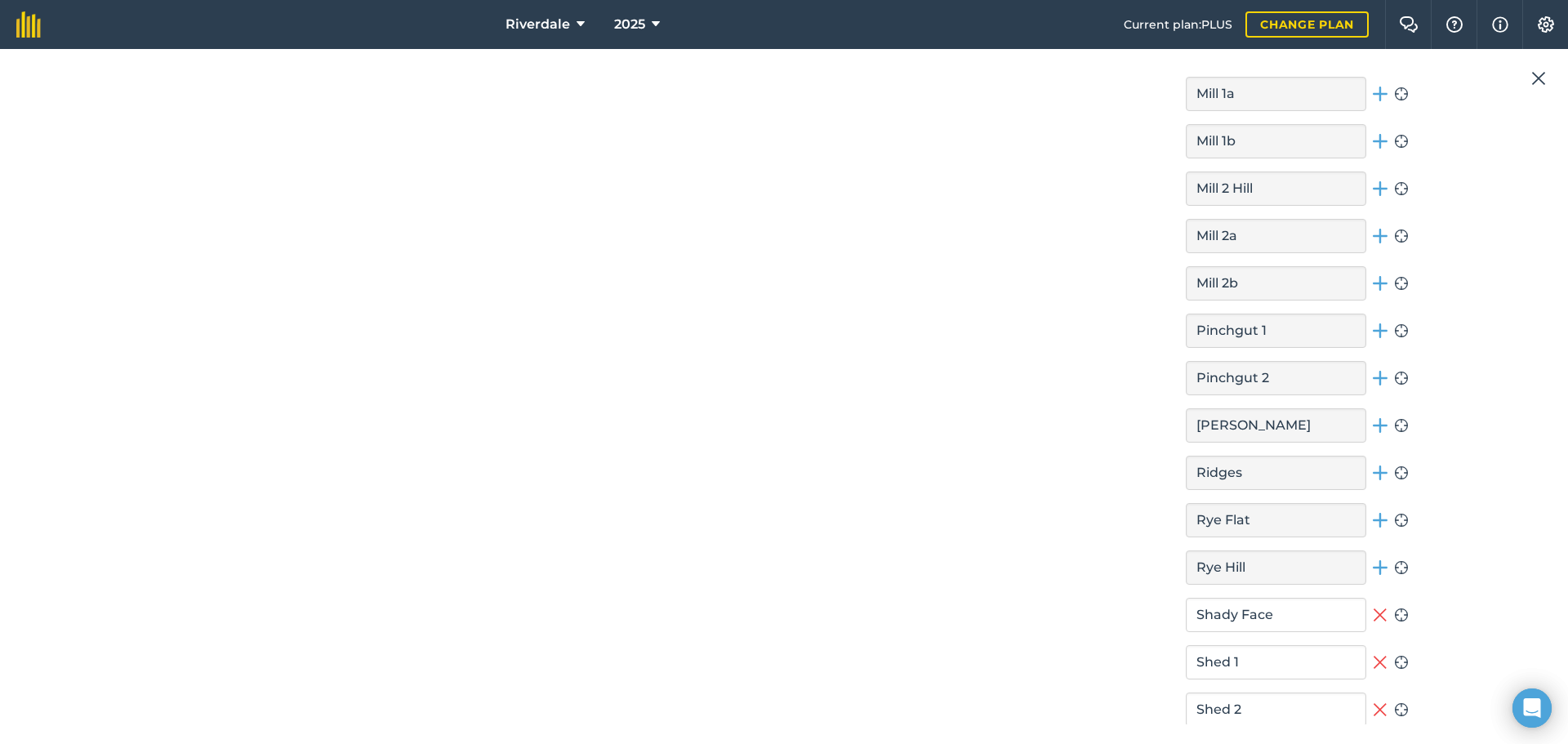 click 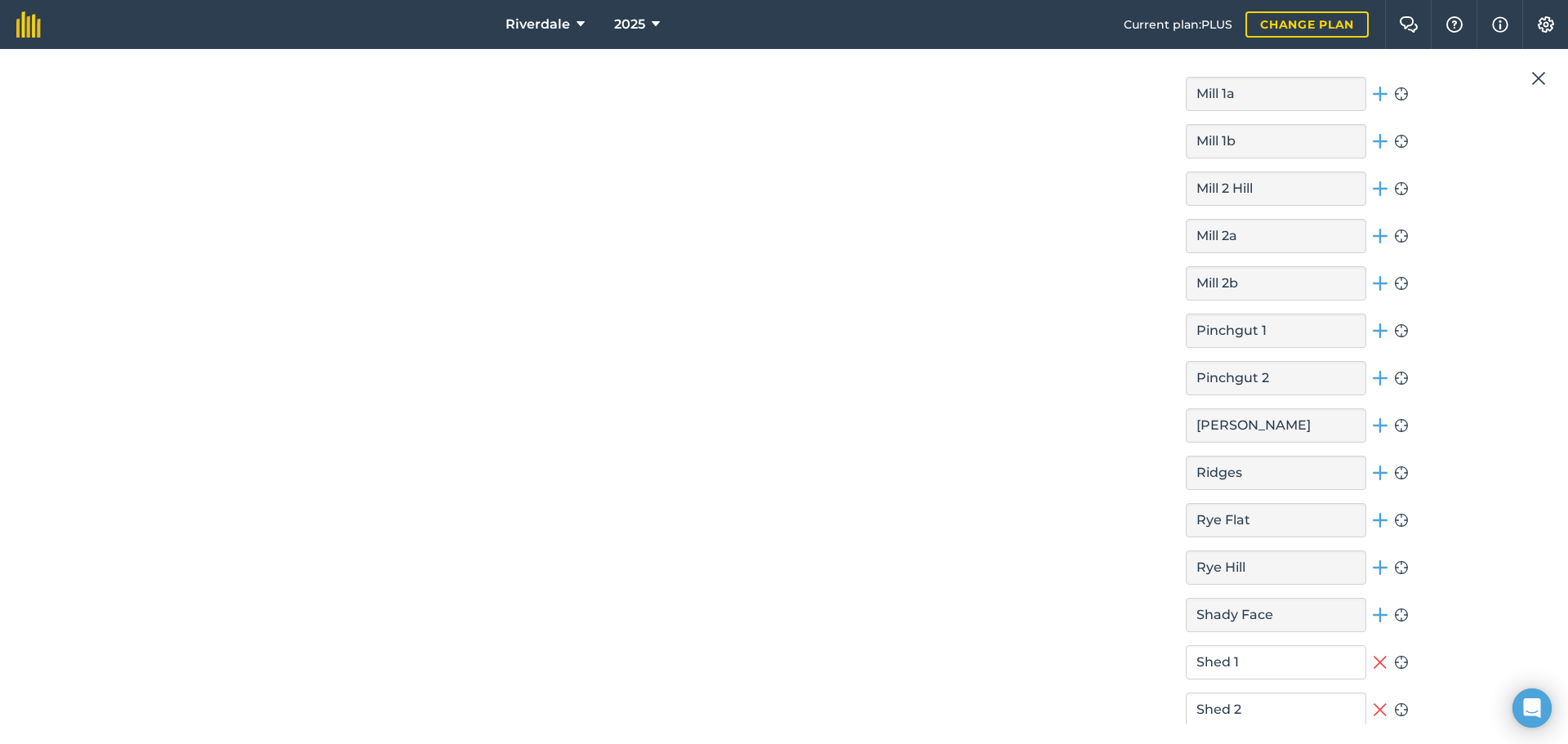 click 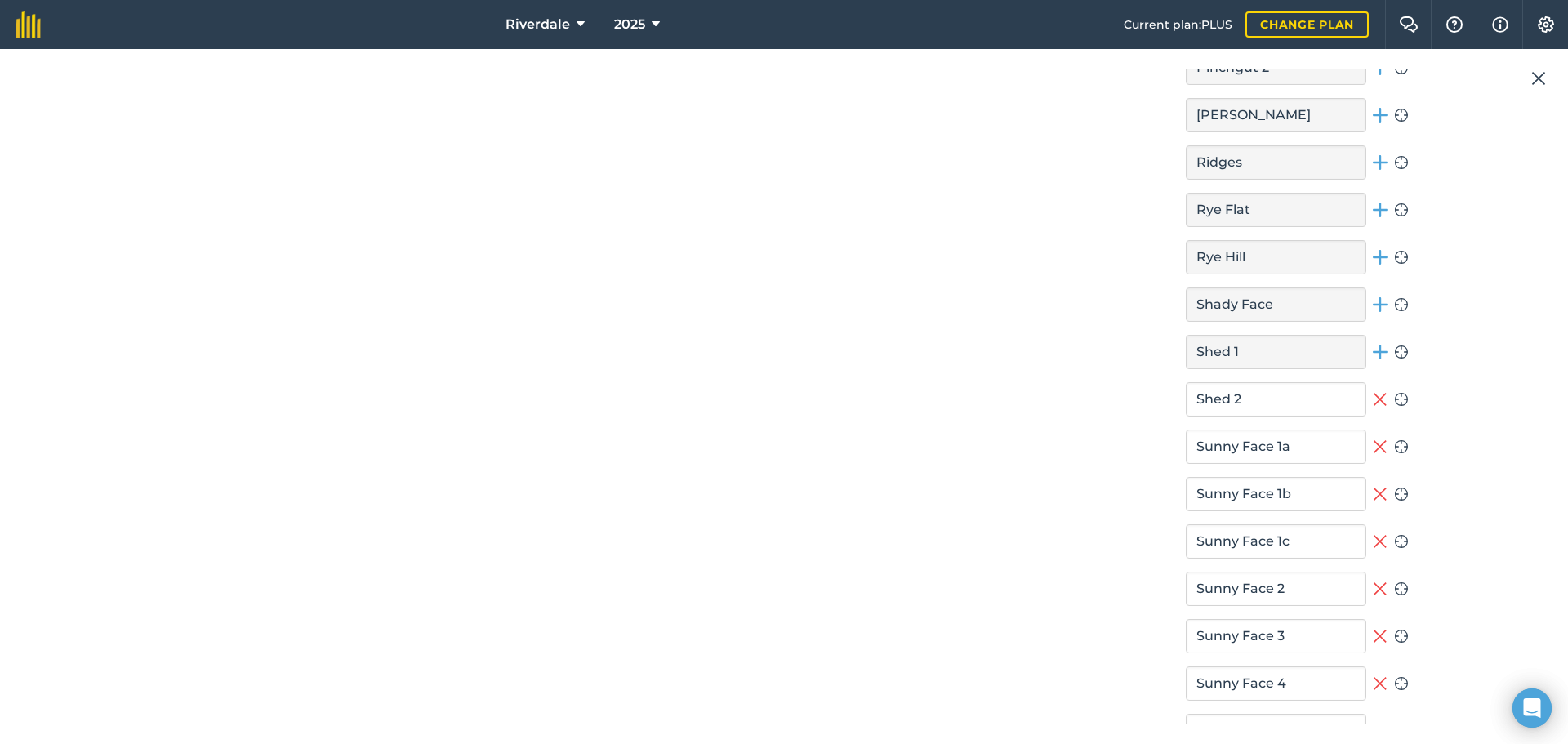 scroll, scrollTop: 4410, scrollLeft: 0, axis: vertical 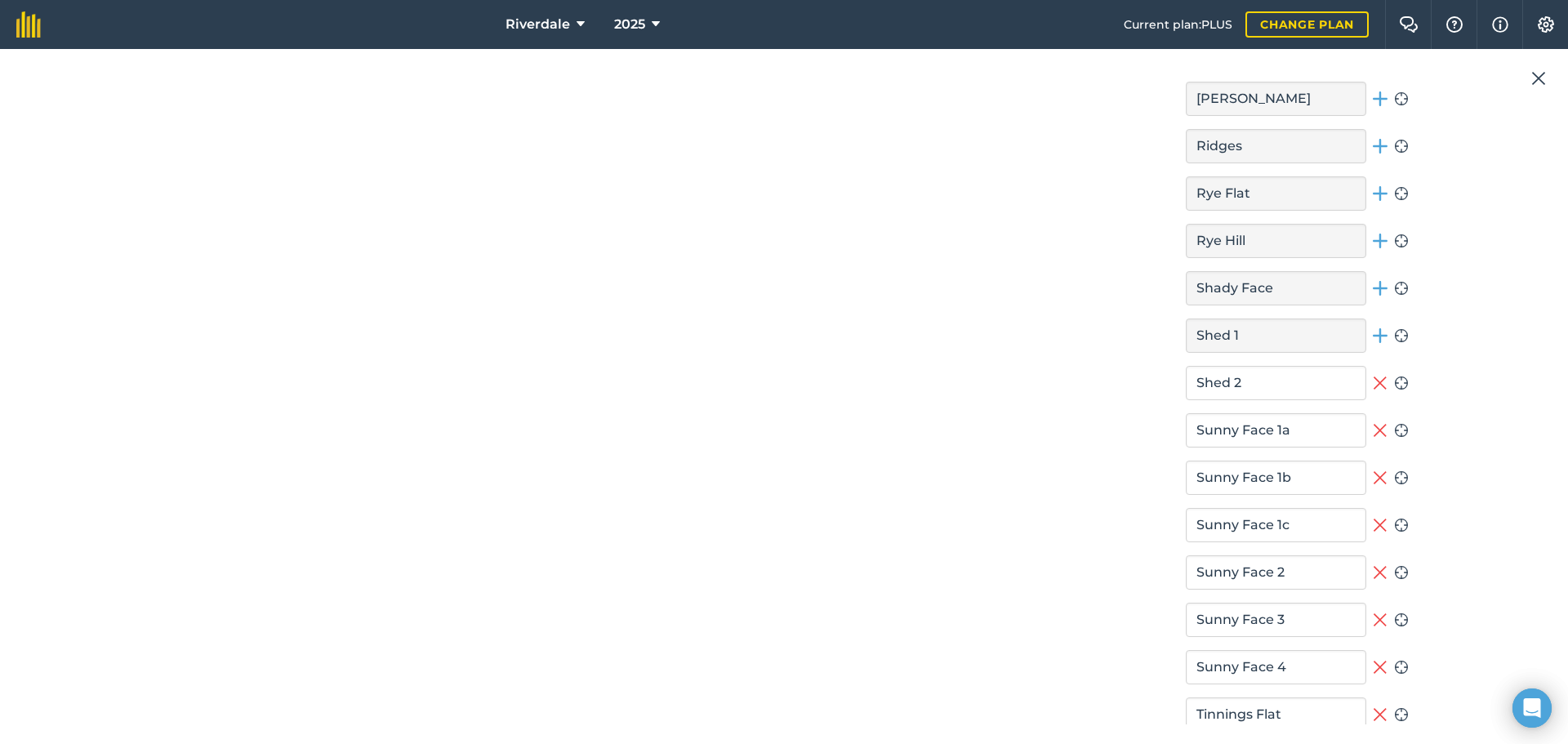 click 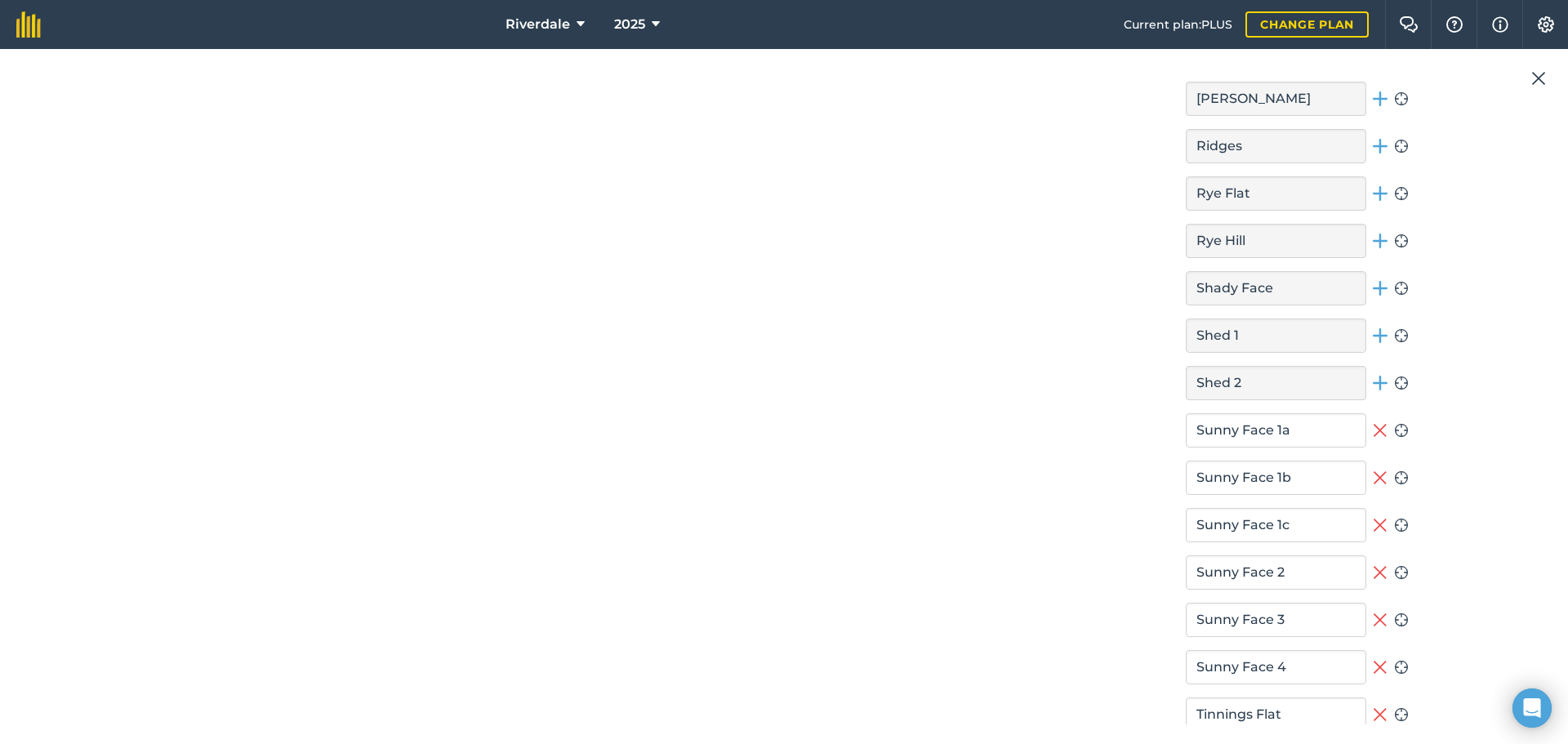 click 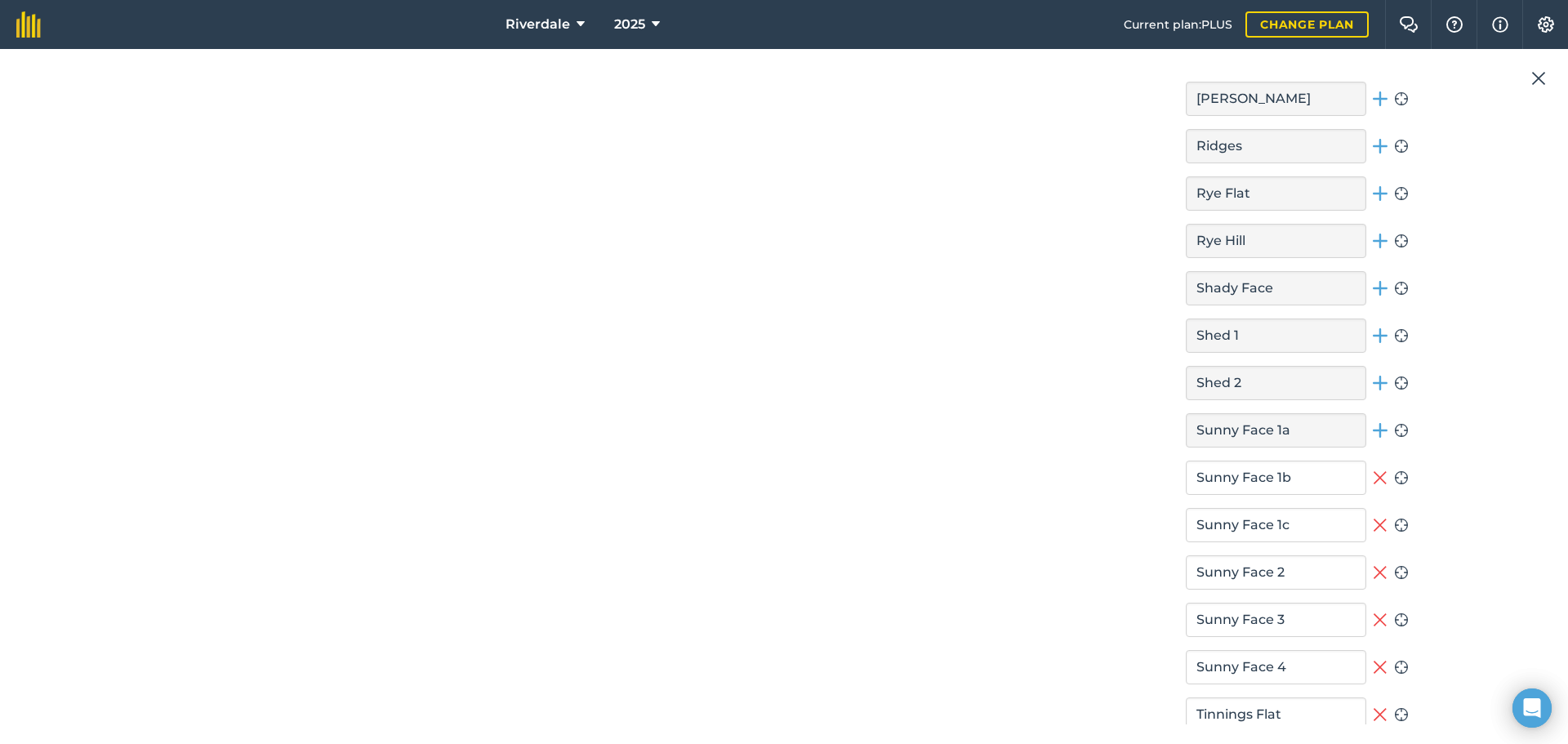 click 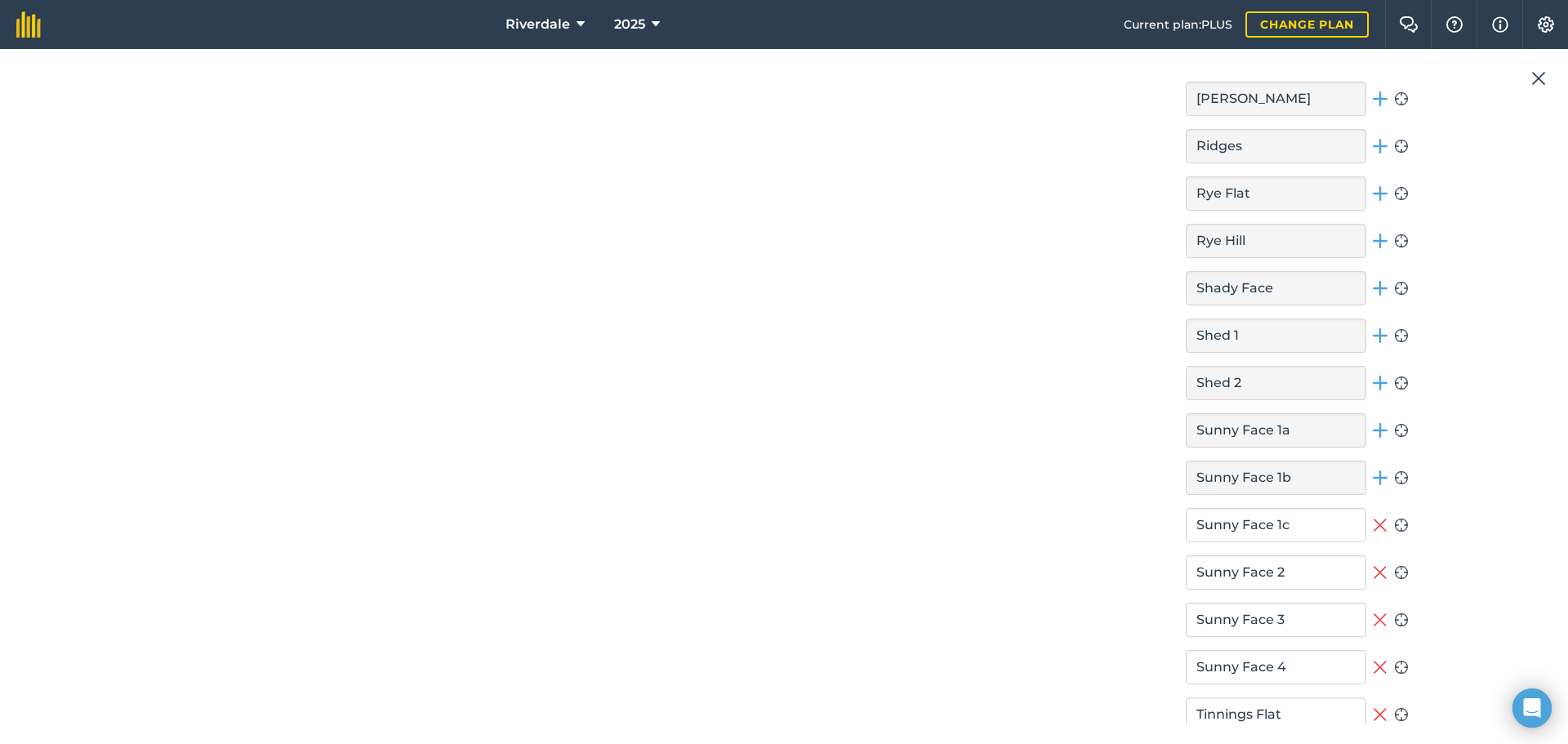click 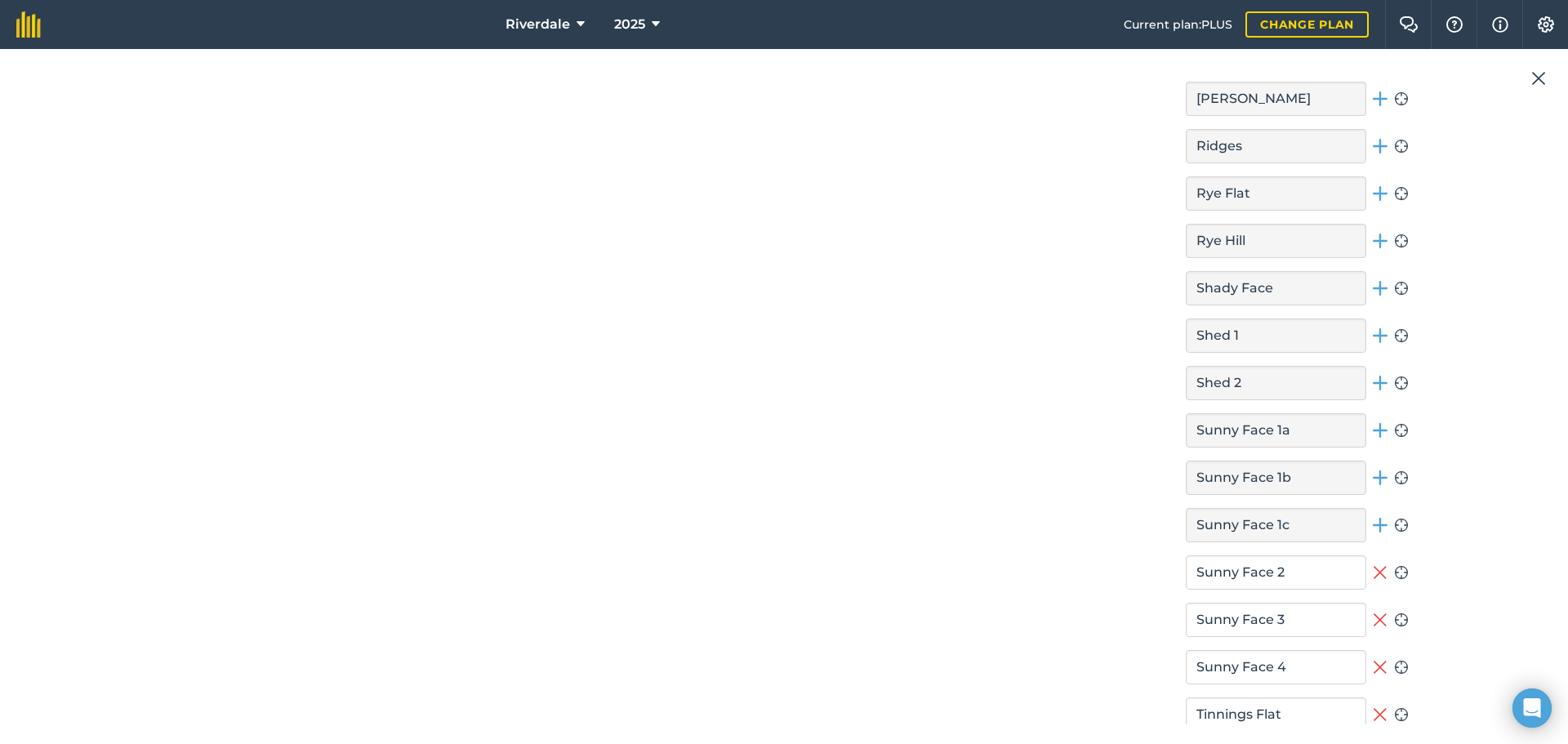 click 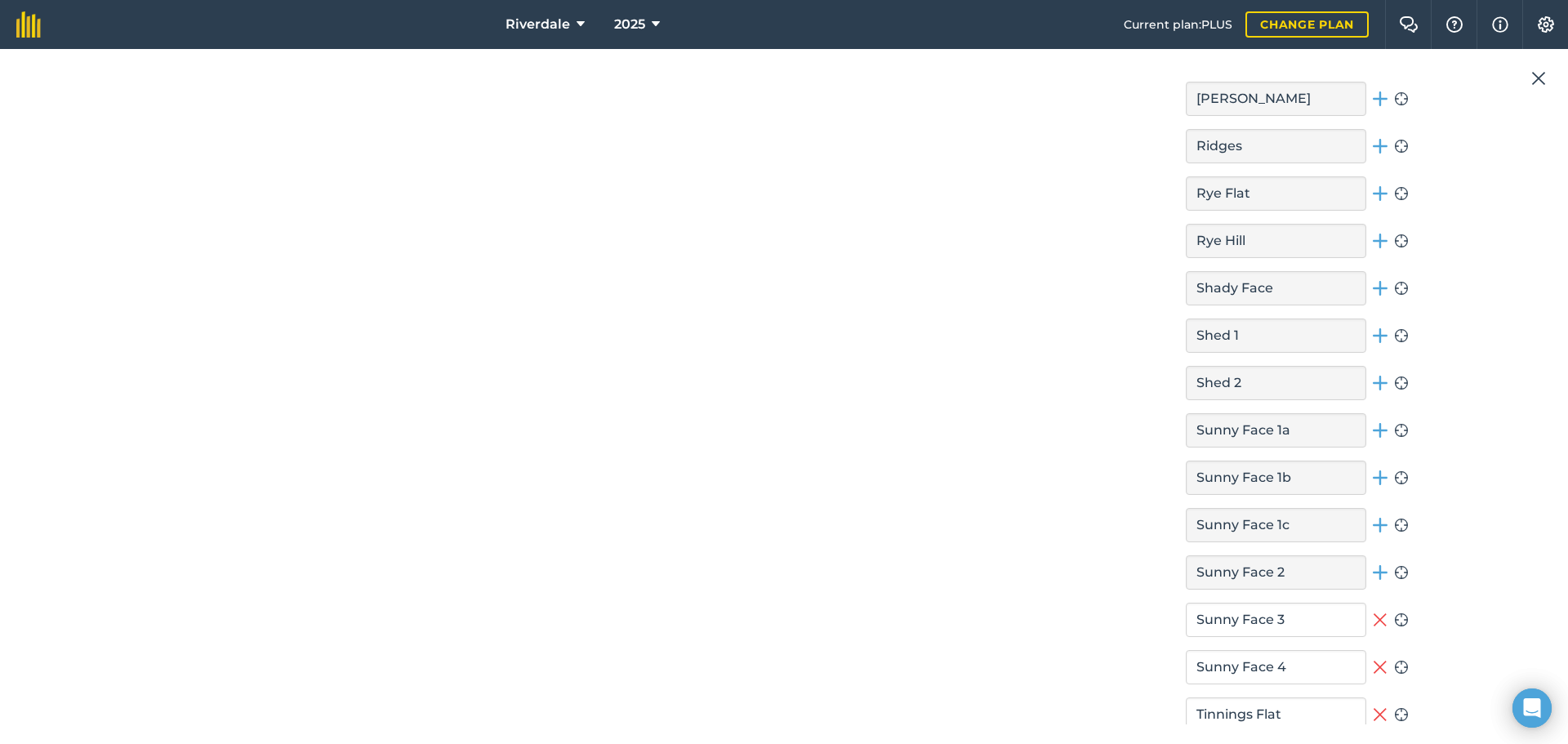 click 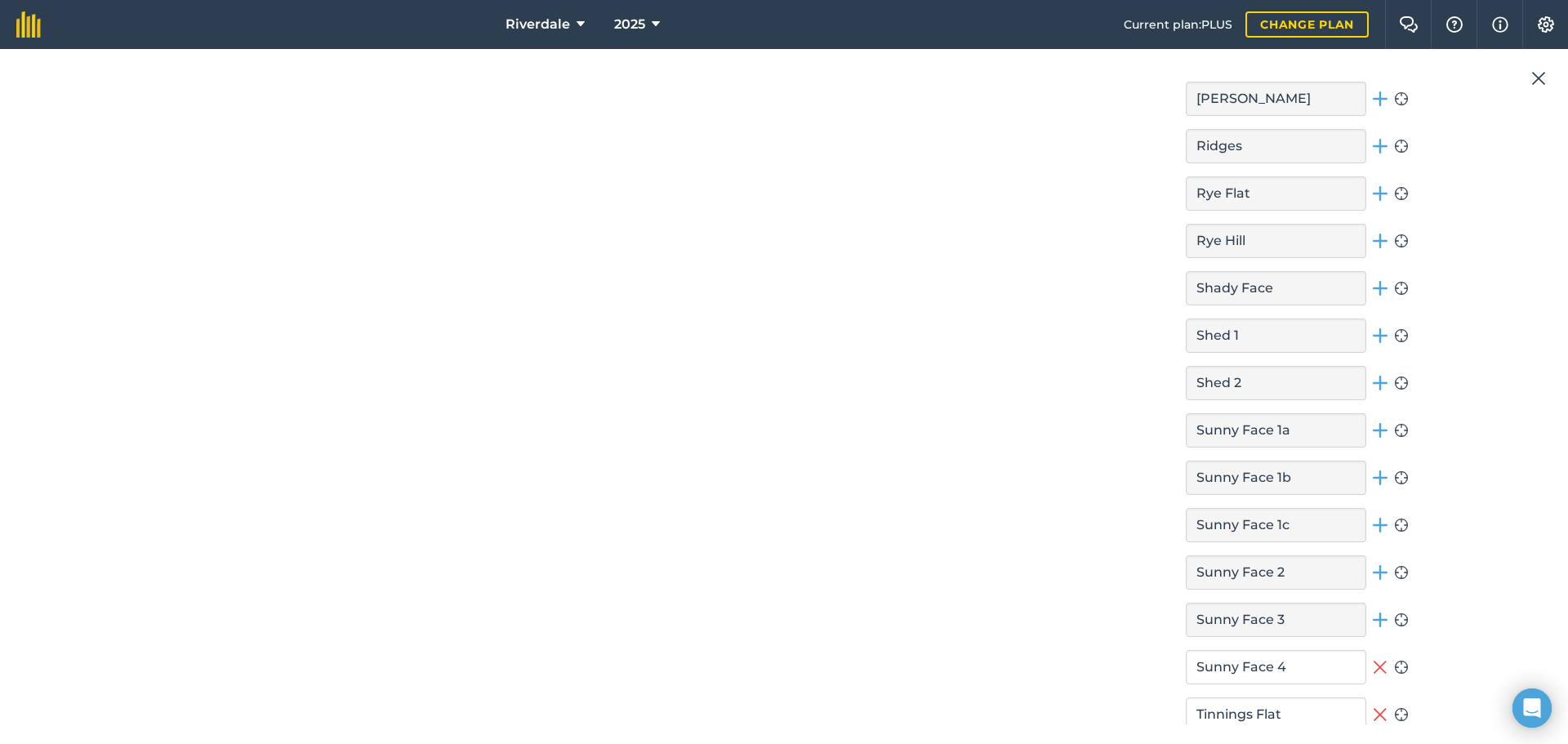 click 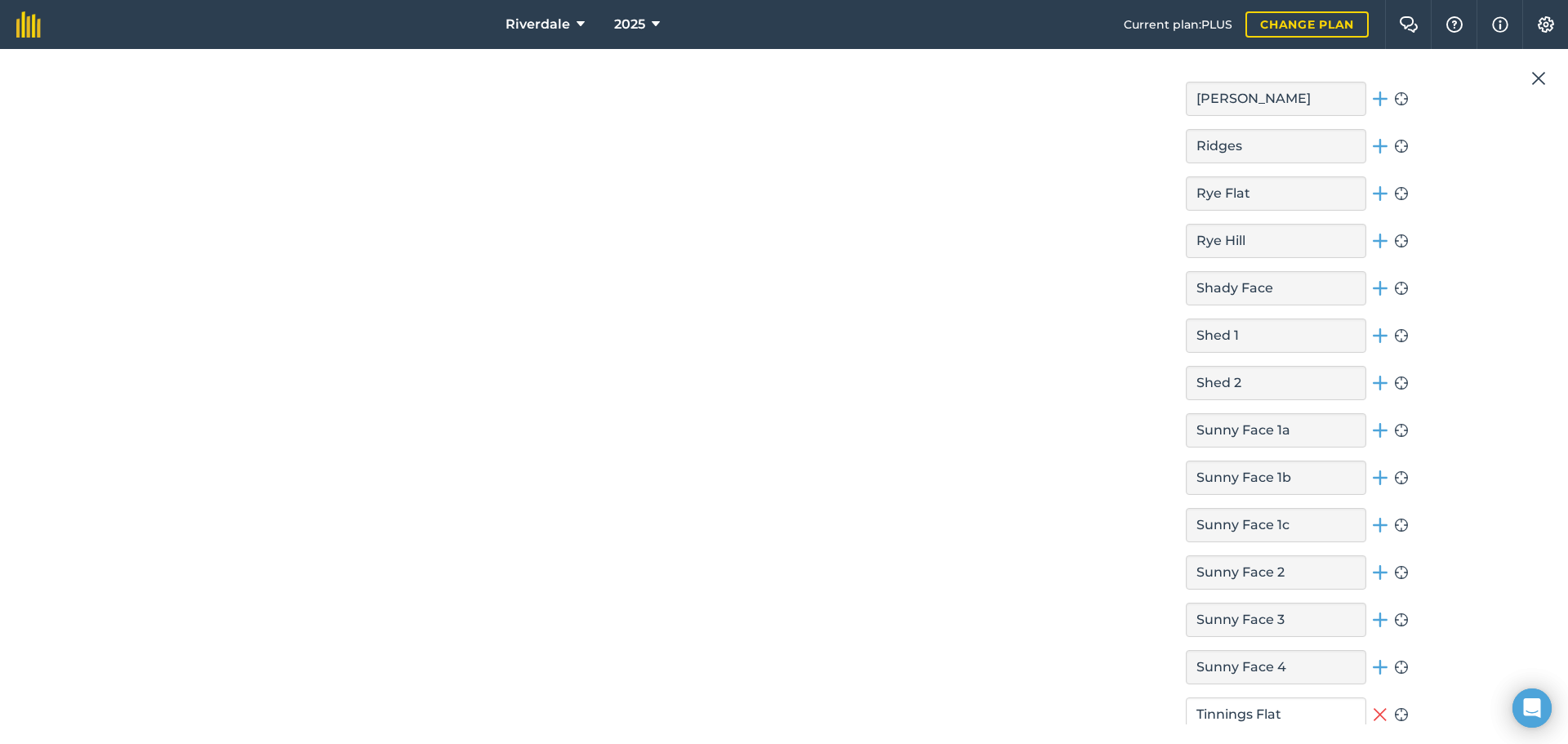 click 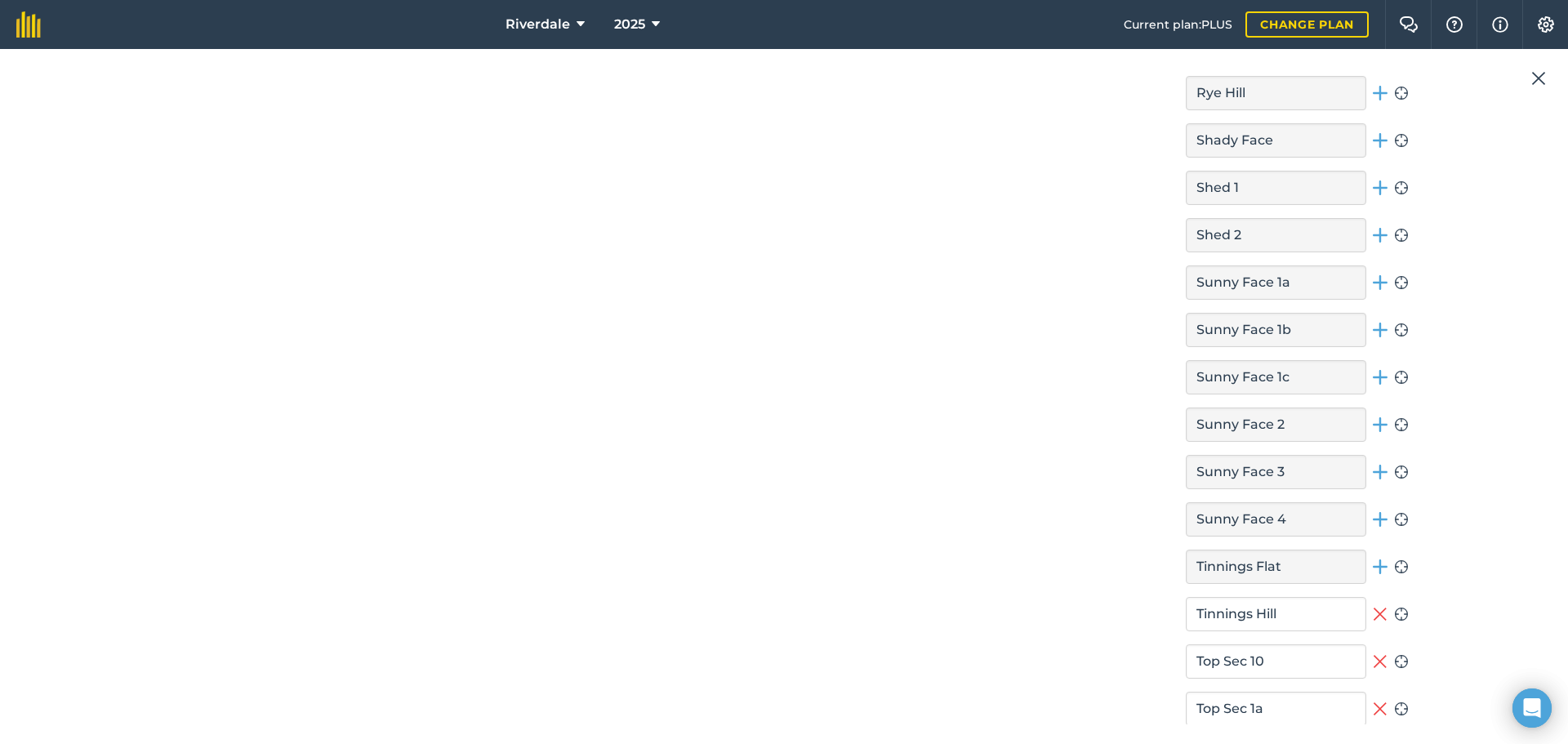 scroll, scrollTop: 4655, scrollLeft: 0, axis: vertical 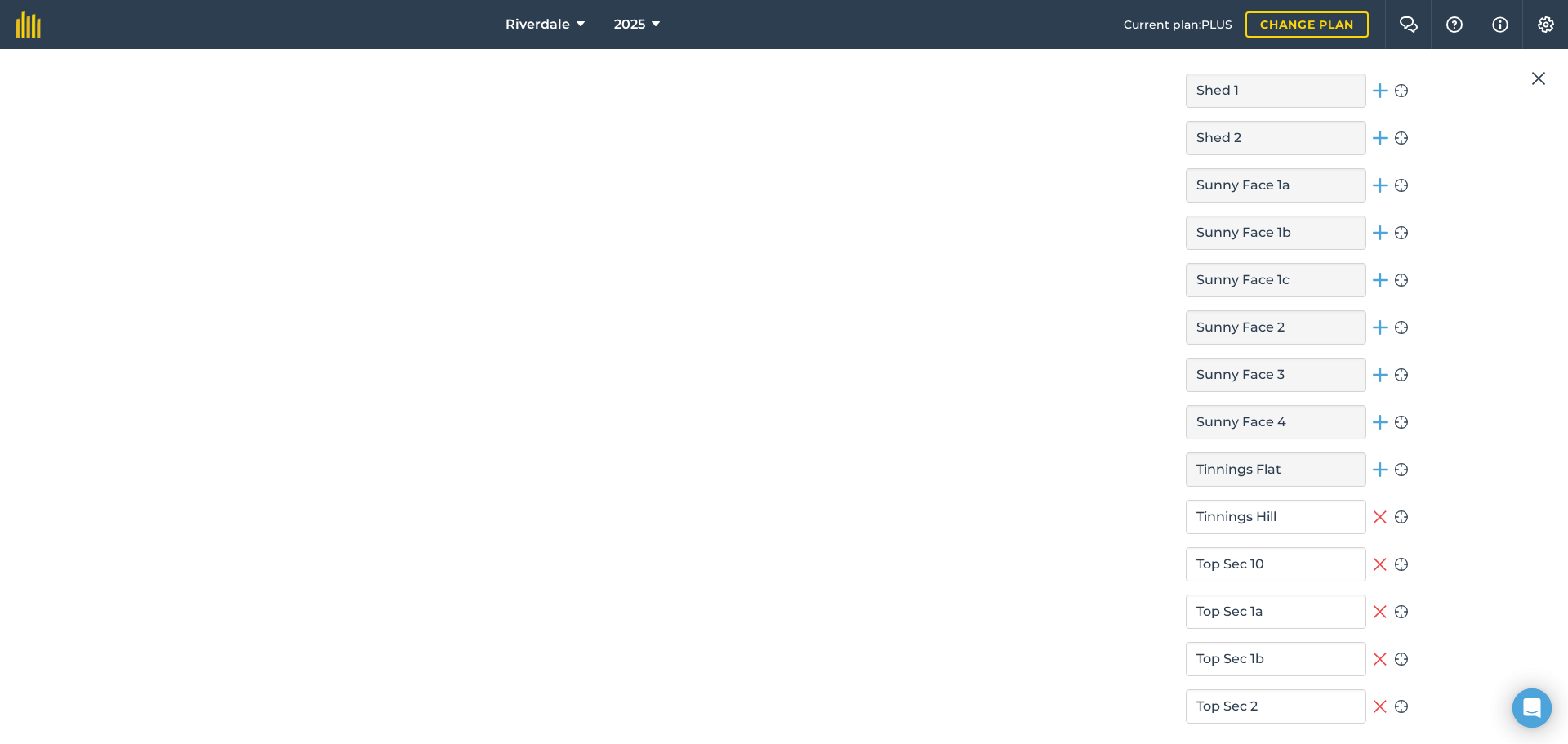 click 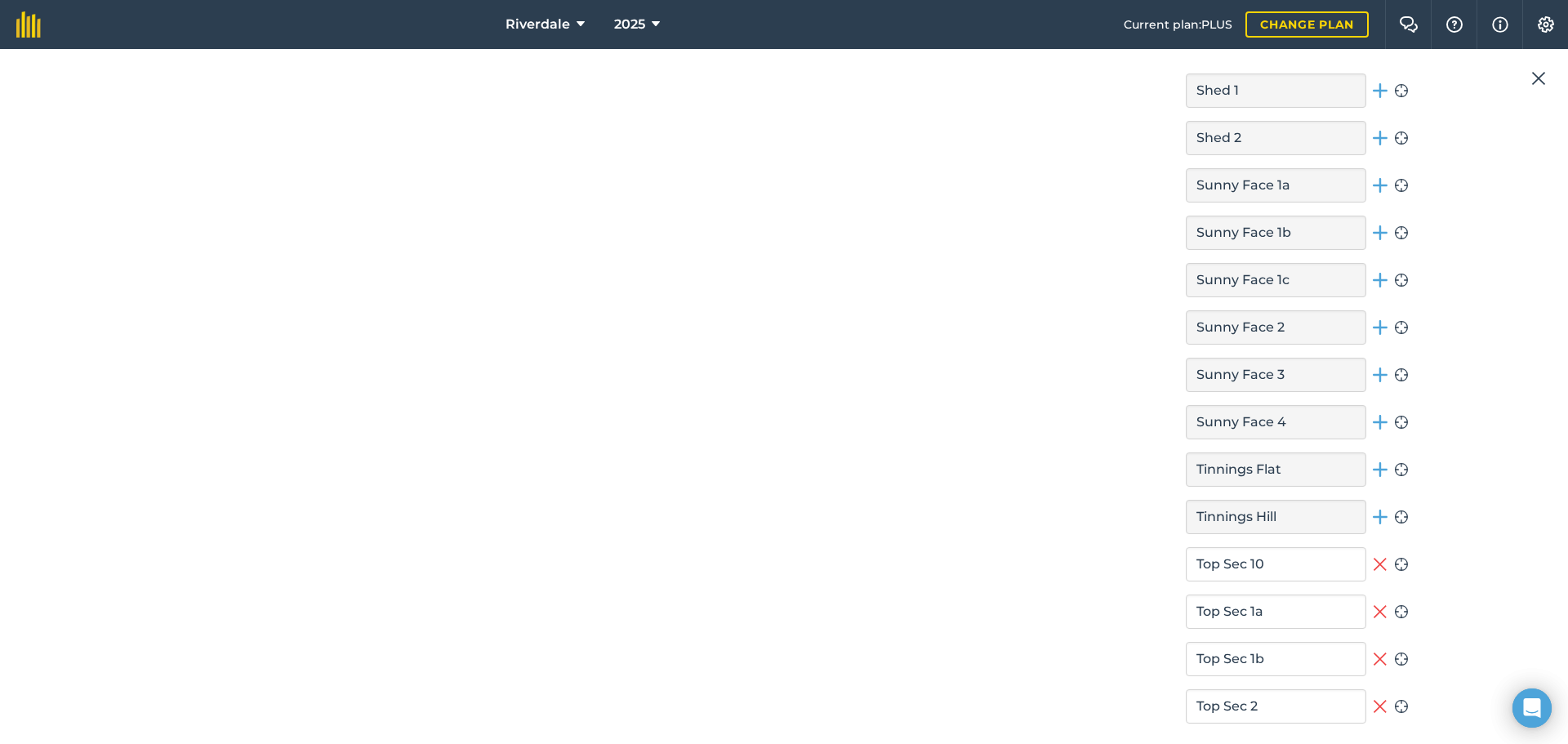 click 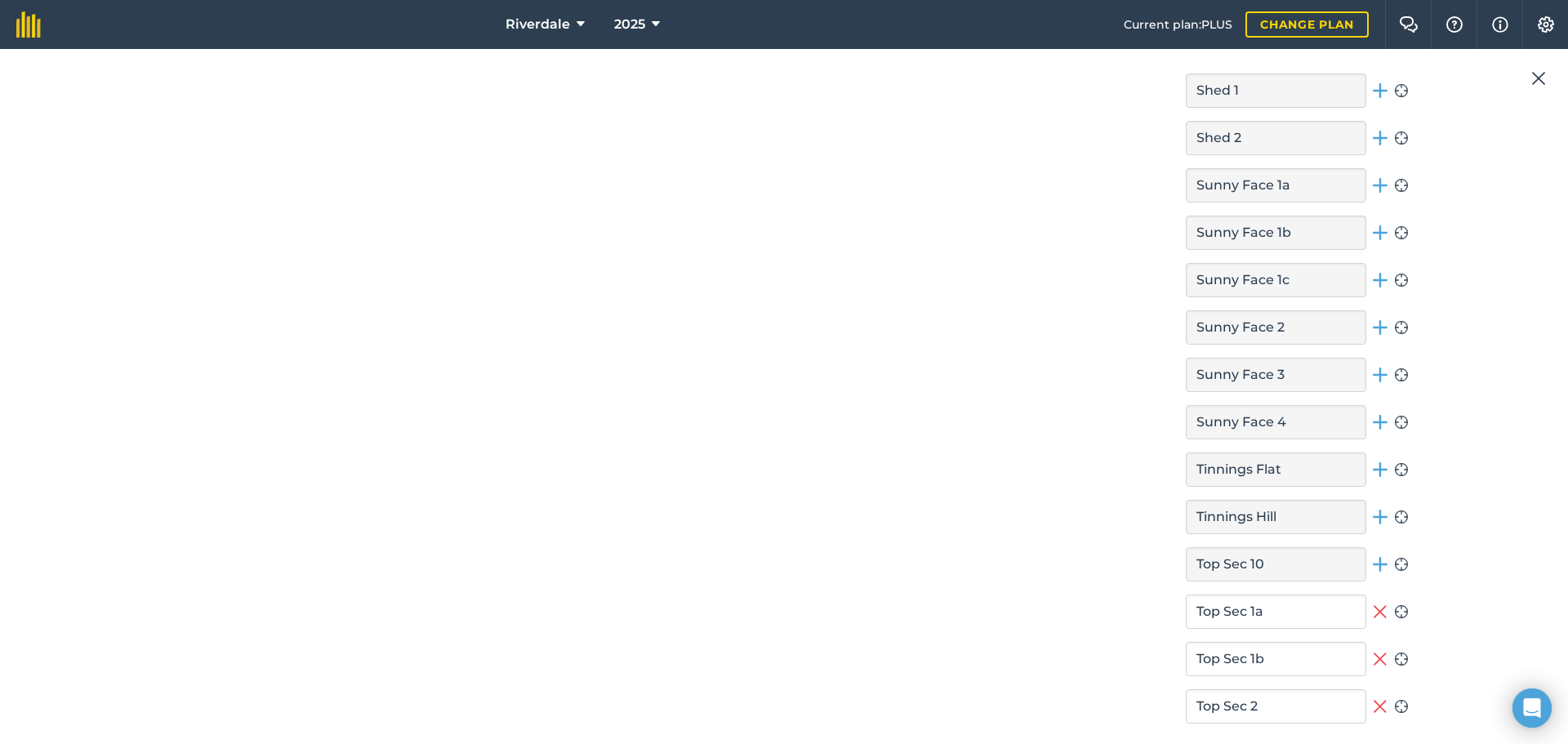 click 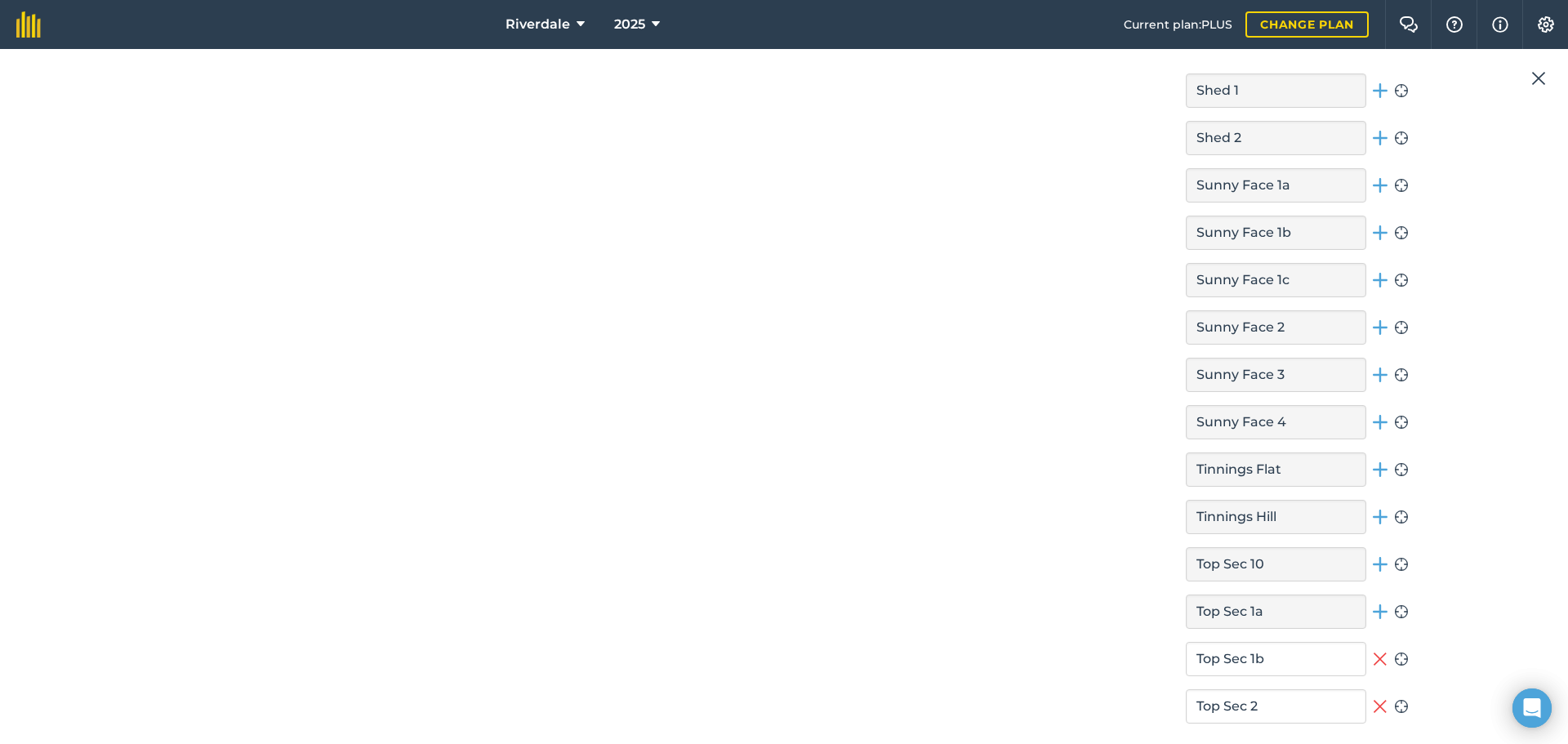 click 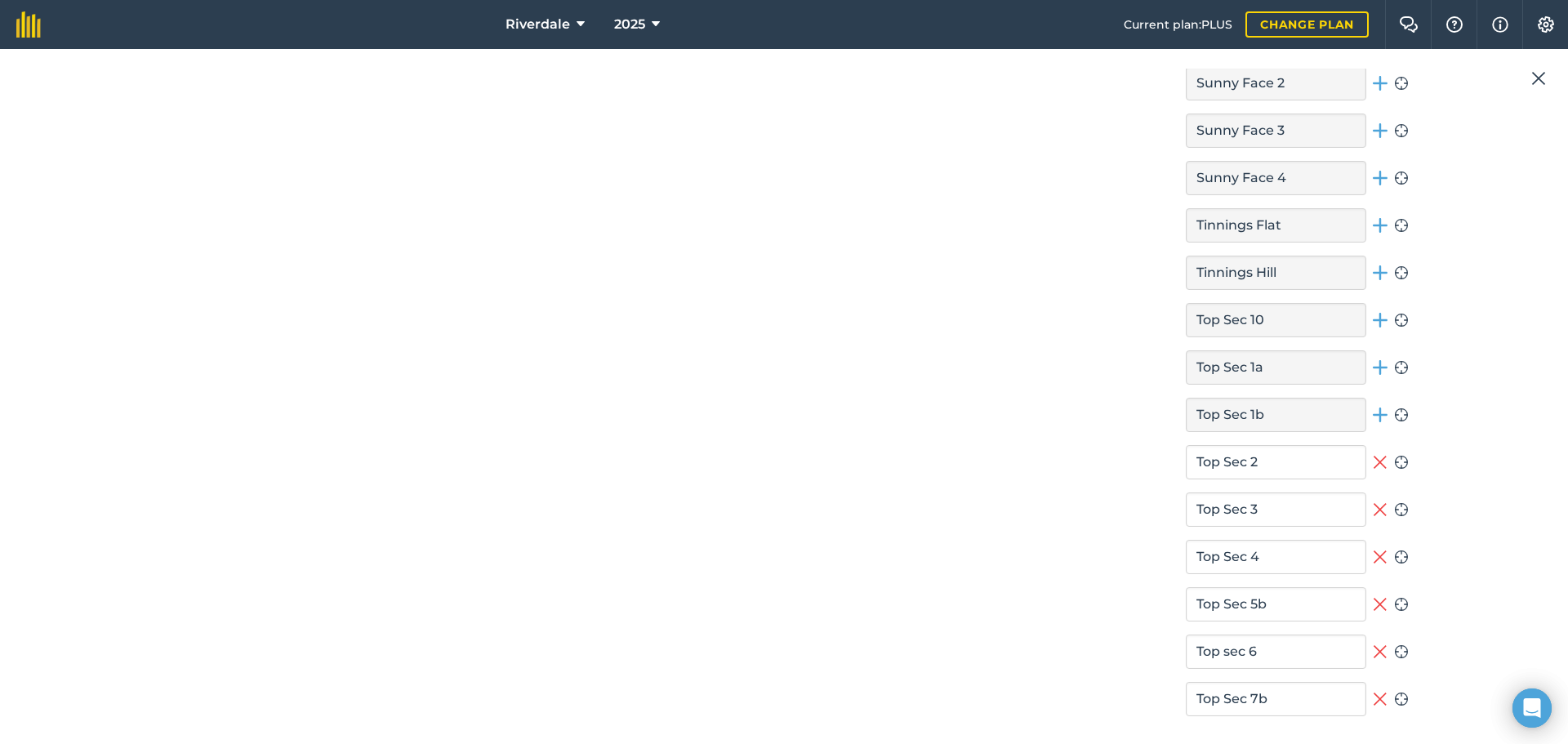 scroll, scrollTop: 4900, scrollLeft: 0, axis: vertical 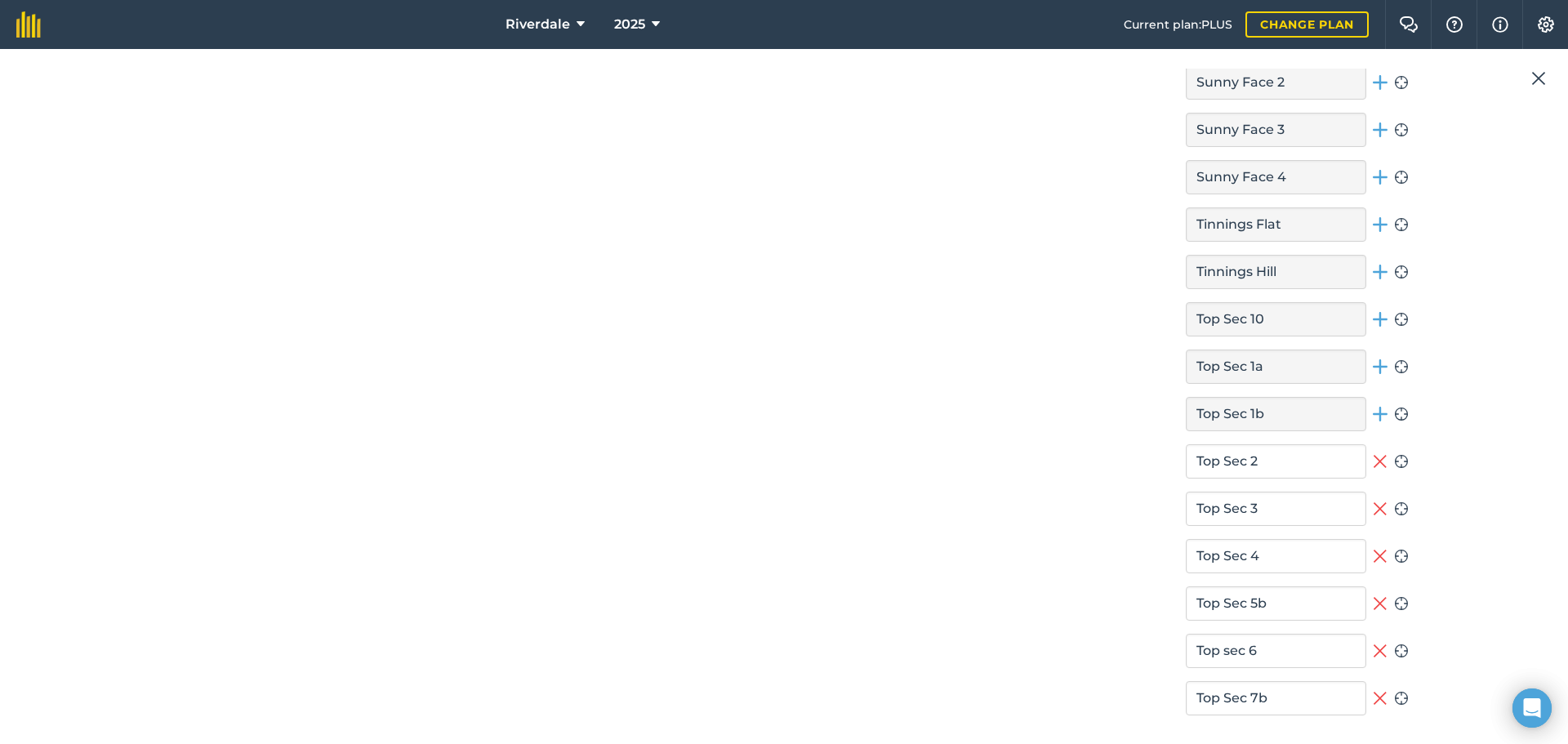 click 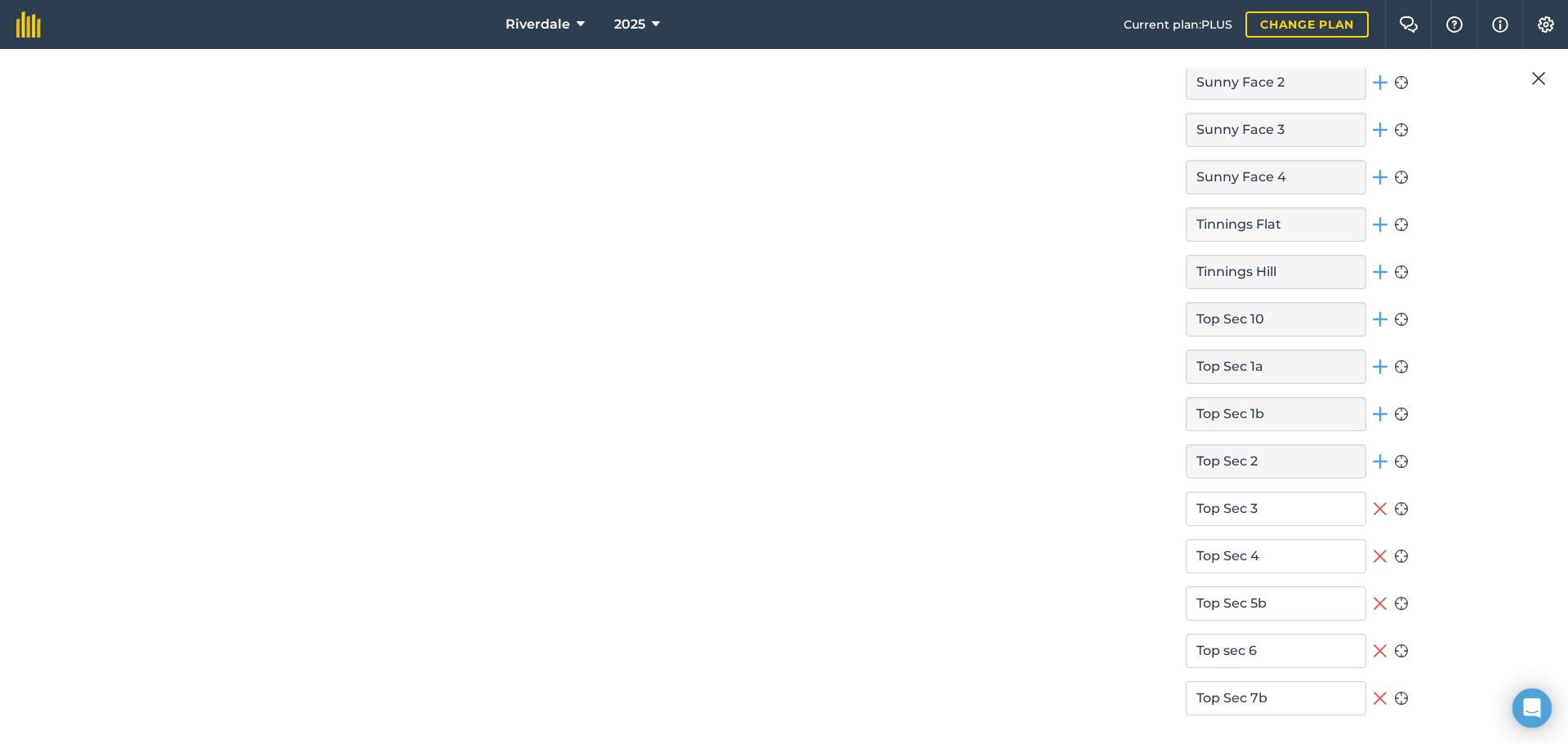 click 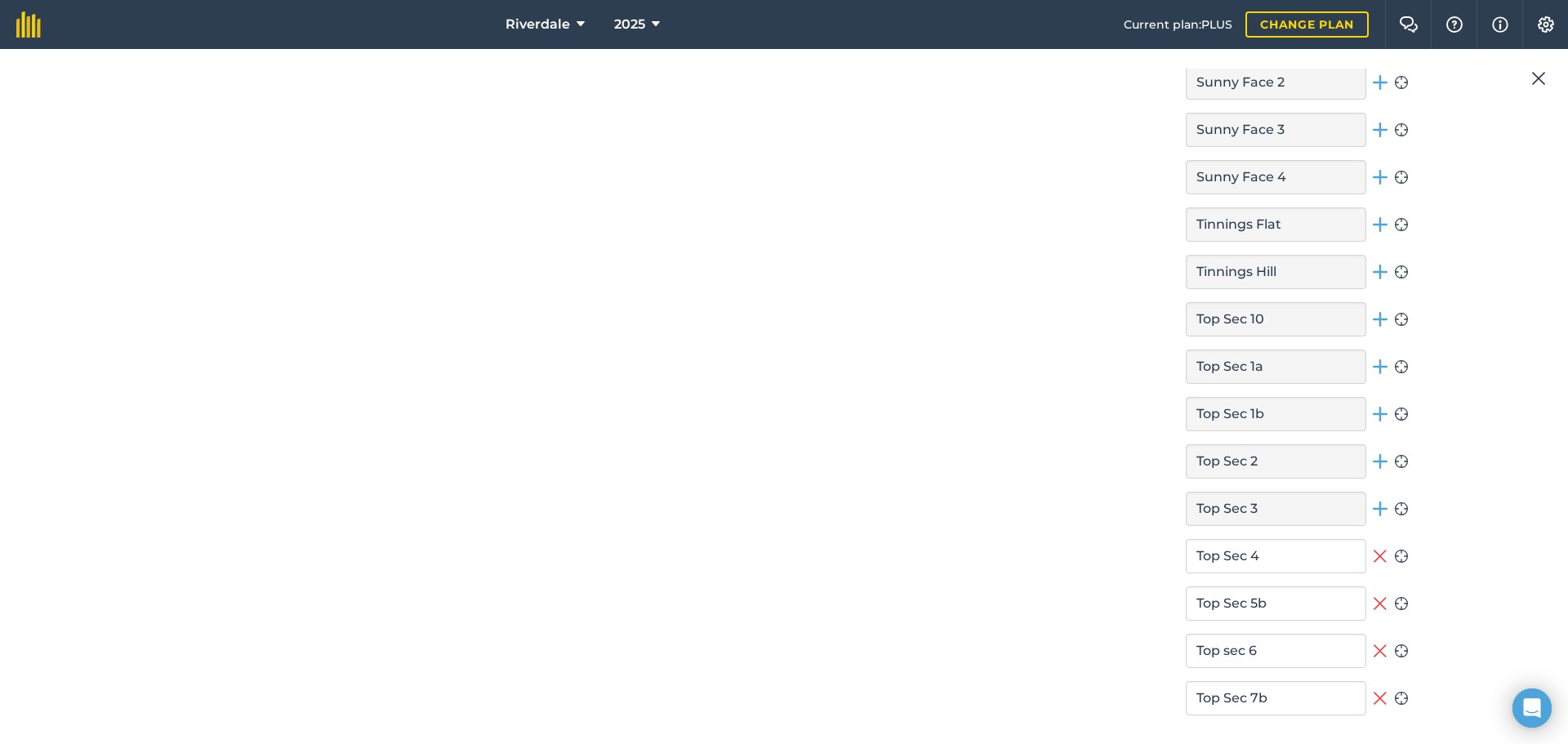 click 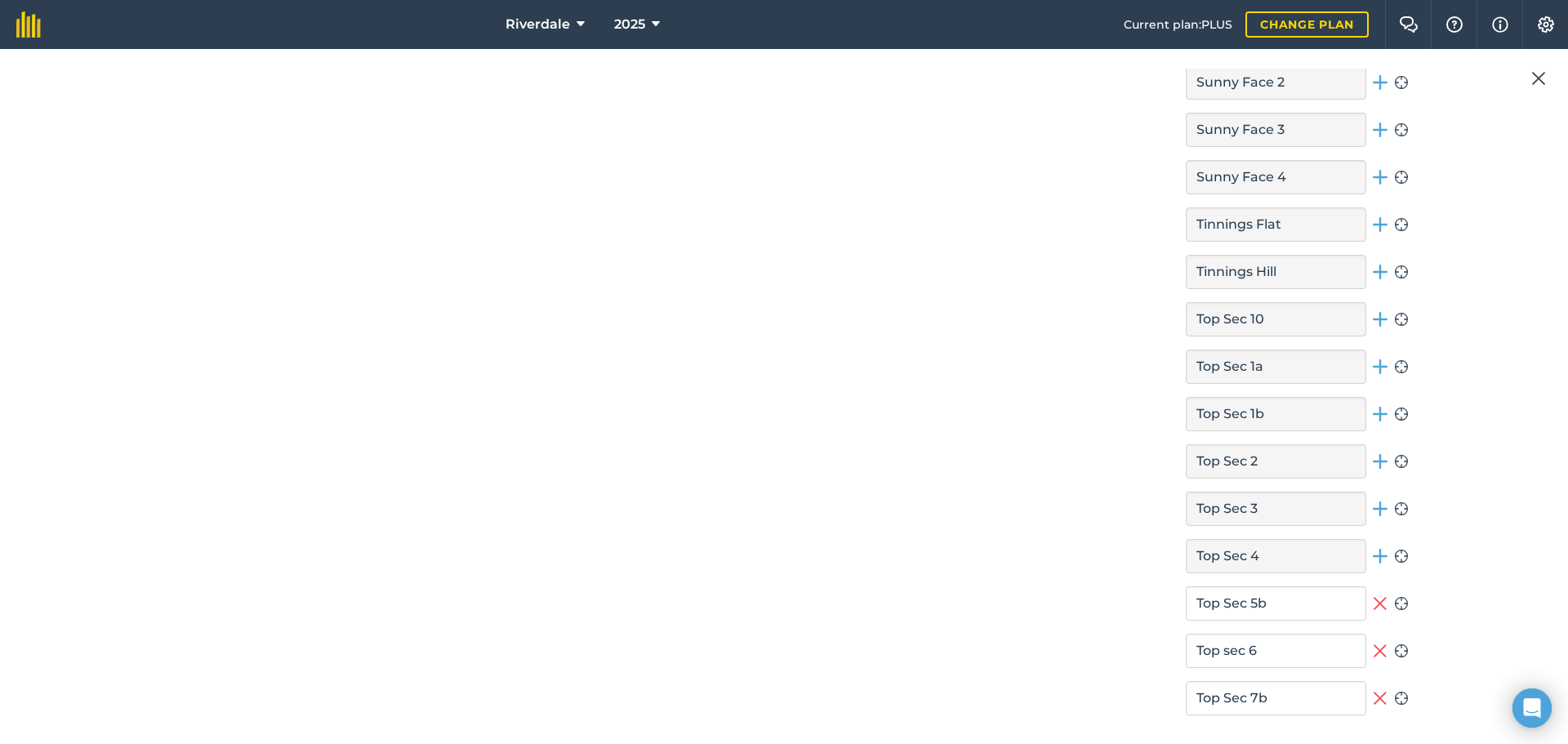 click 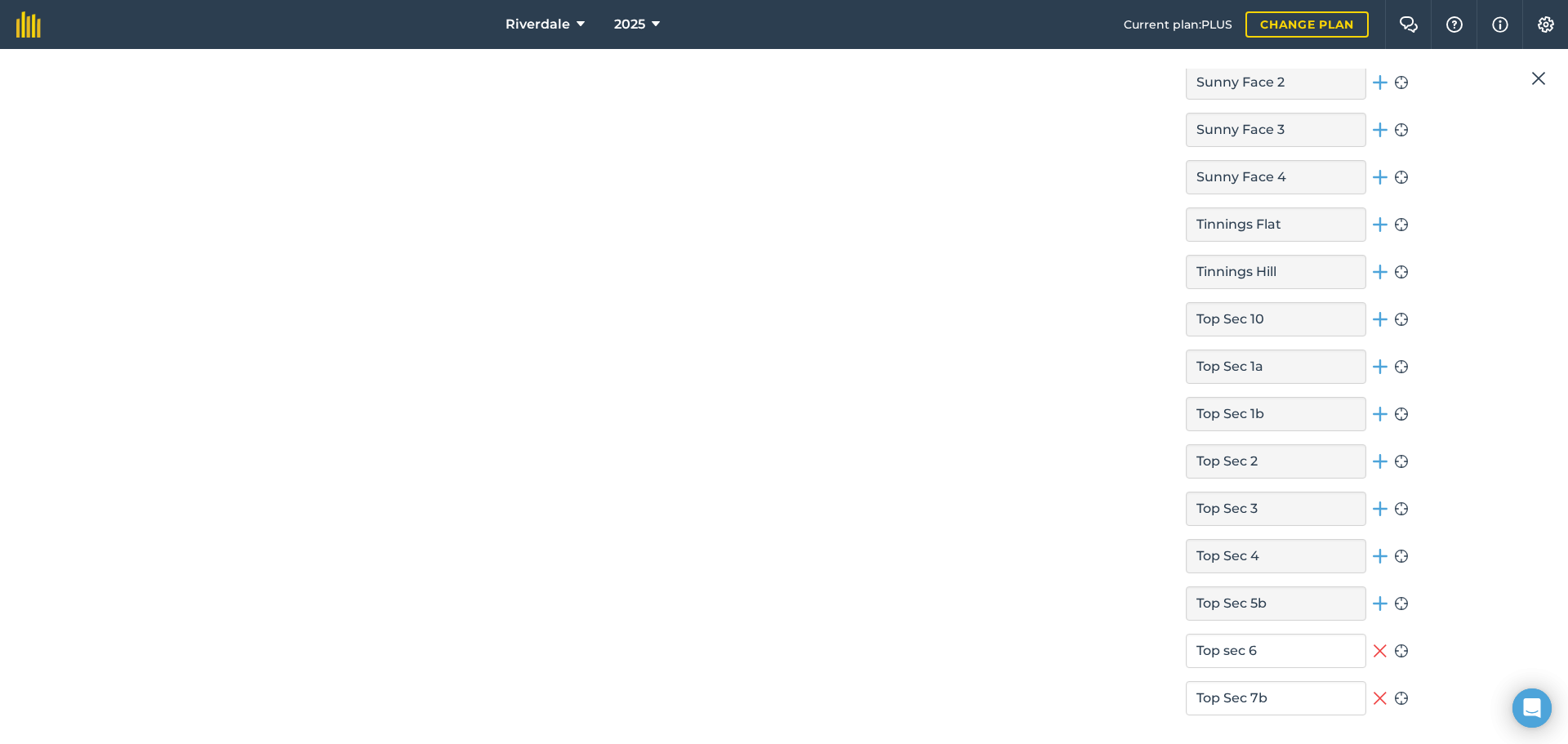 click 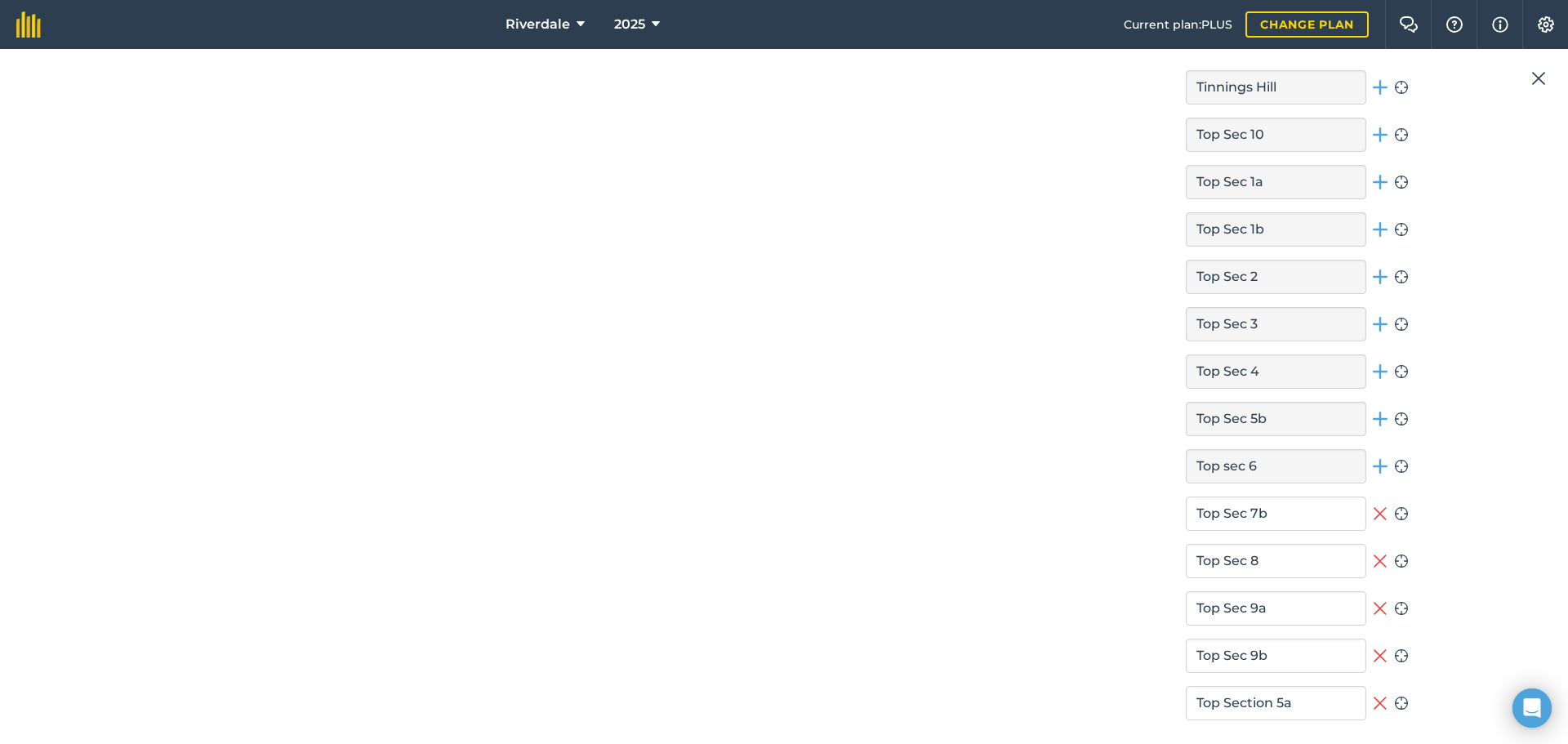 scroll, scrollTop: 5145, scrollLeft: 0, axis: vertical 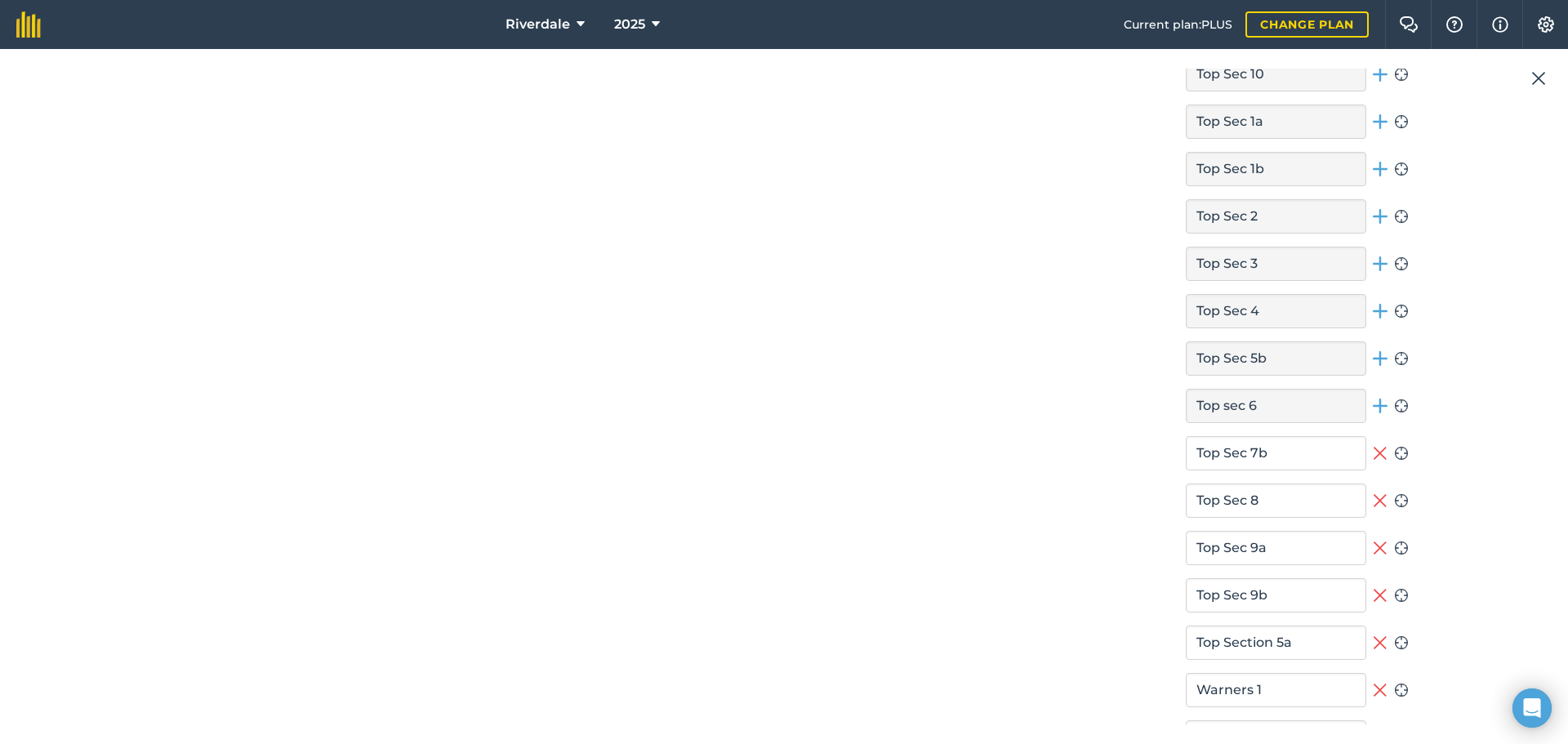 click 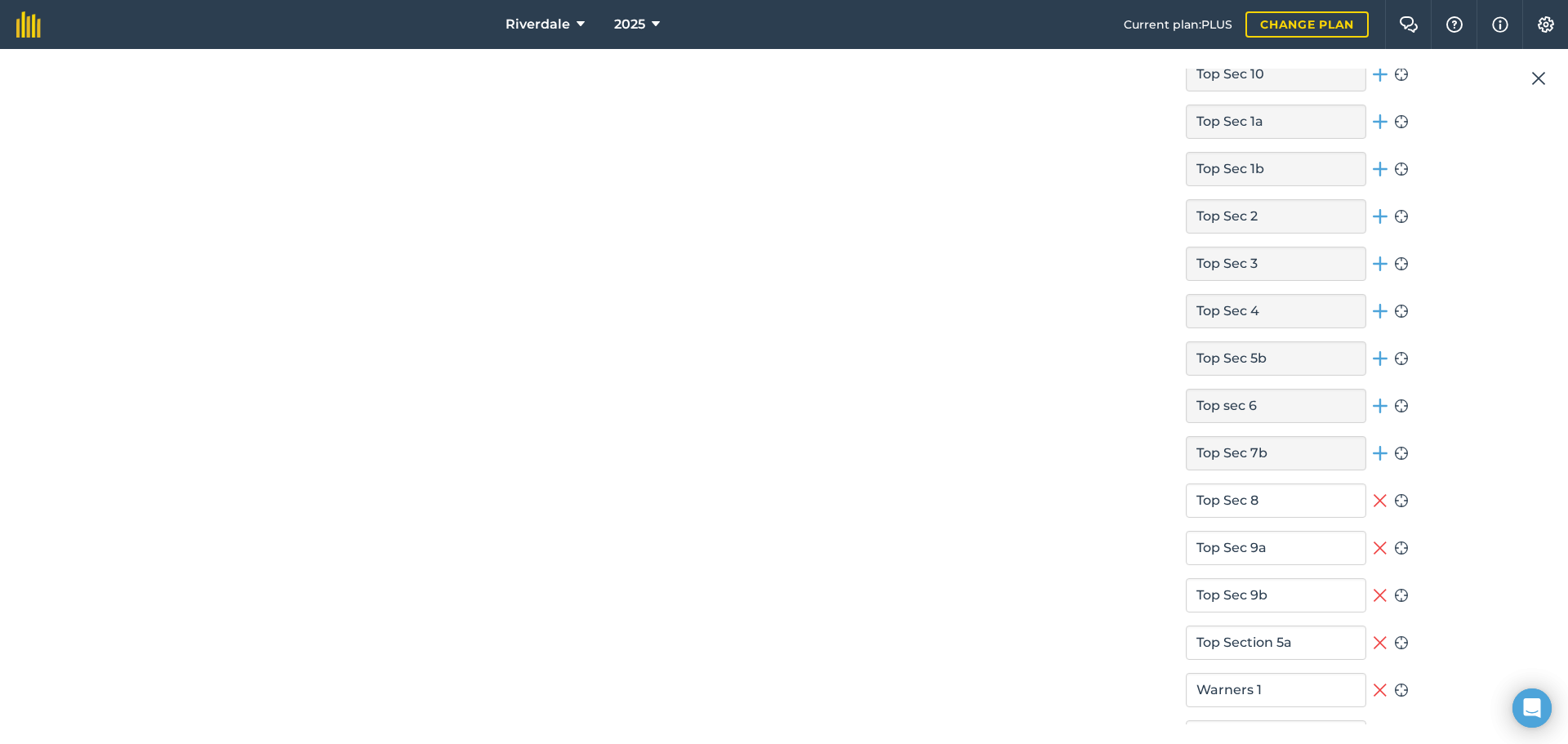 click 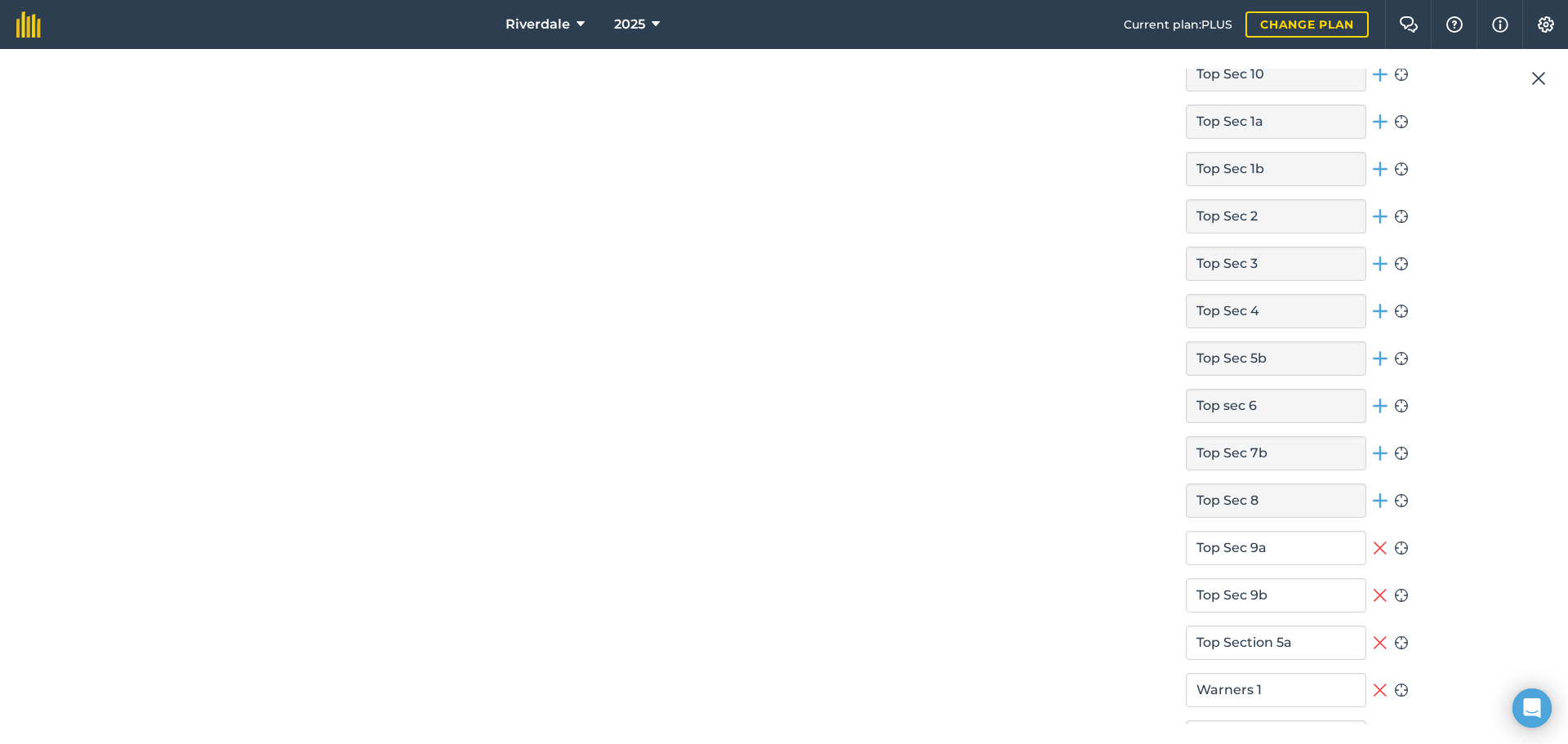 click 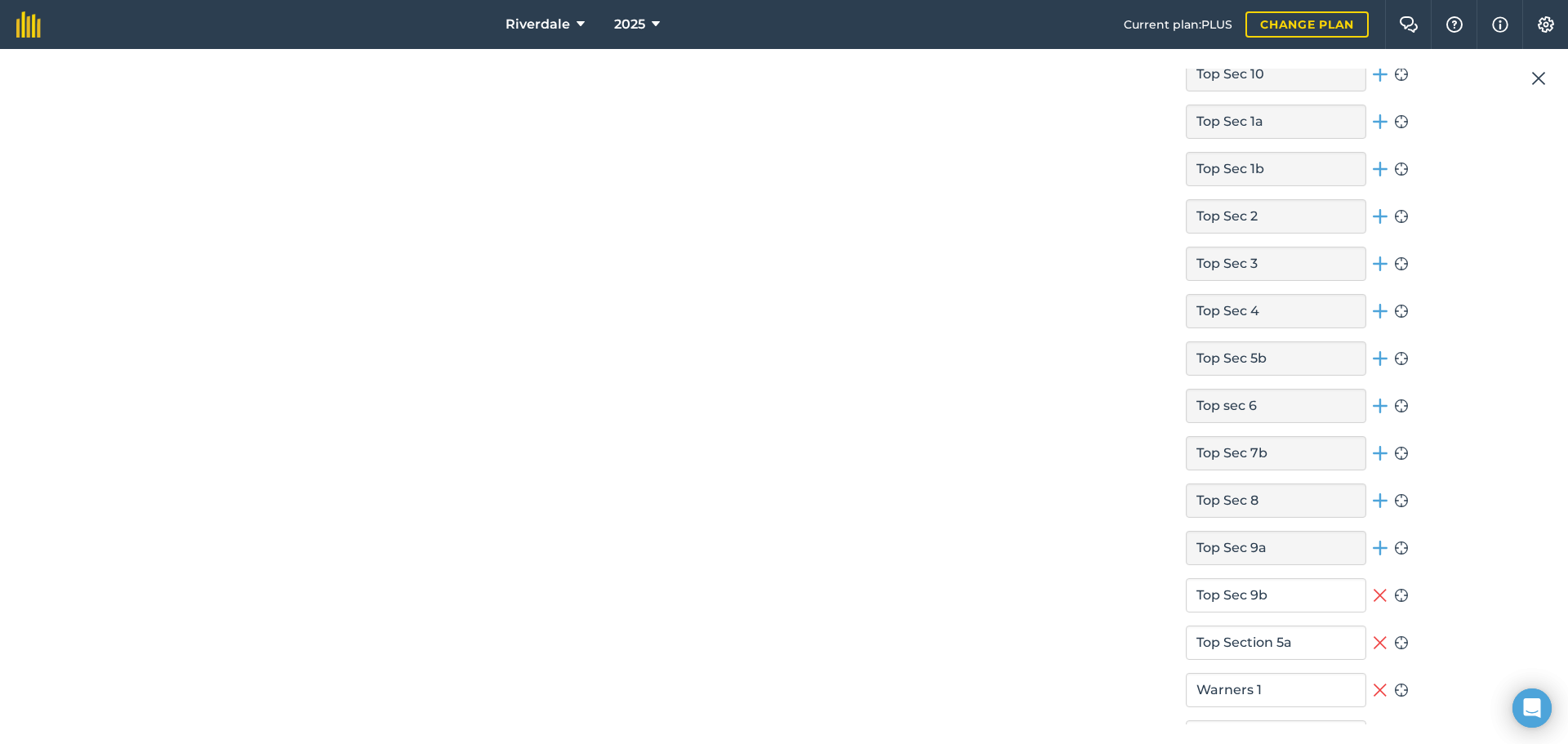click 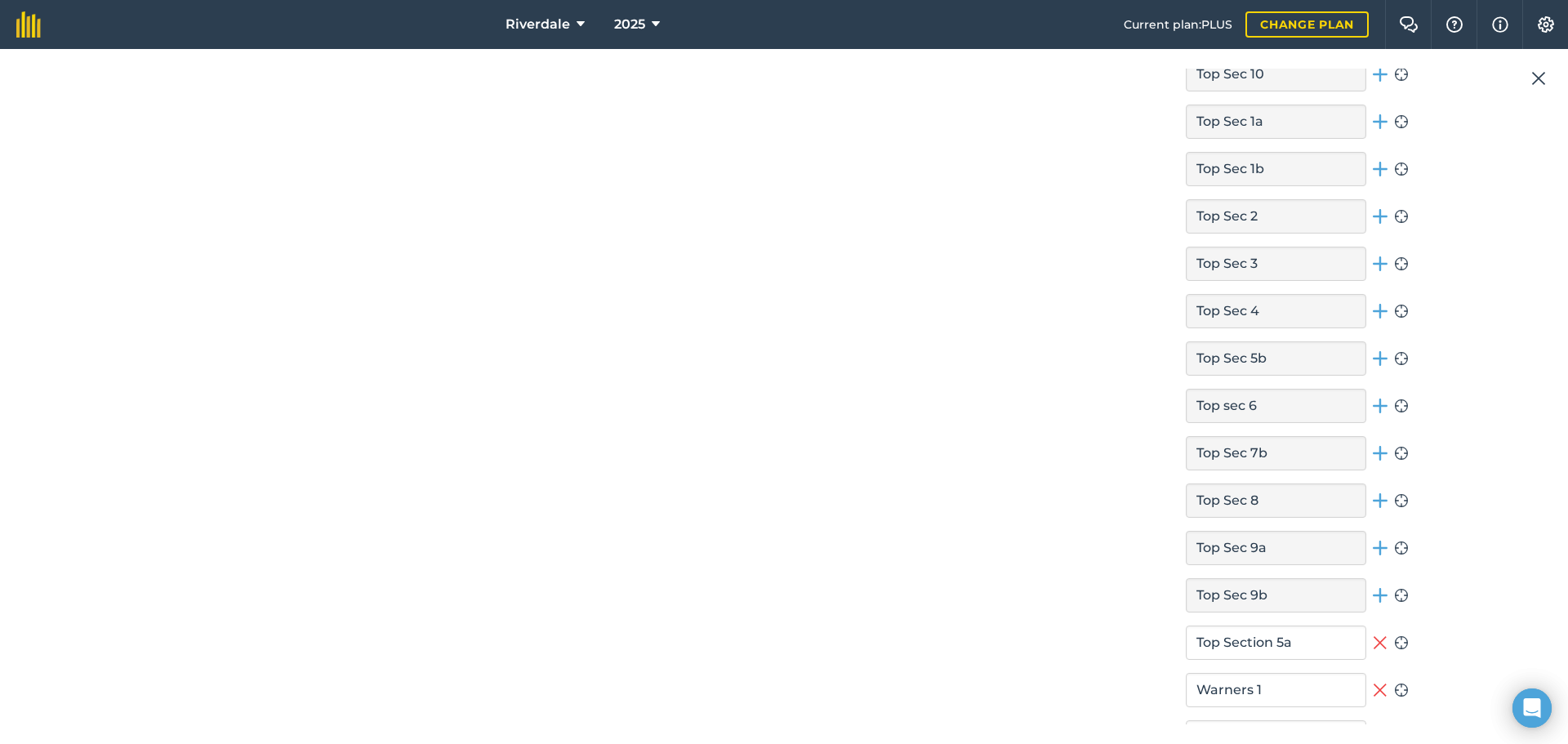 click 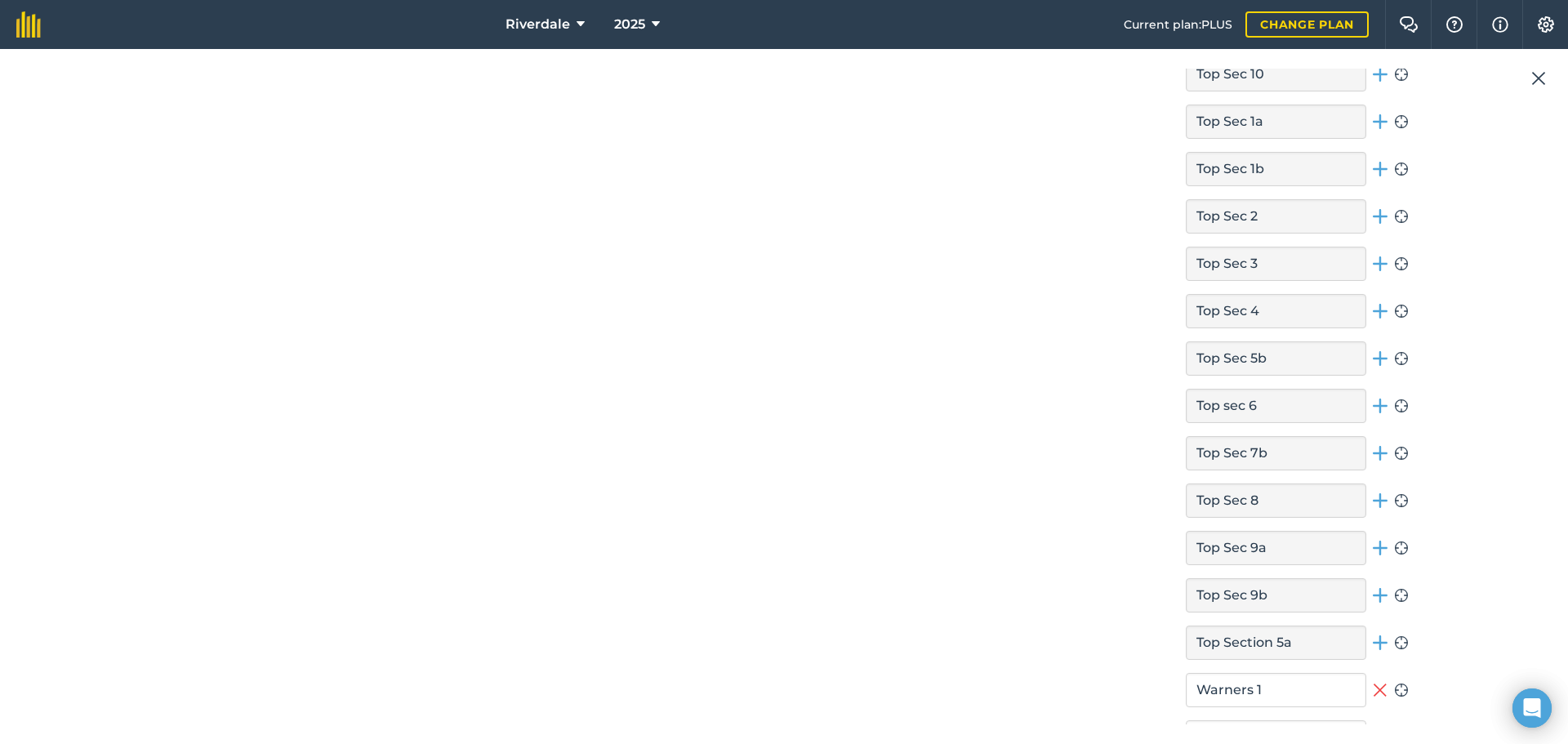 click 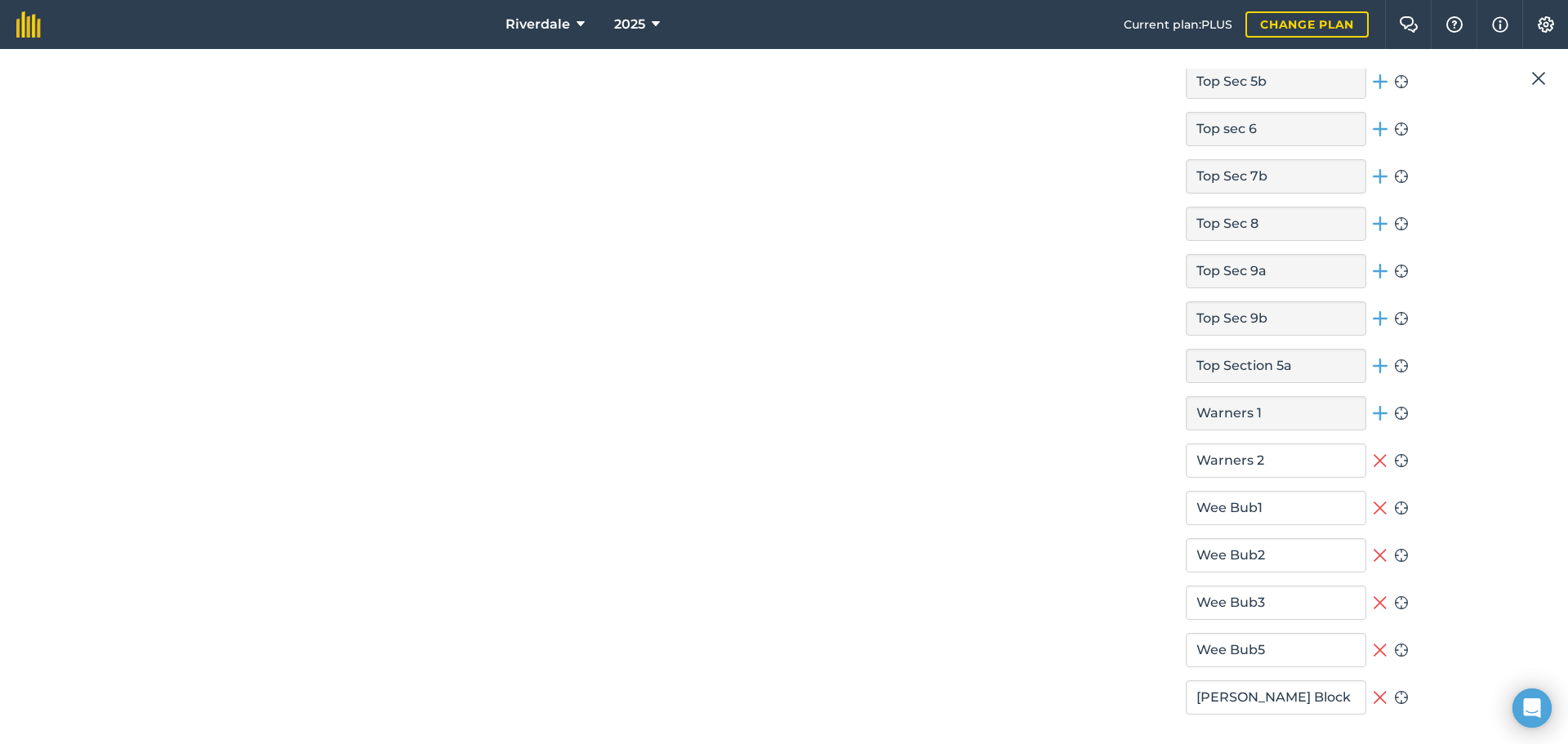 scroll, scrollTop: 5425, scrollLeft: 0, axis: vertical 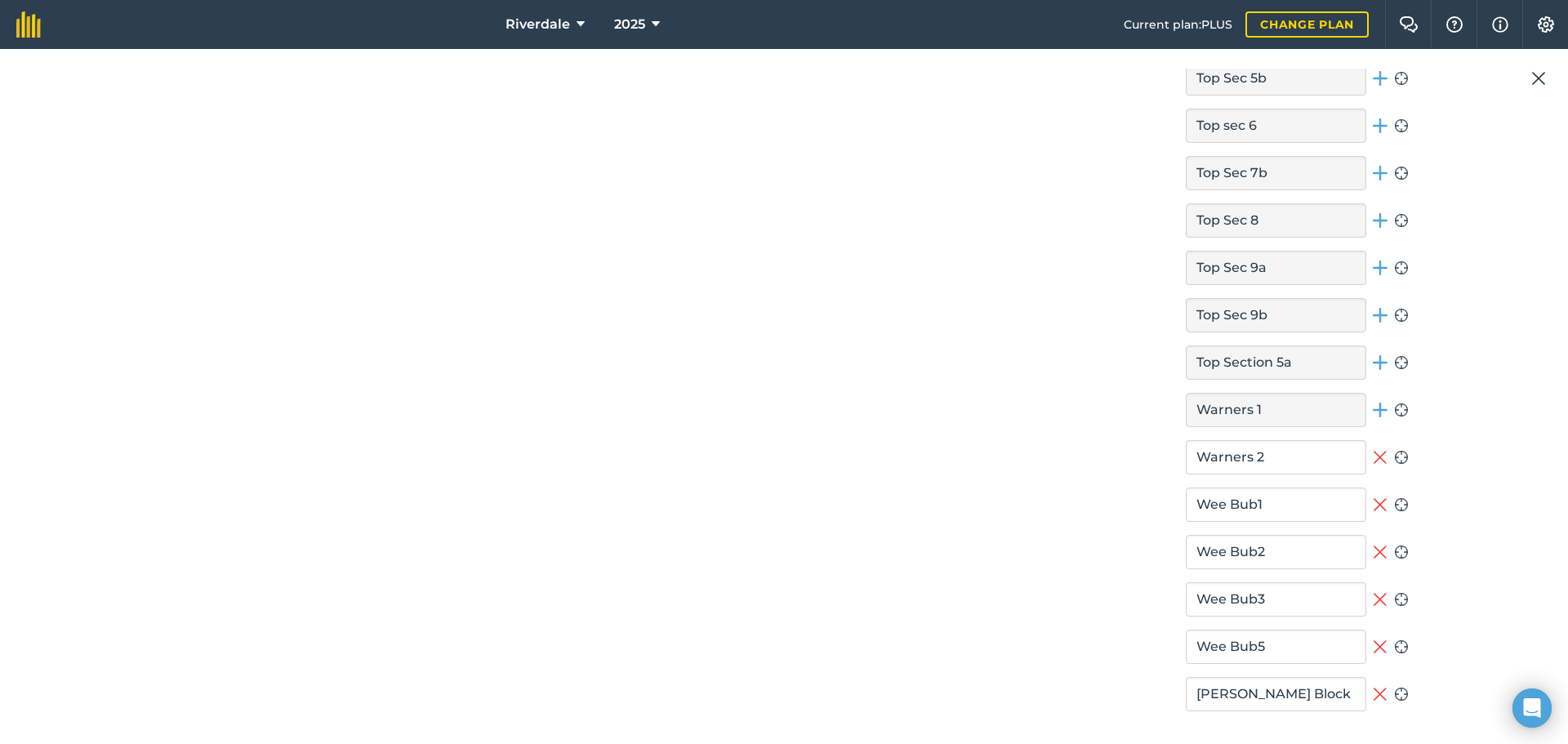 click 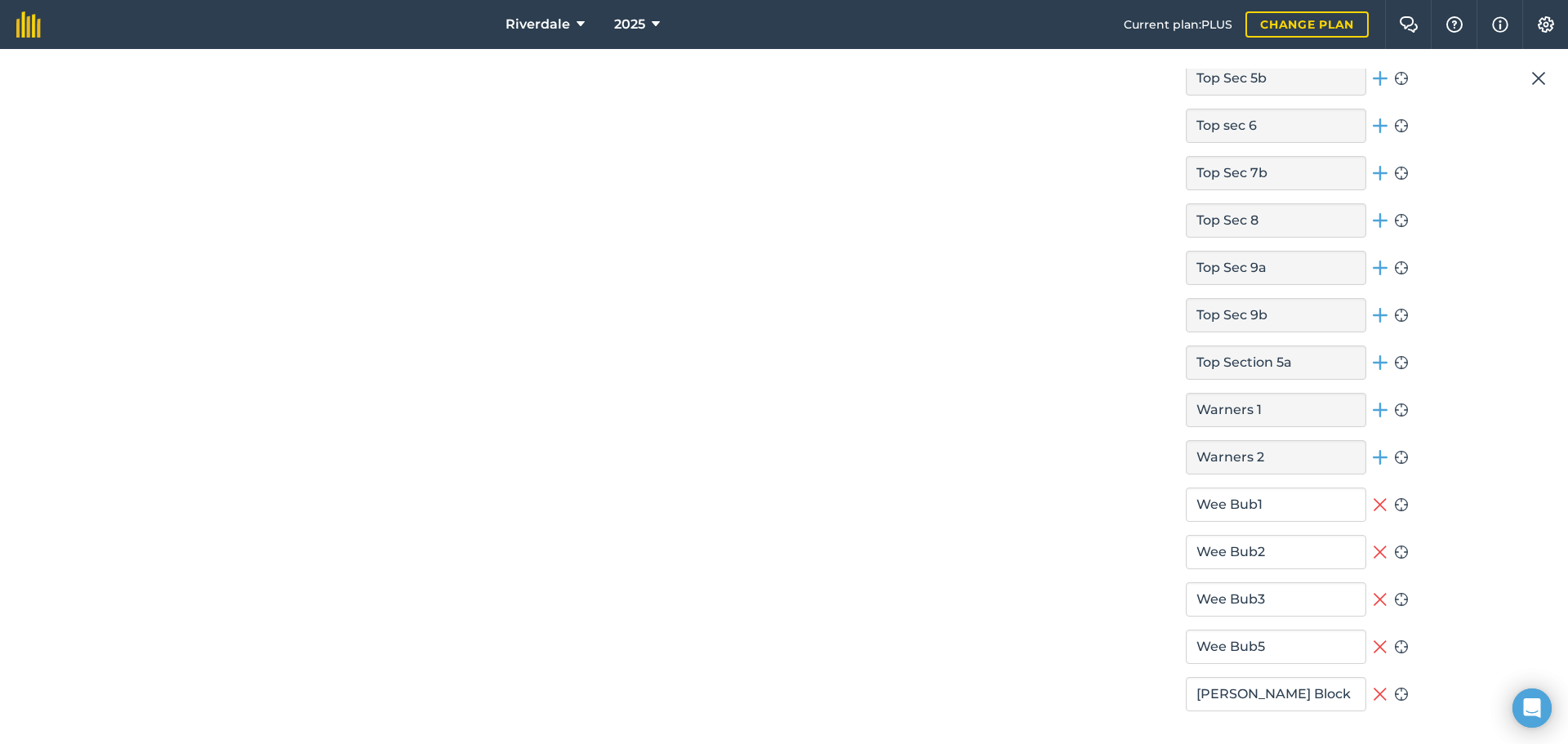 drag, startPoint x: 1375, startPoint y: 497, endPoint x: 1375, endPoint y: 531, distance: 34 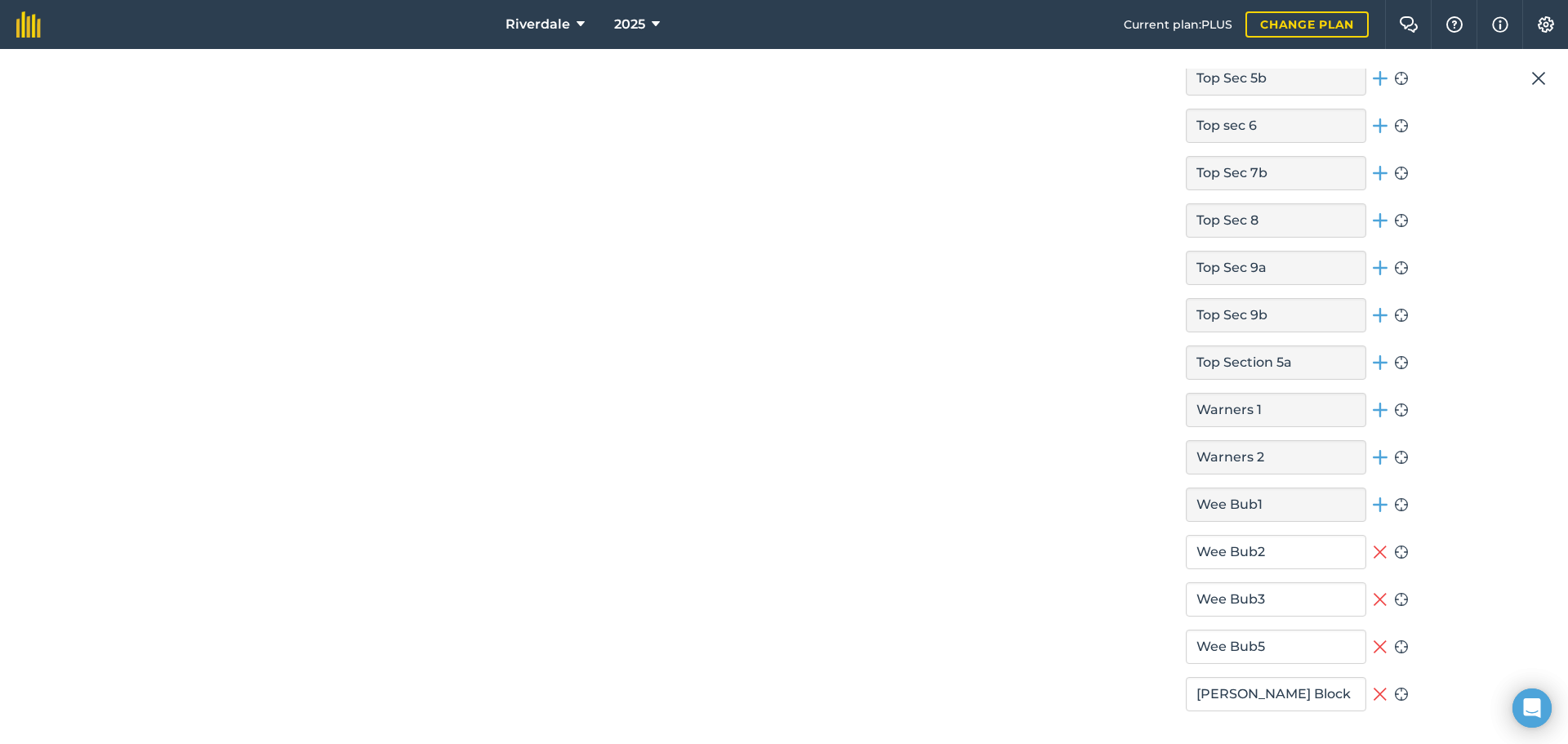 click 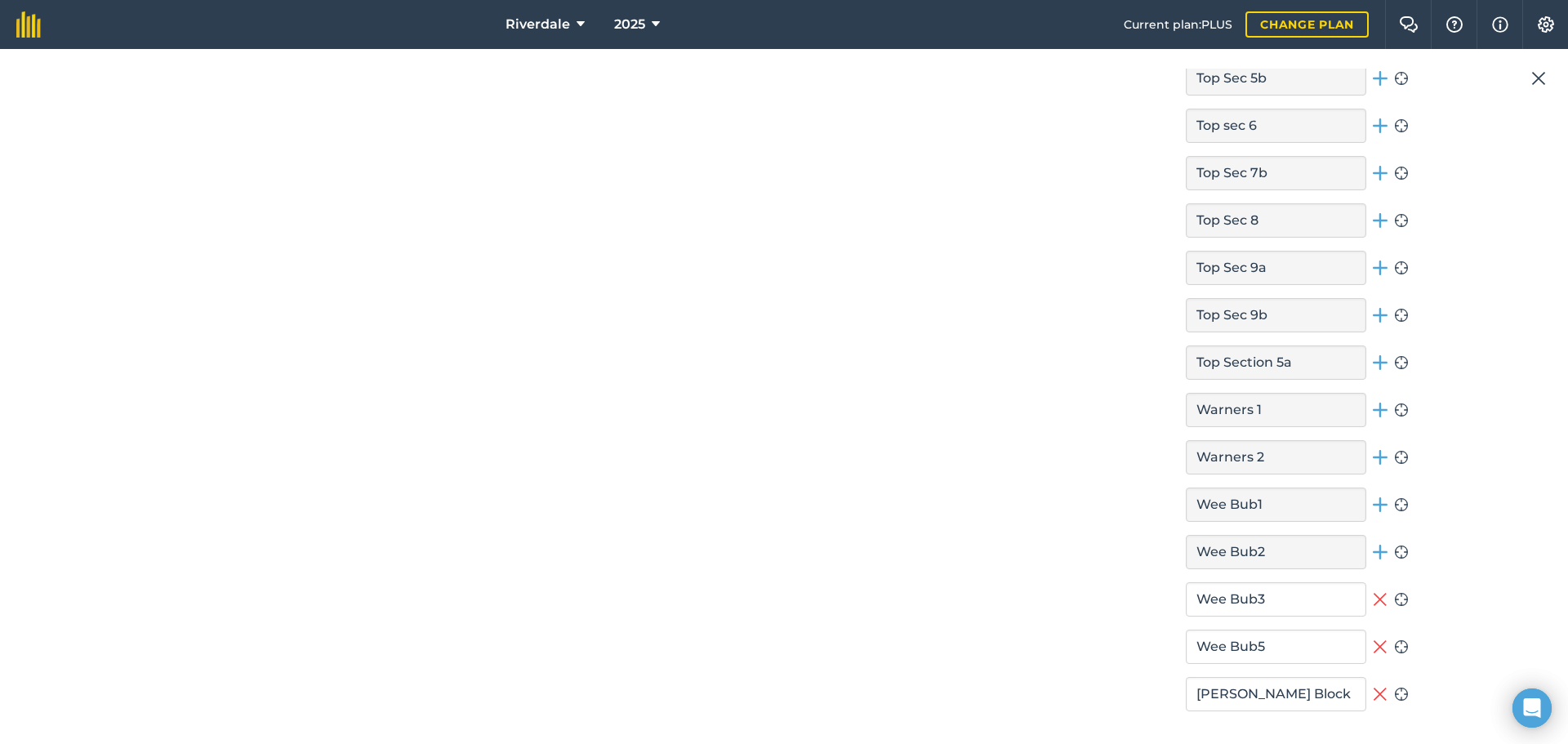 click 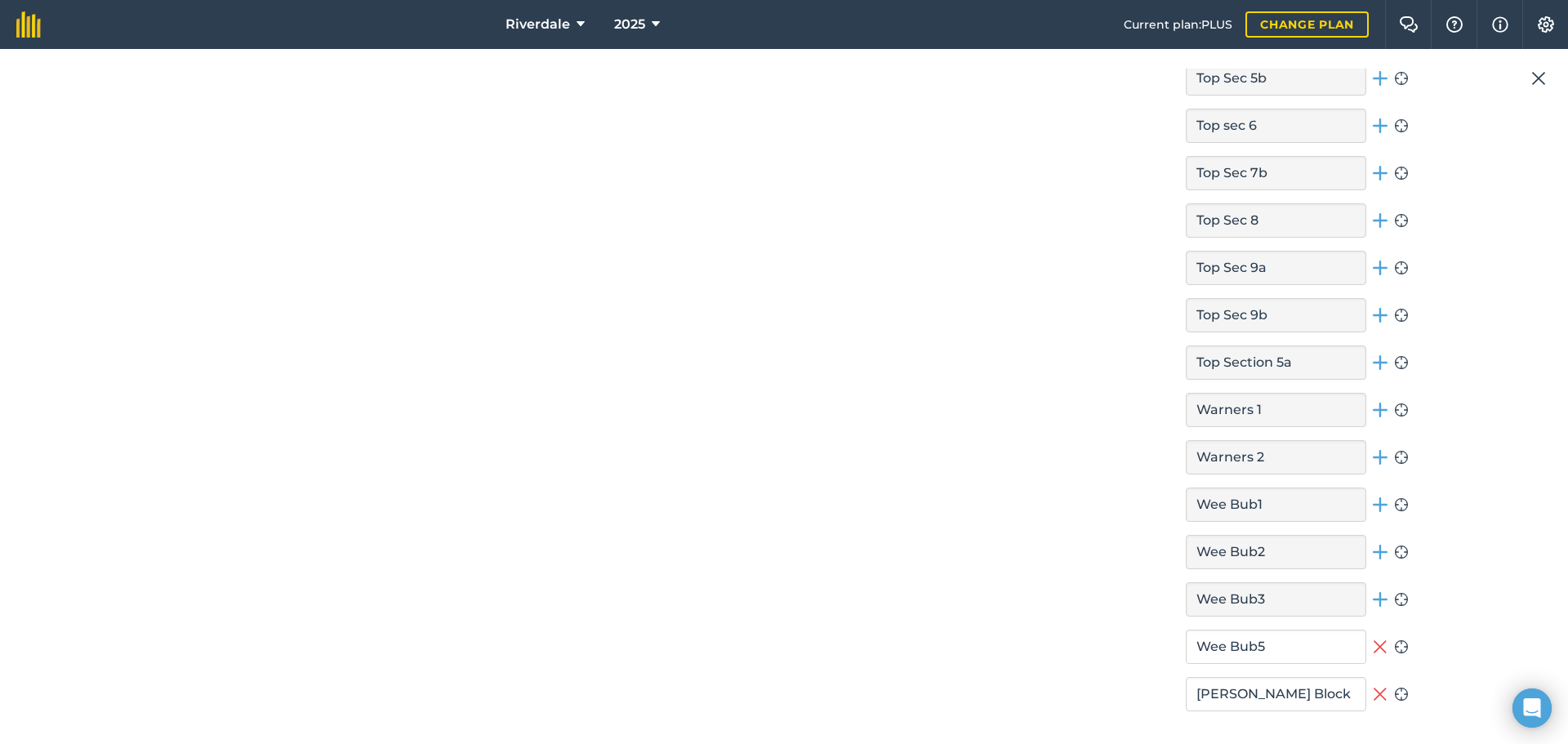 click 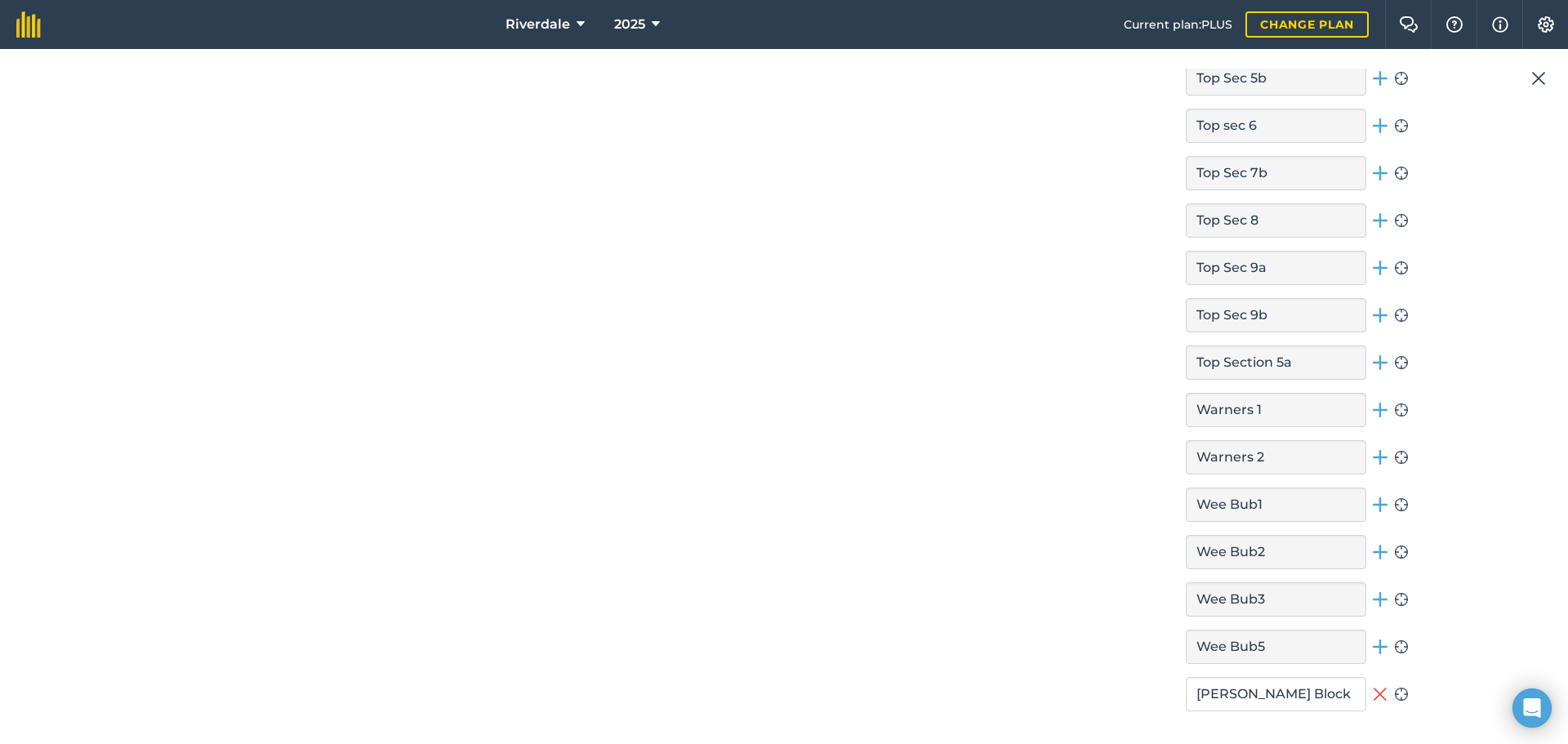 click 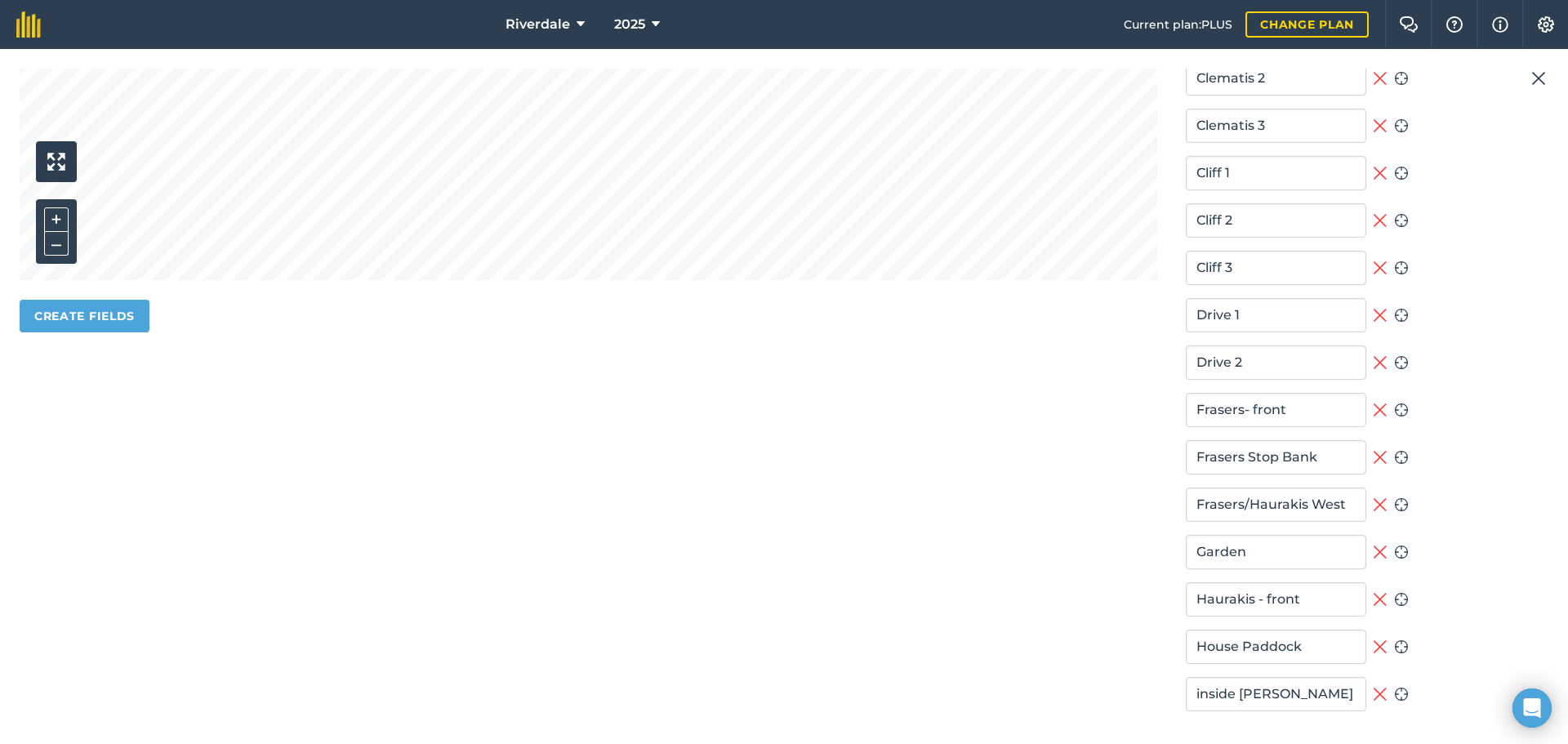 scroll, scrollTop: 443, scrollLeft: 0, axis: vertical 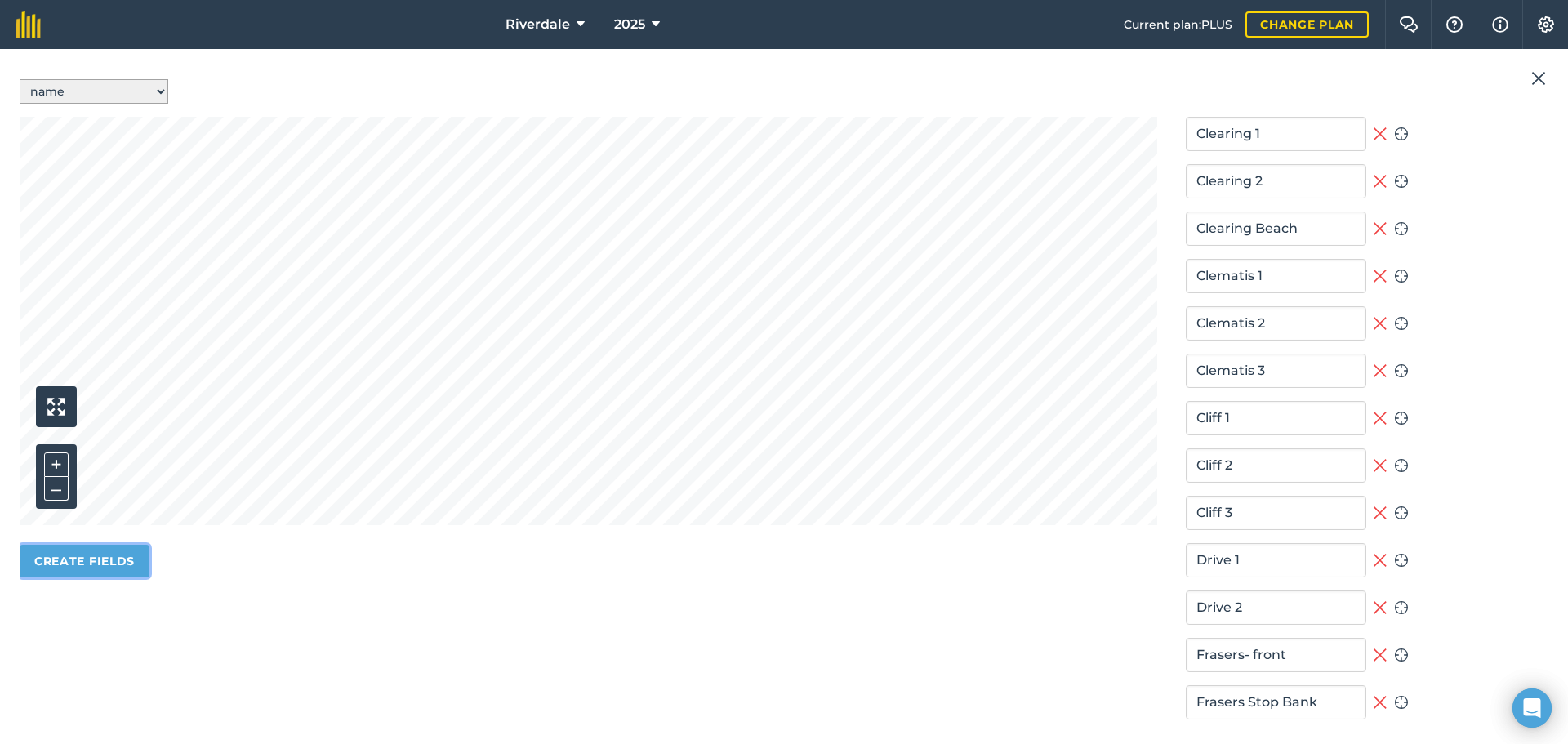 click on "Create fields" at bounding box center [84, 561] 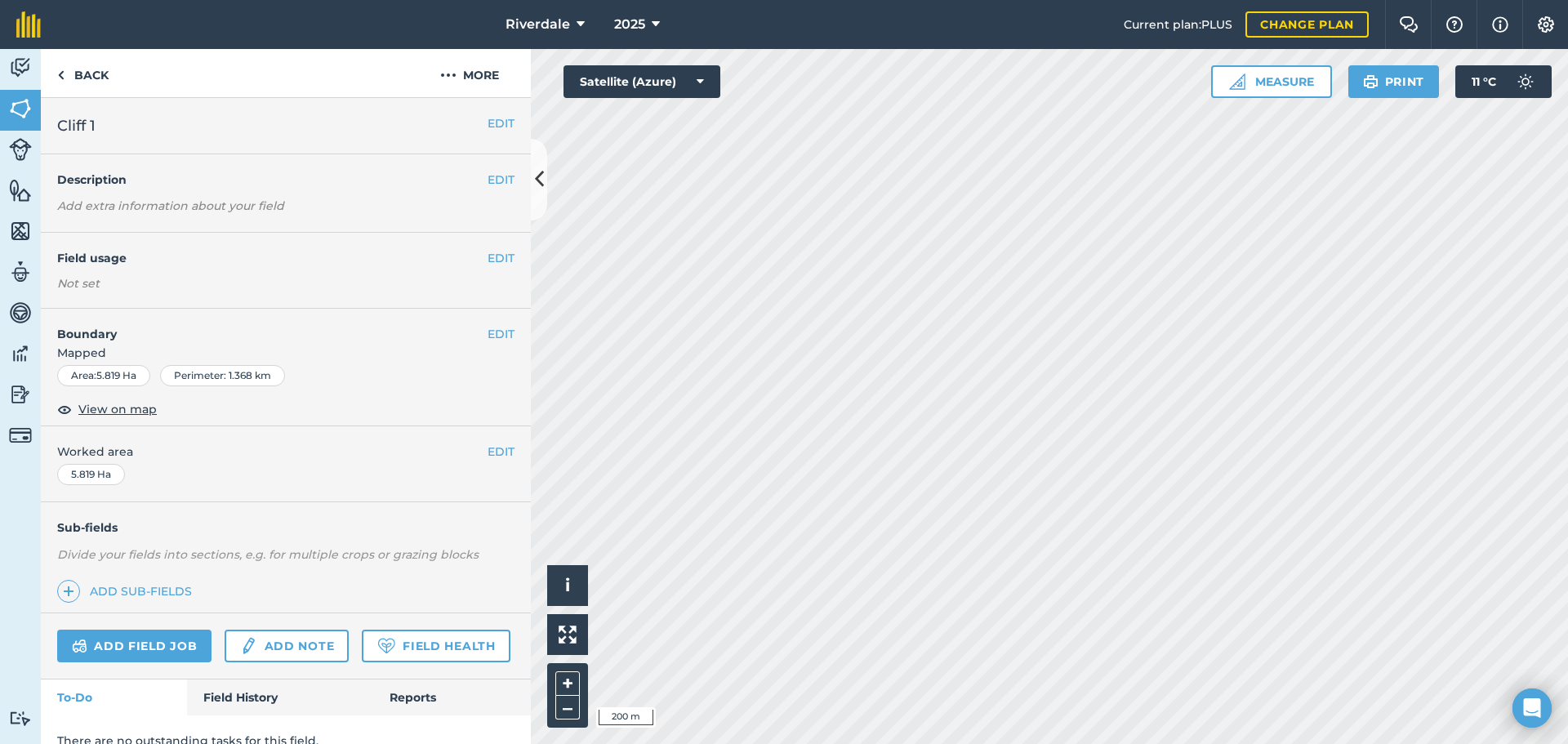 click on "Add field job Add note   Field Health" at bounding box center [286, 646] 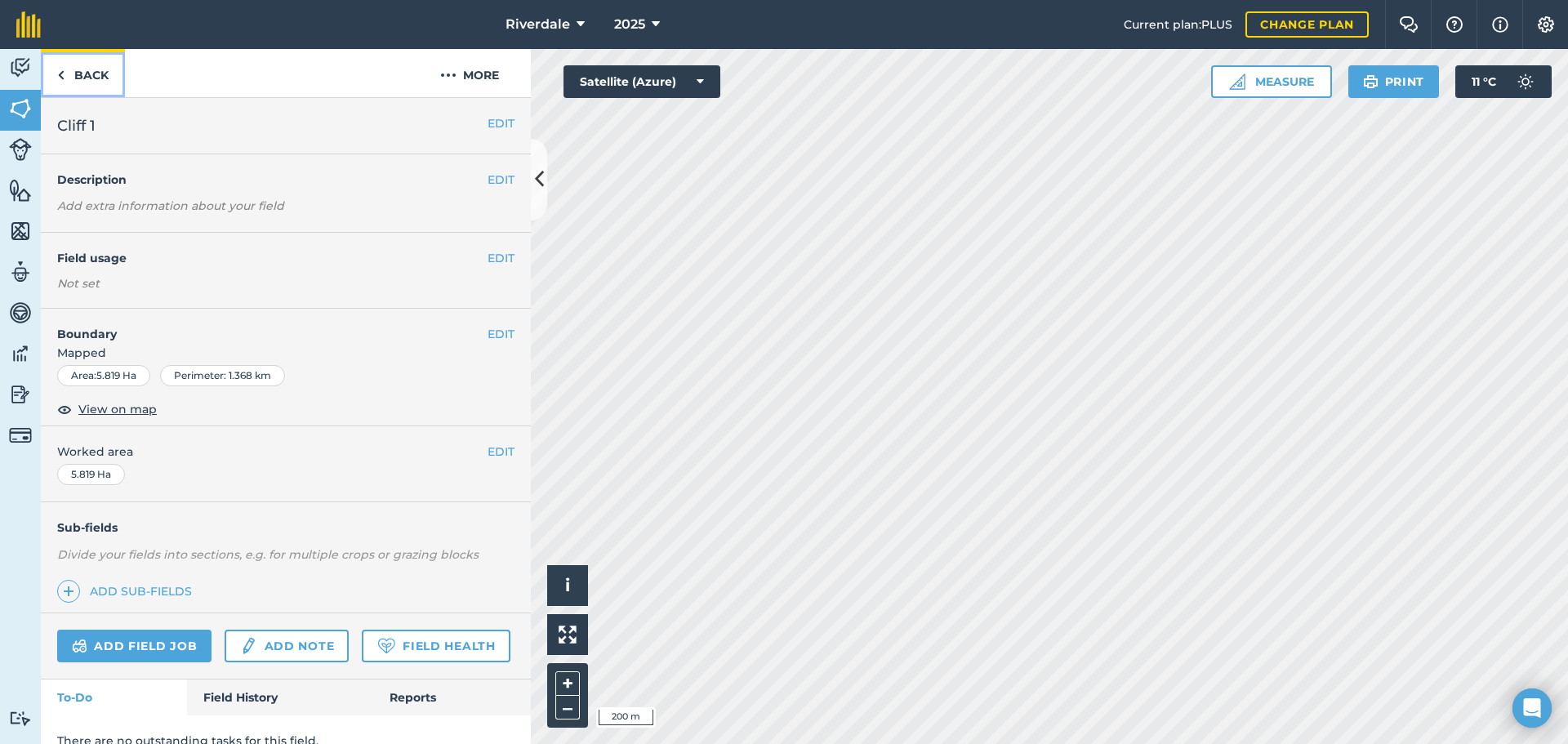 click on "Back" at bounding box center (82, 73) 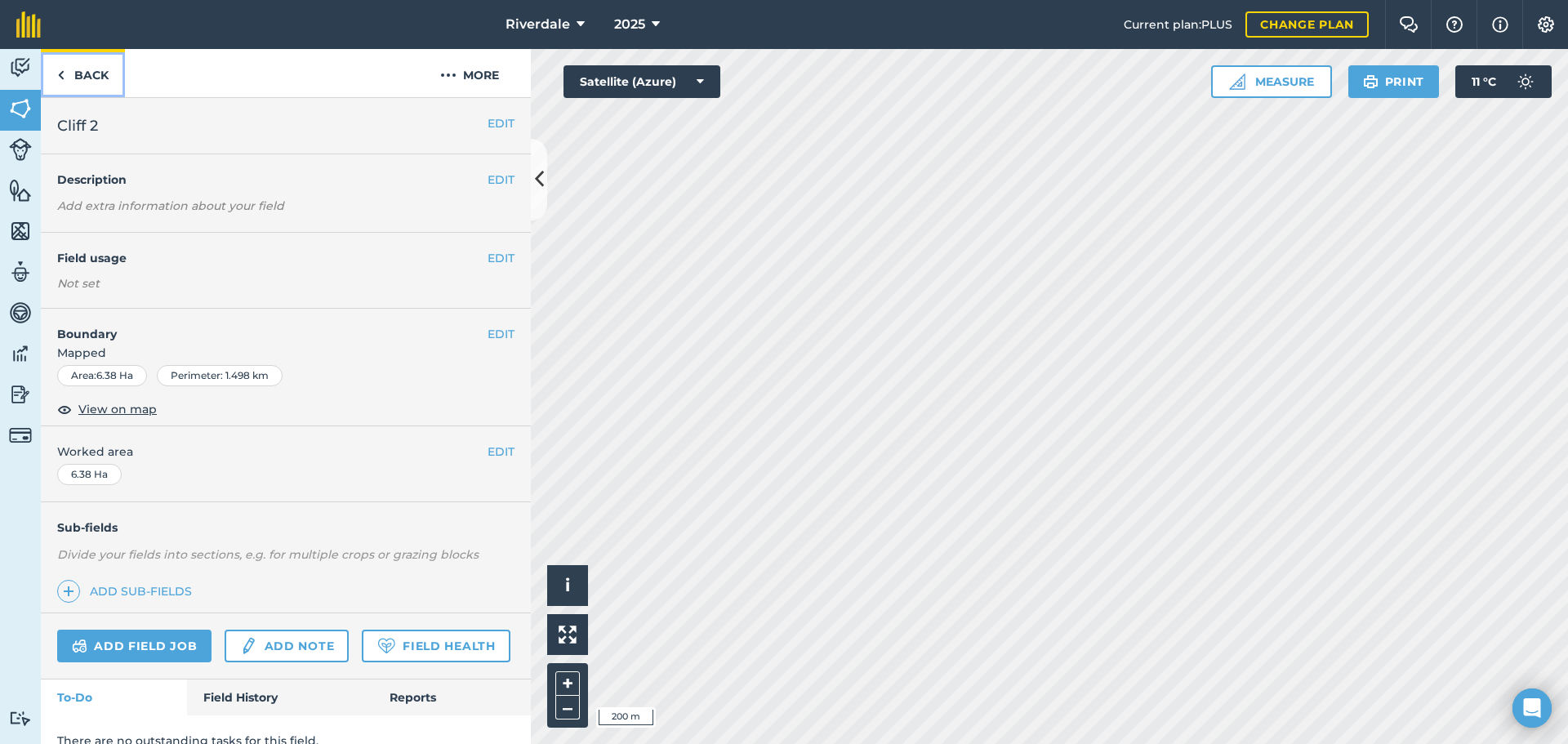 click at bounding box center [60, 75] 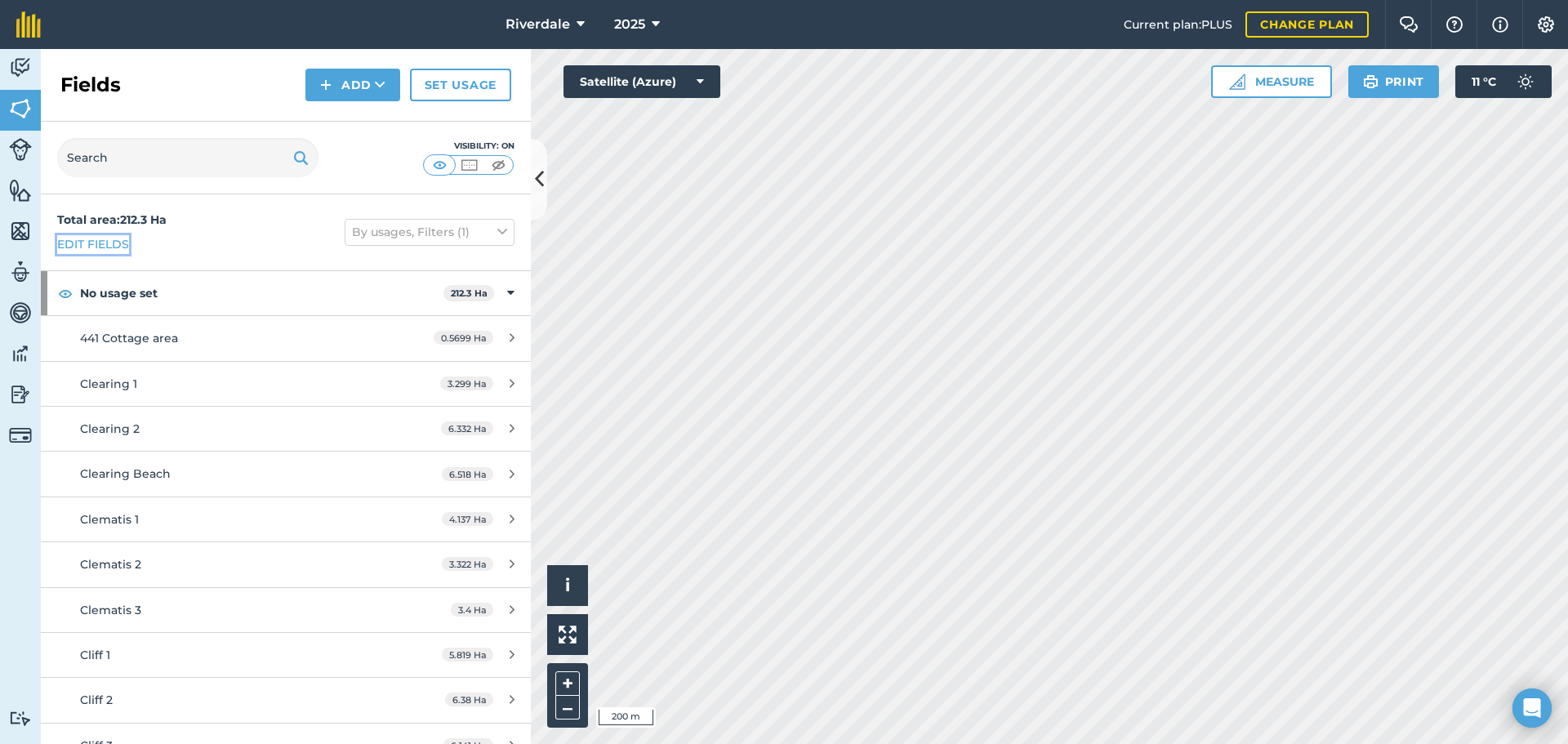 click on "Edit fields" at bounding box center (93, 244) 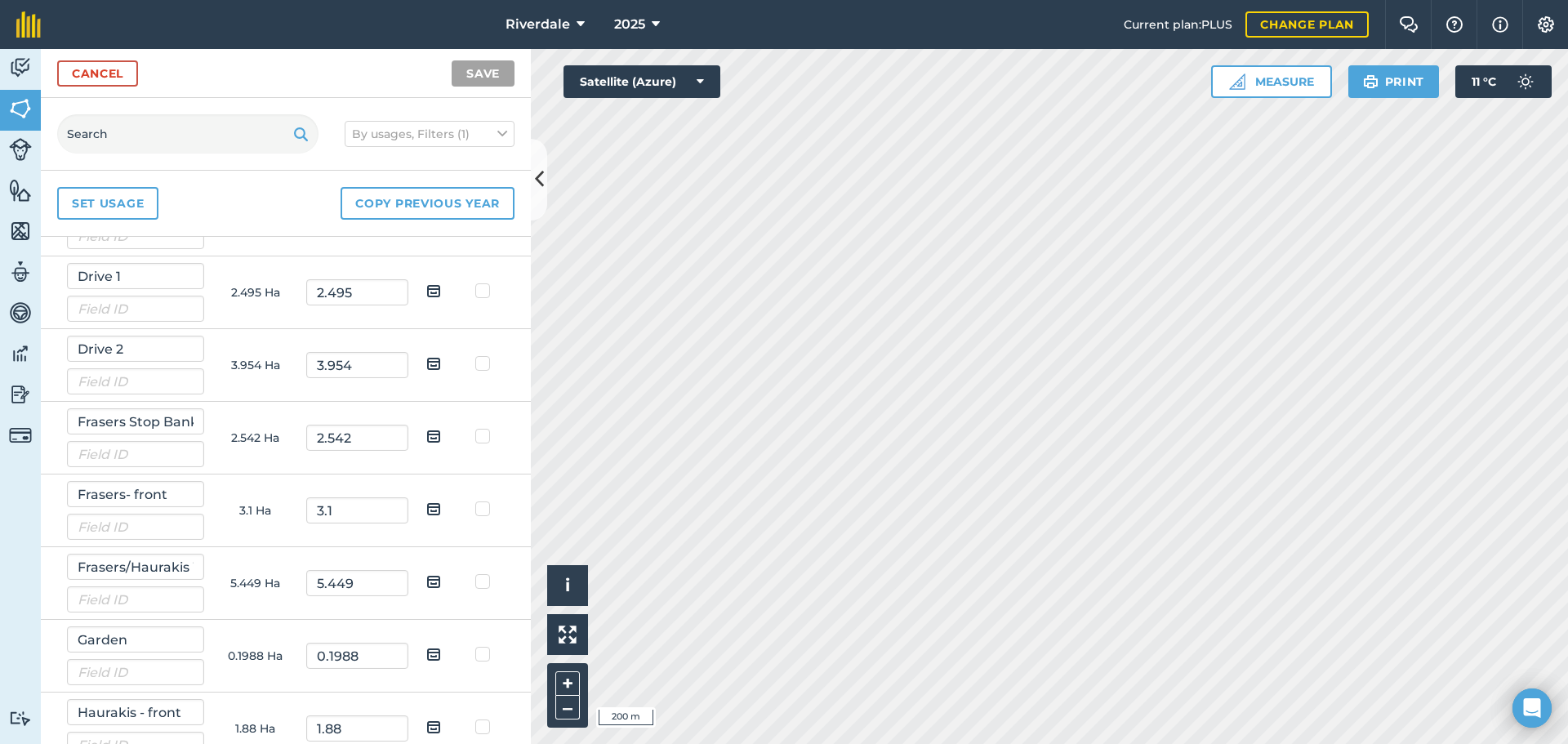 scroll, scrollTop: 817, scrollLeft: 0, axis: vertical 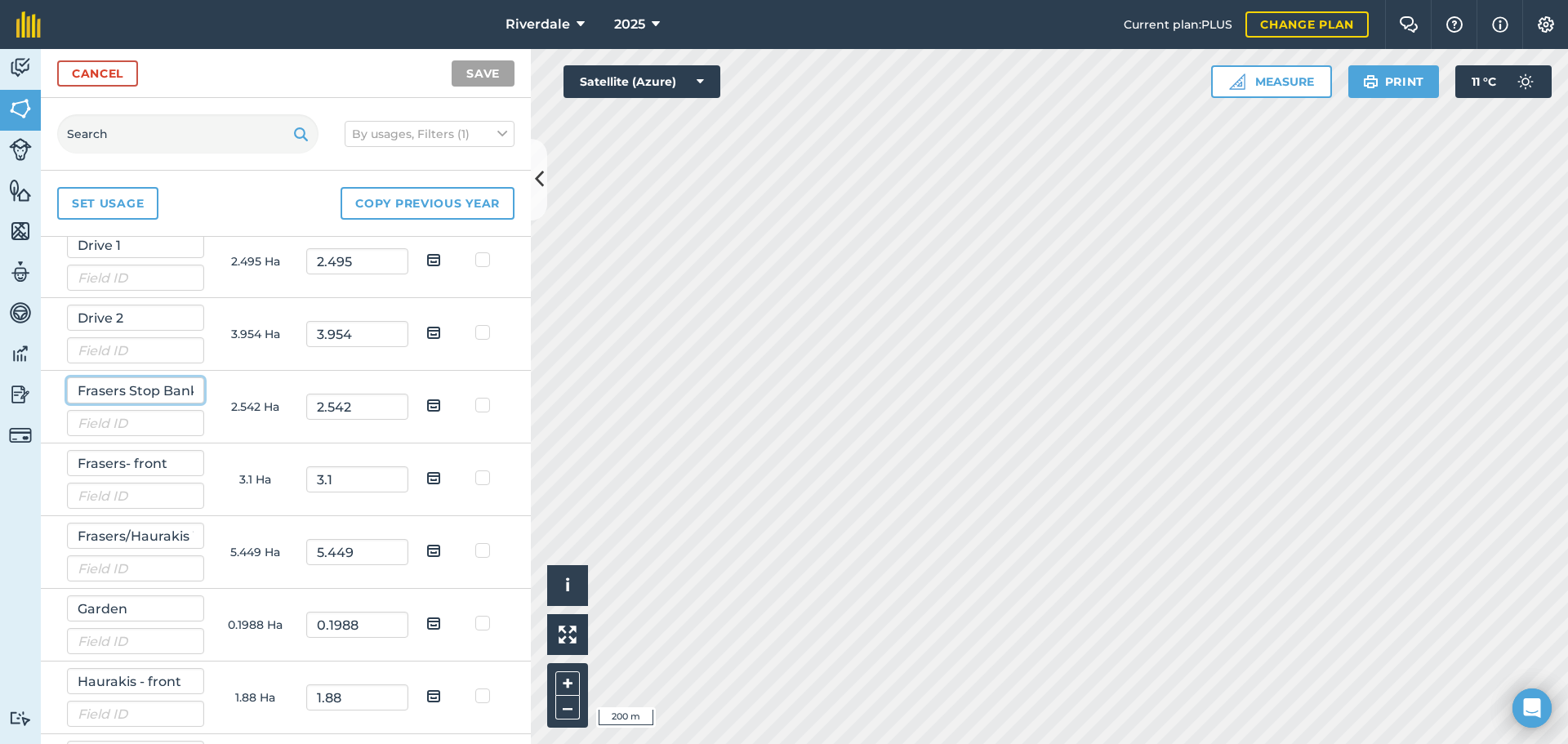 click on "Frasers Stop Bank" at bounding box center (136, 390) 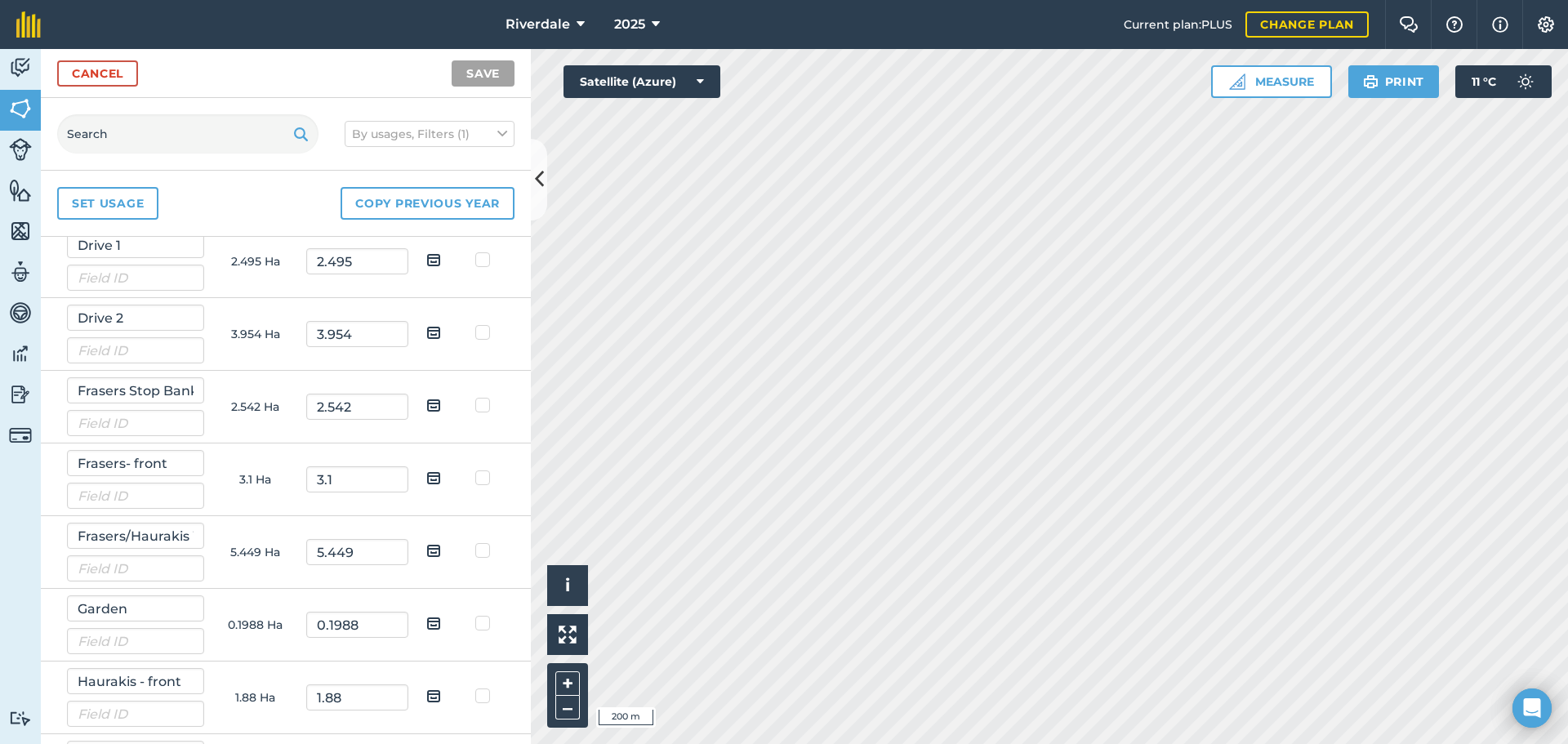 click at bounding box center (434, 405) 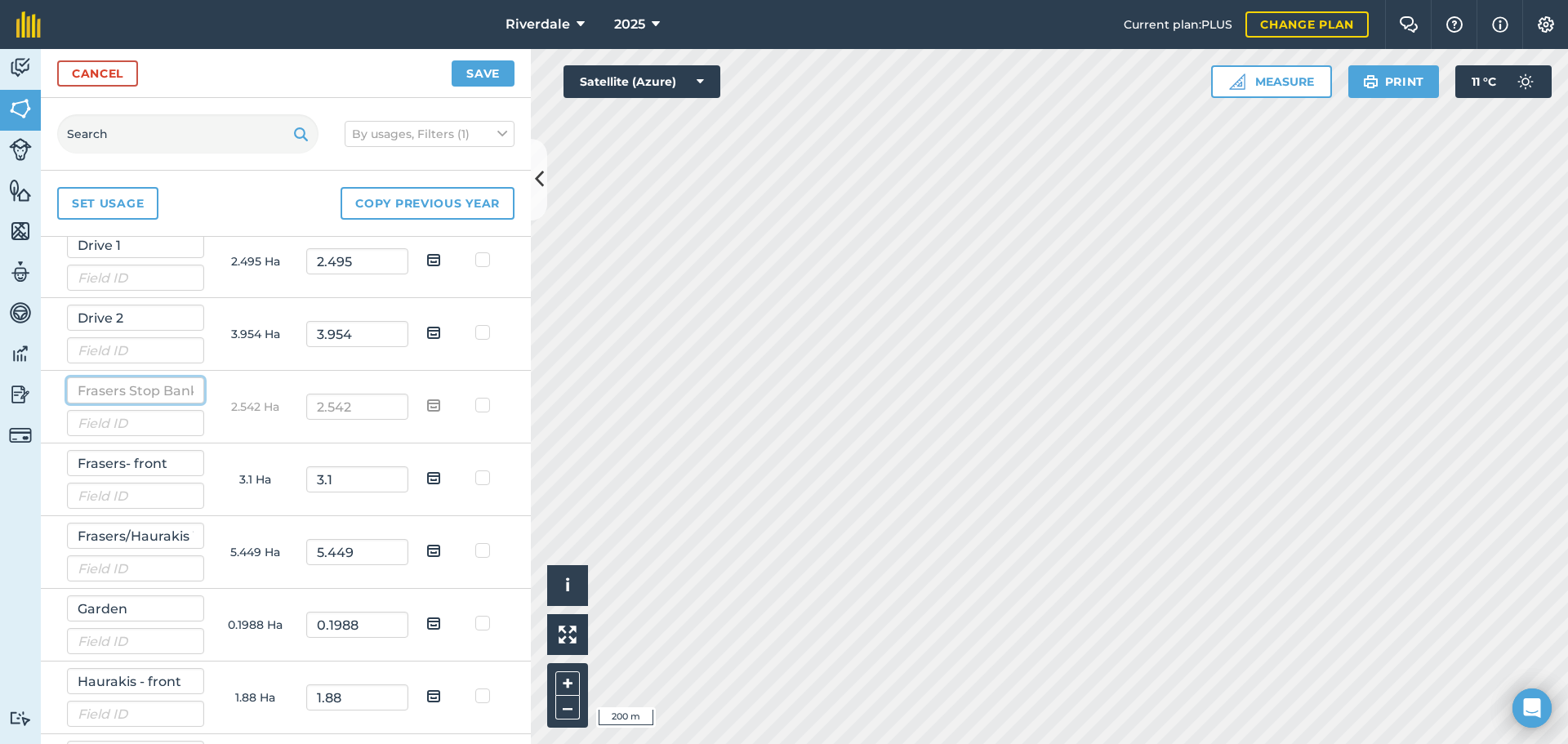 click on "Frasers Stop Bank" at bounding box center (136, 390) 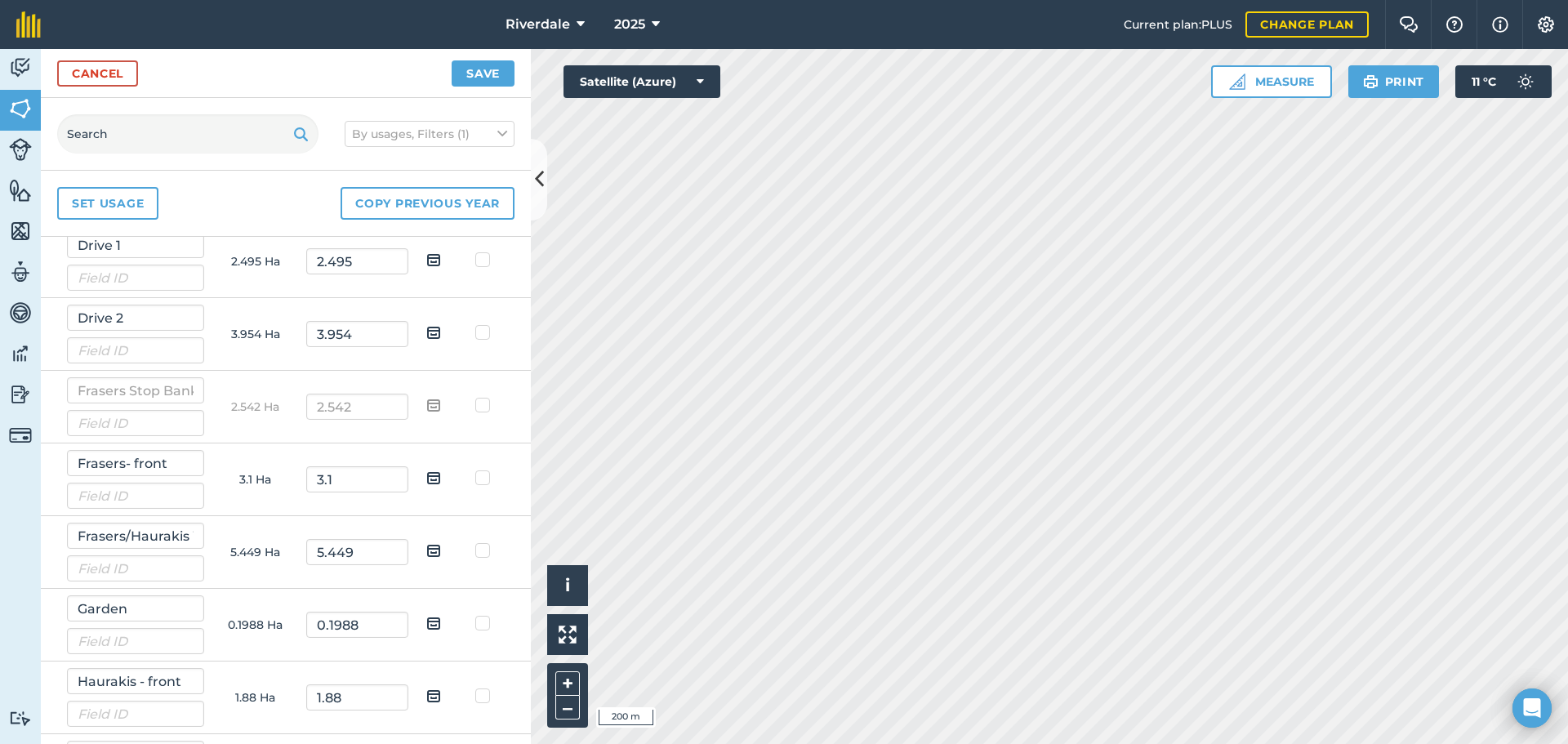 click at bounding box center [434, 405] 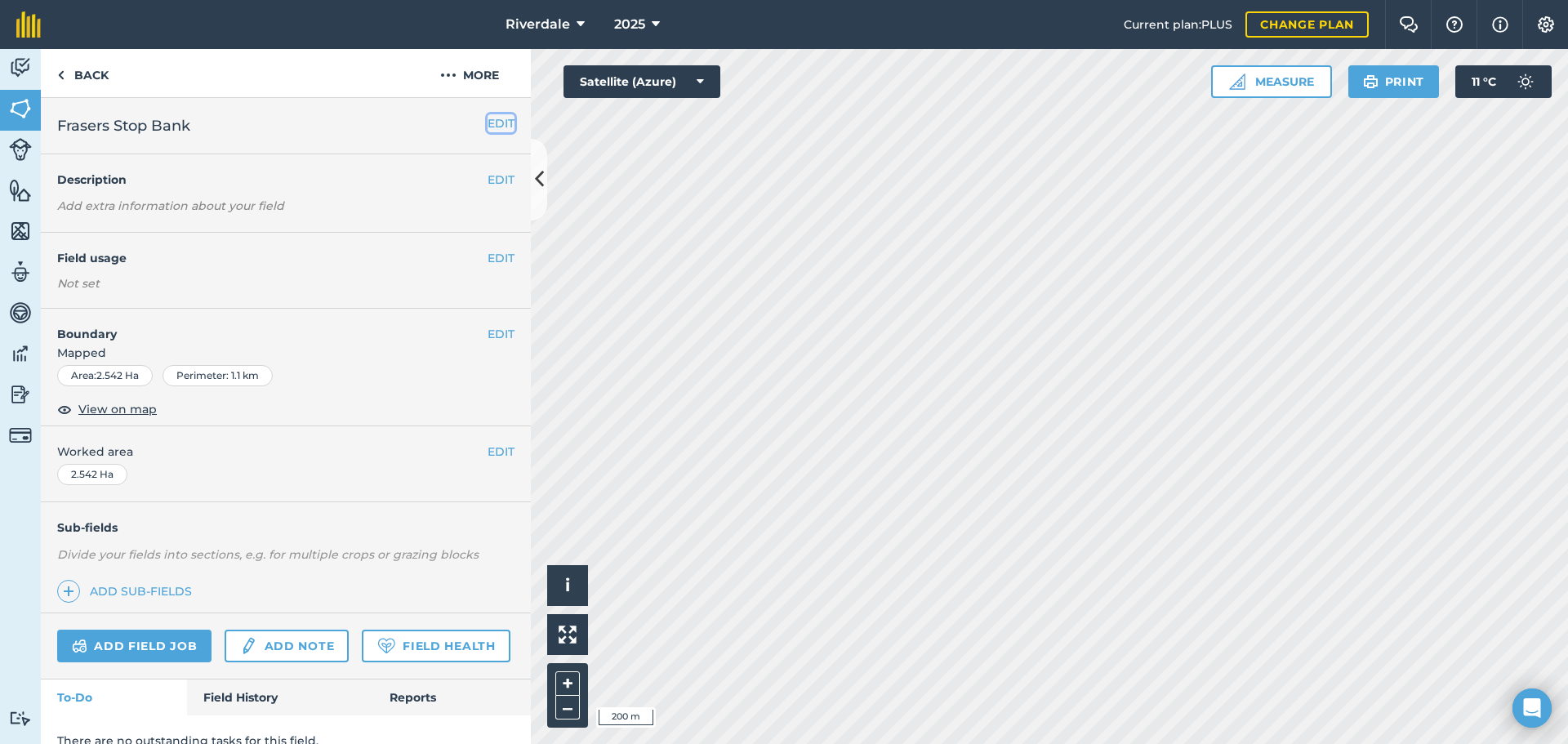 click on "EDIT" at bounding box center (501, 123) 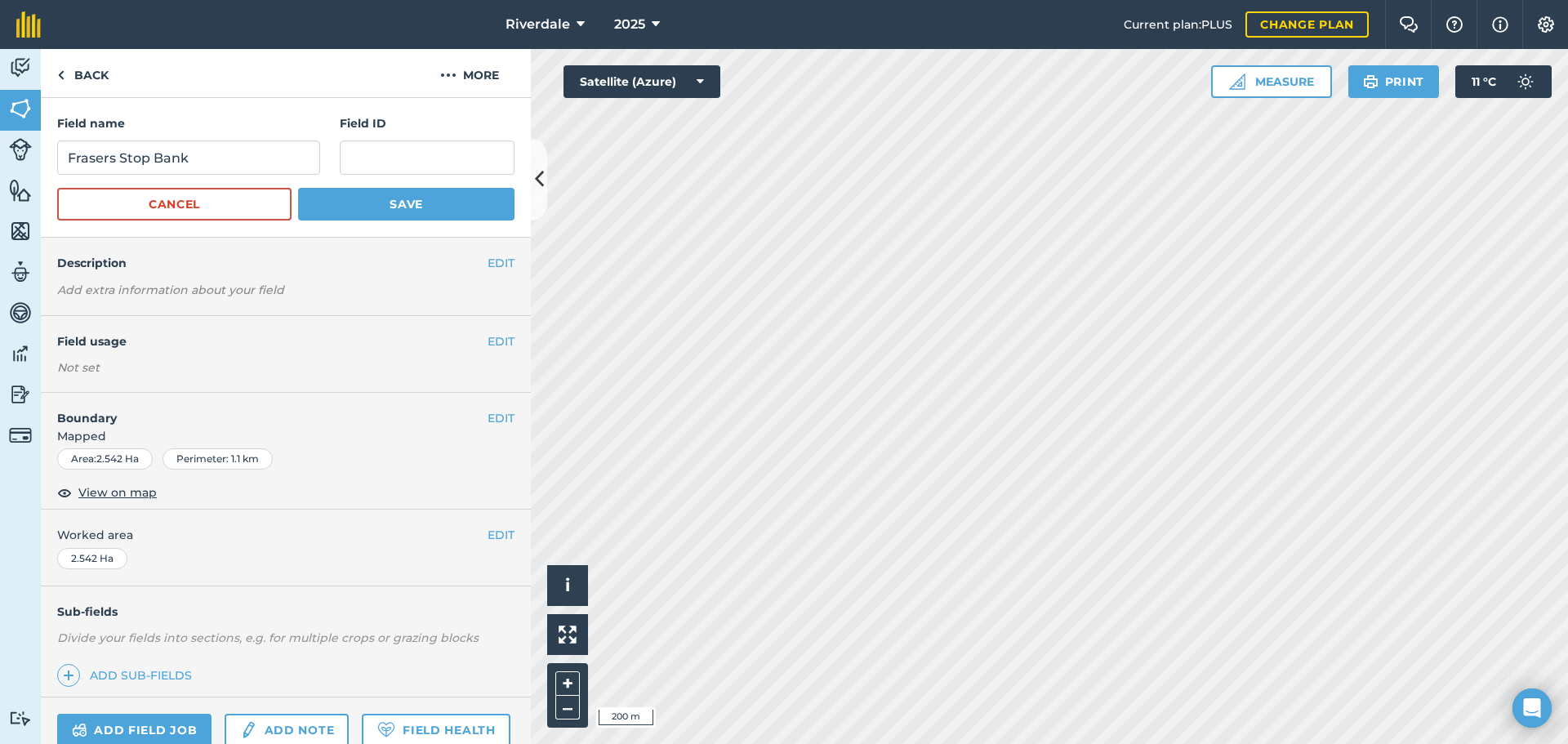 scroll, scrollTop: 82, scrollLeft: 0, axis: vertical 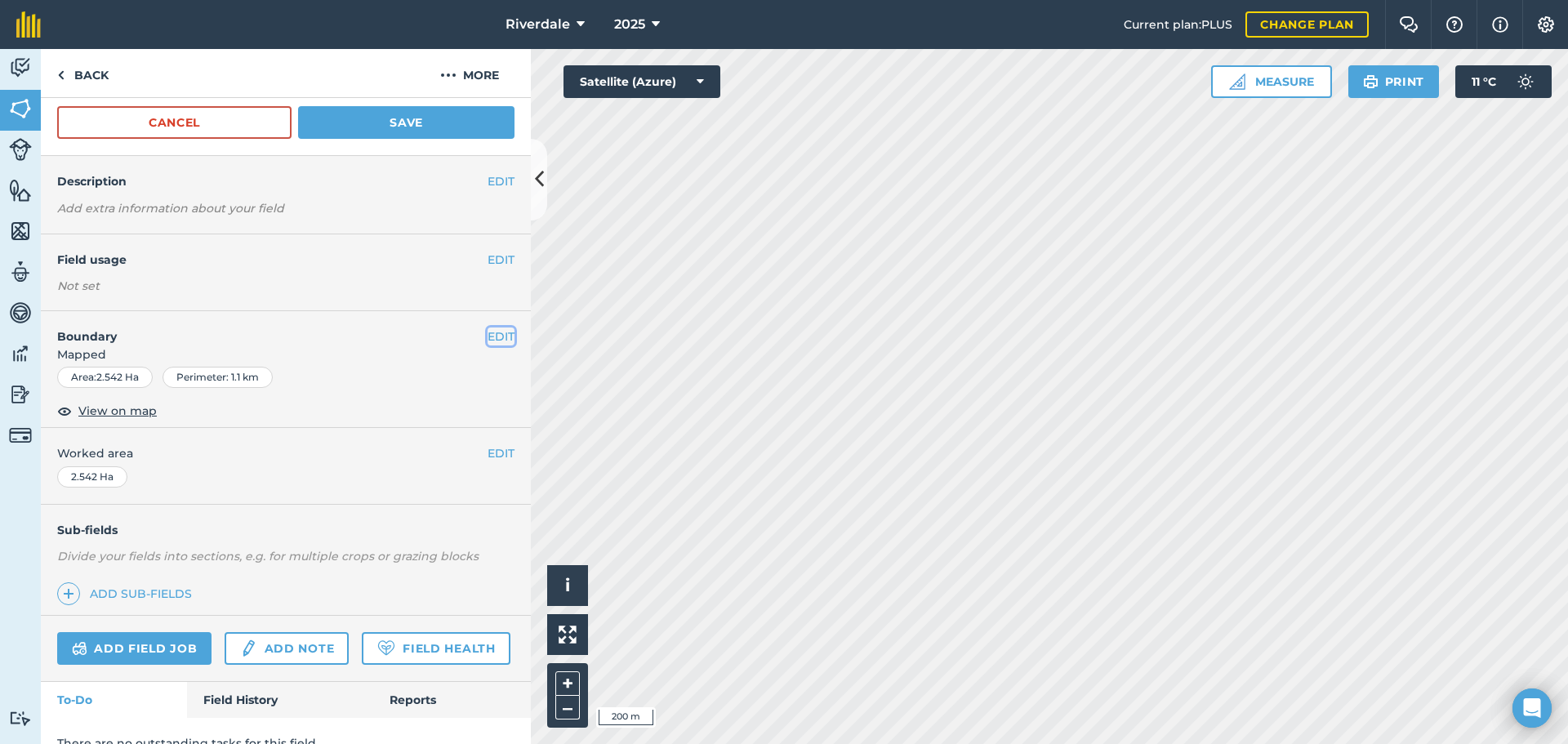 click on "EDIT" at bounding box center (501, 336) 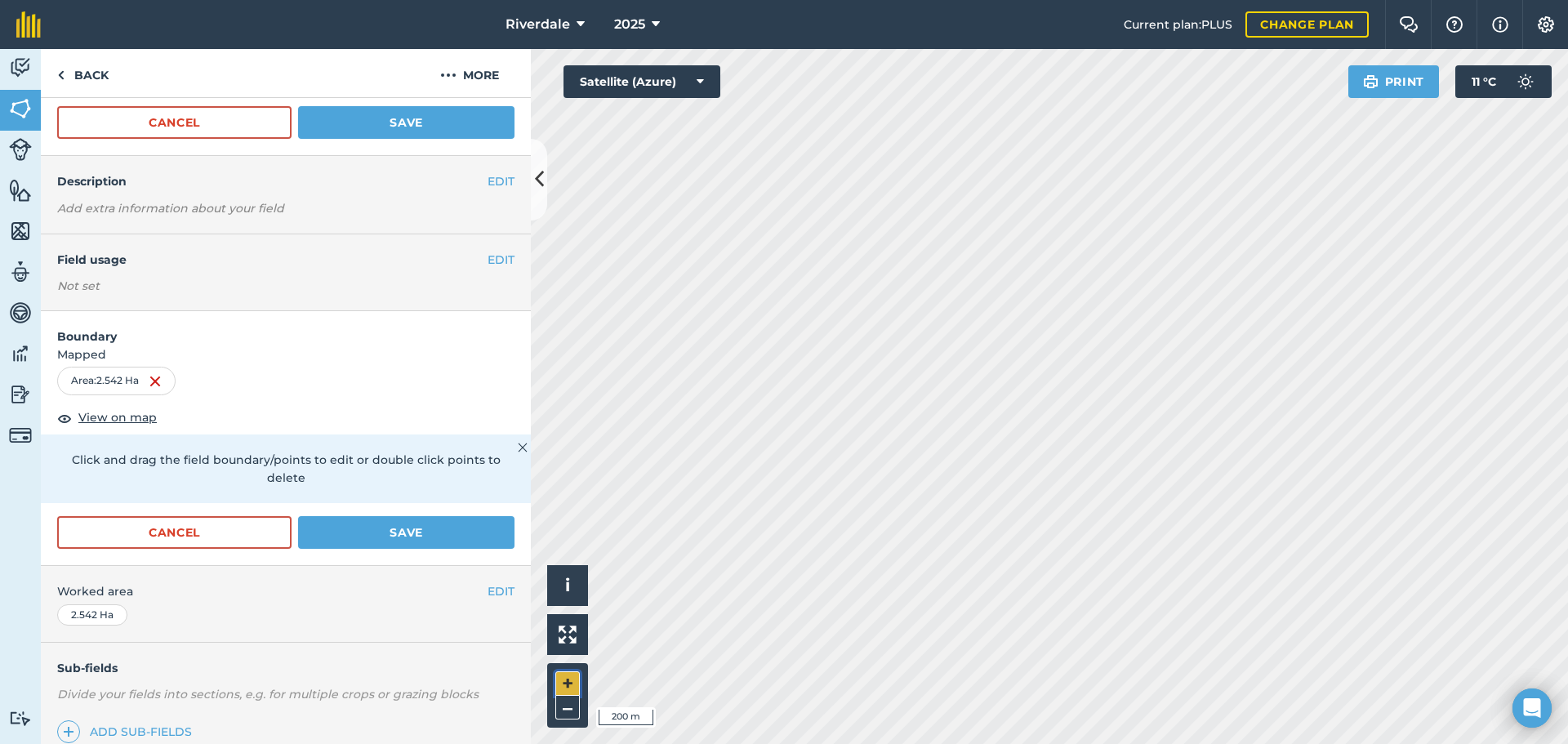 click on "+" at bounding box center (568, 684) 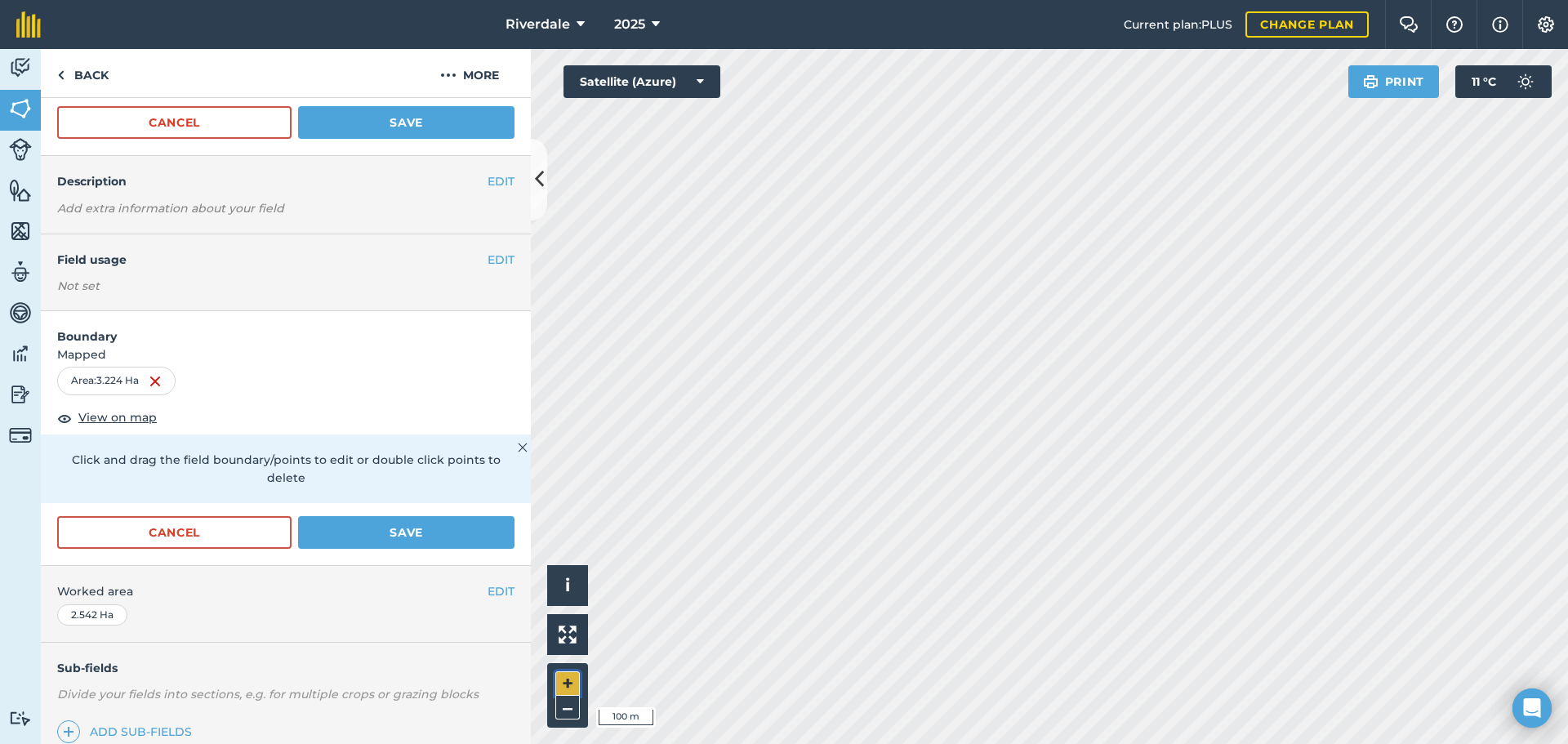 click on "+" at bounding box center [568, 684] 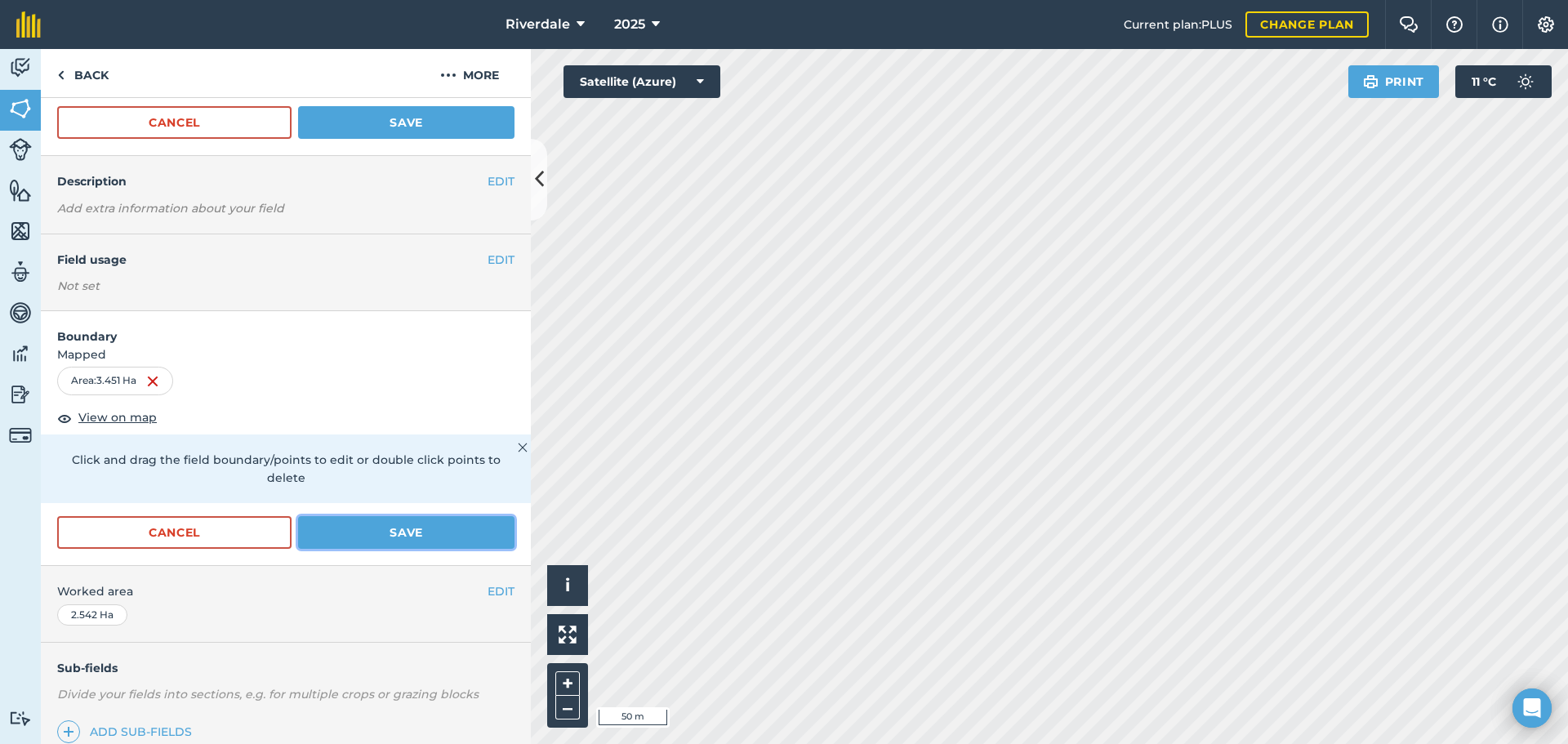 click on "Save" at bounding box center (406, 532) 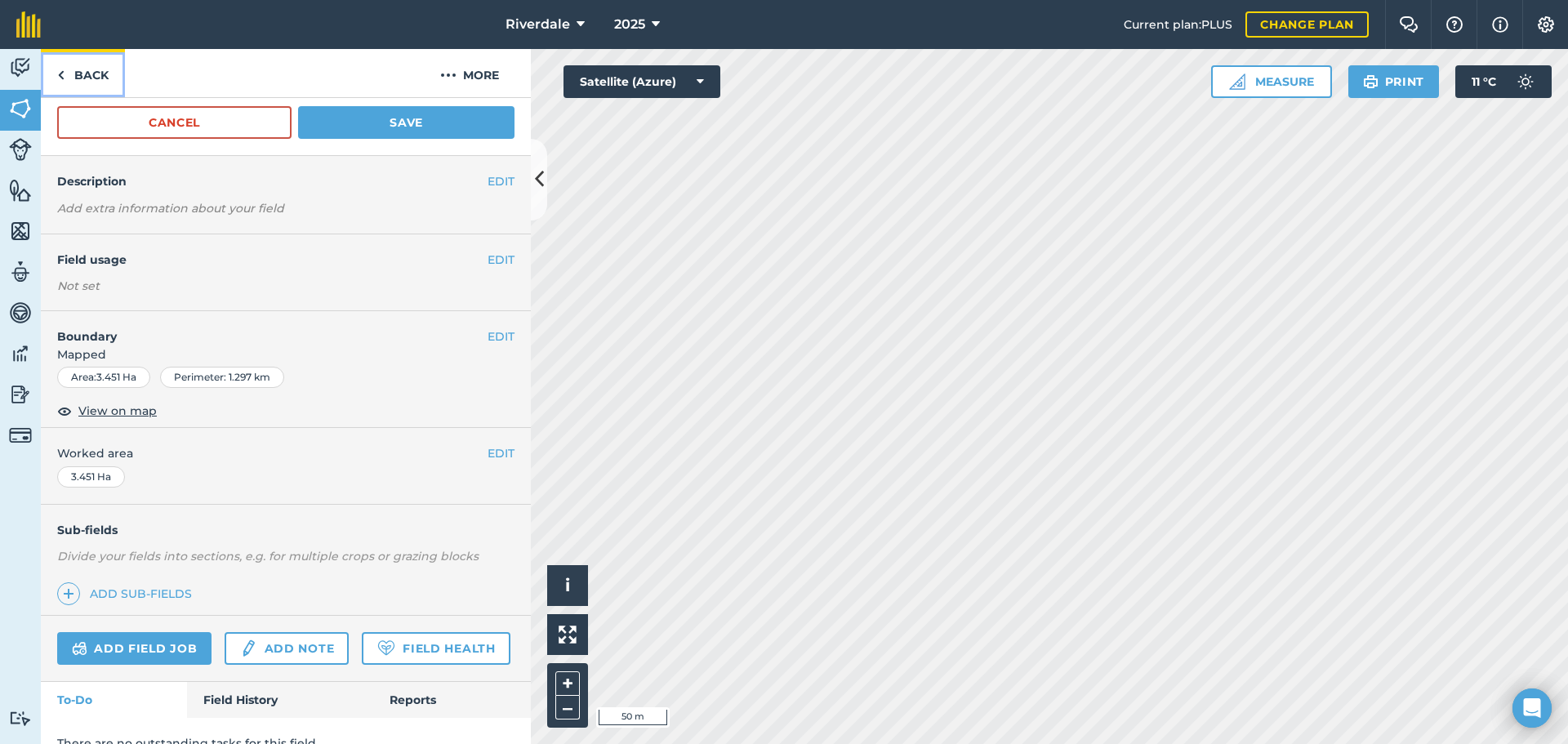 click on "Back" at bounding box center (82, 73) 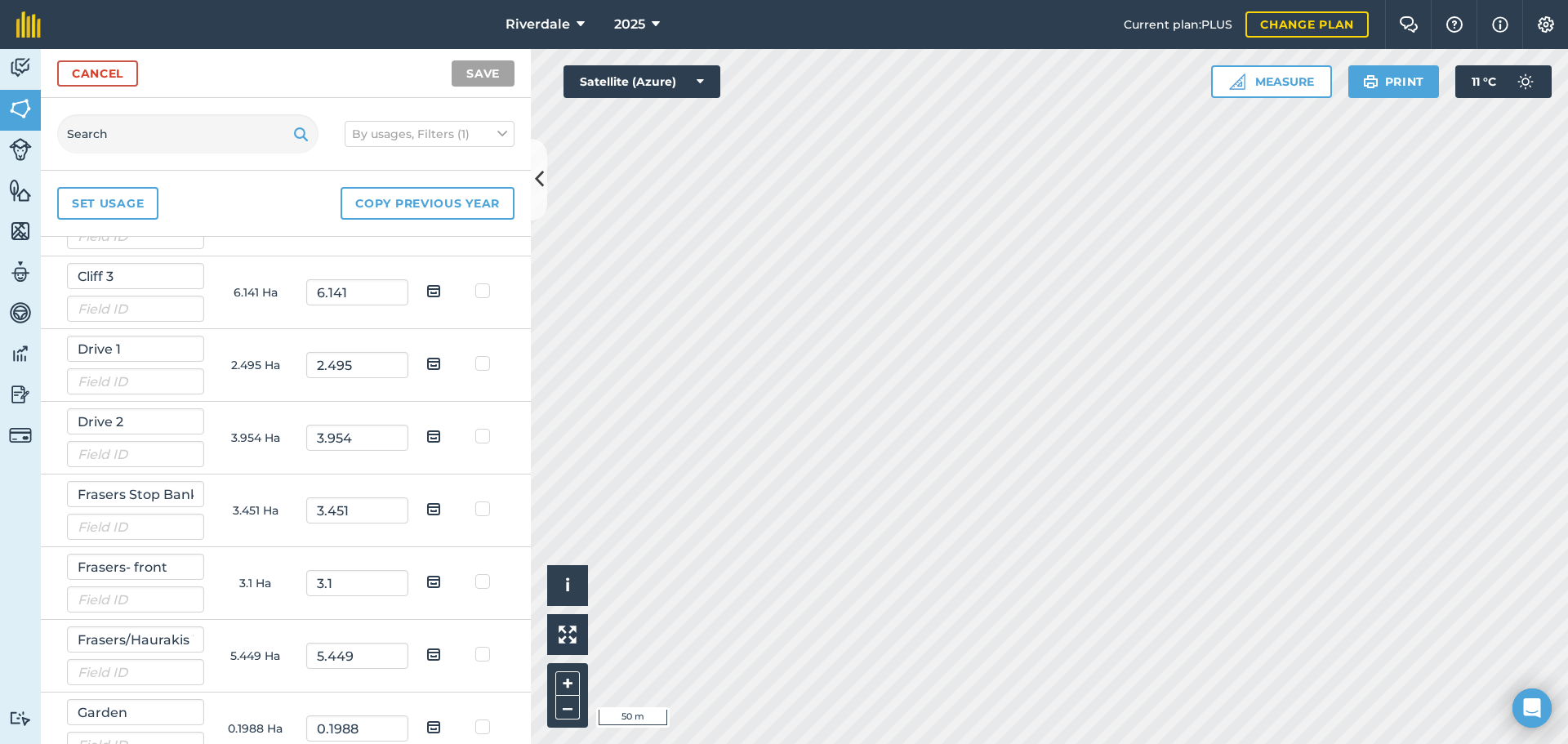 scroll, scrollTop: 735, scrollLeft: 0, axis: vertical 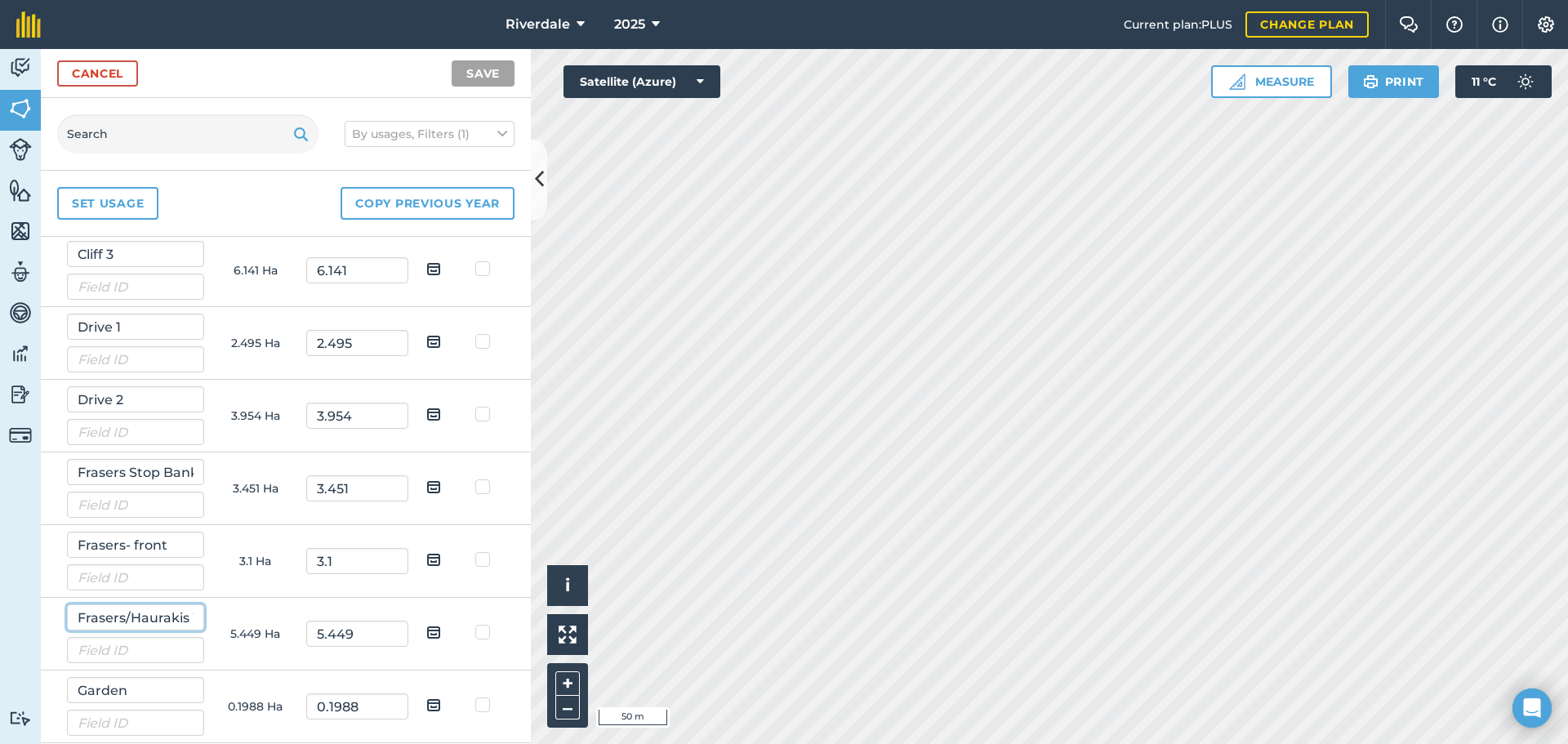 click on "Frasers/Haurakis West" at bounding box center (136, 617) 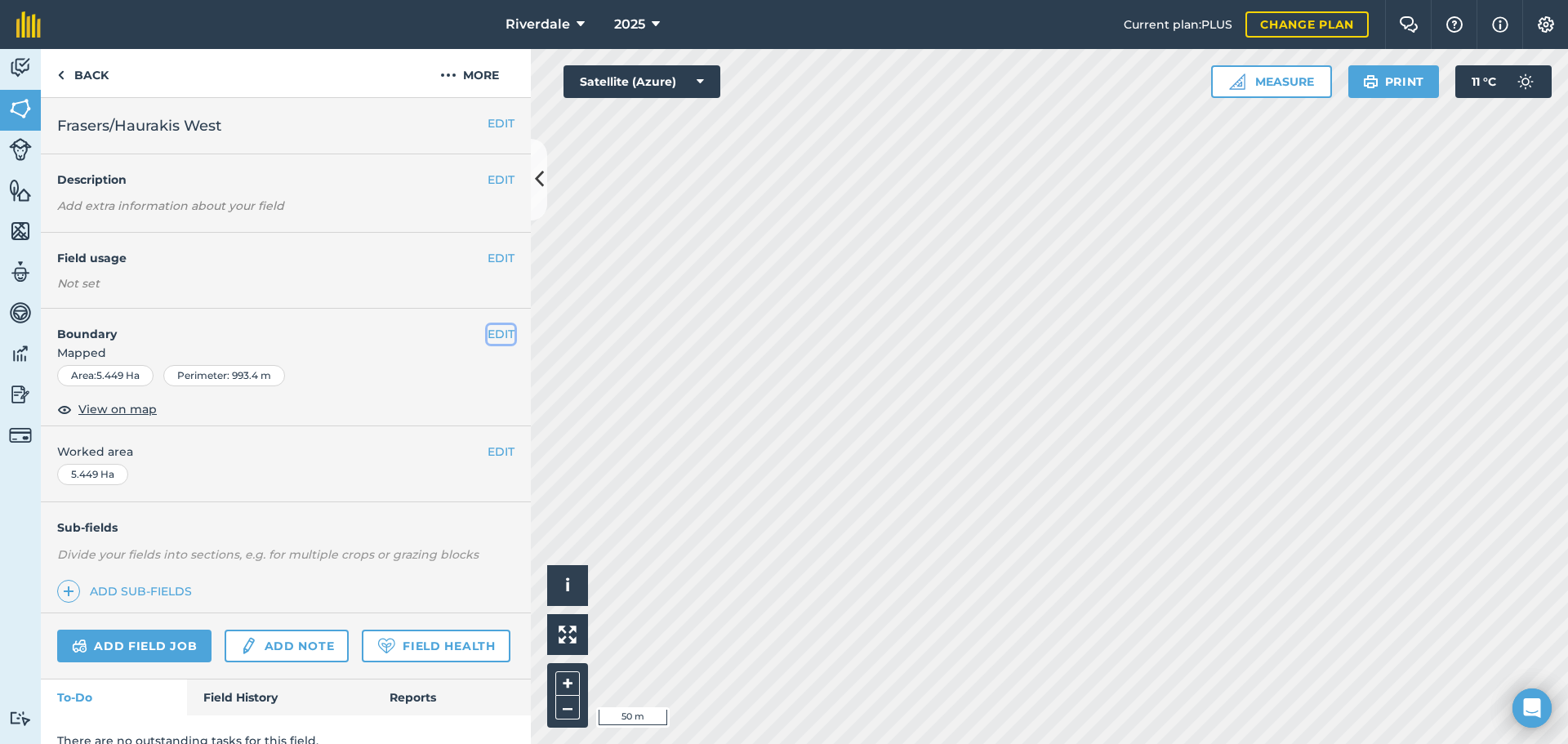 click on "EDIT" at bounding box center [501, 334] 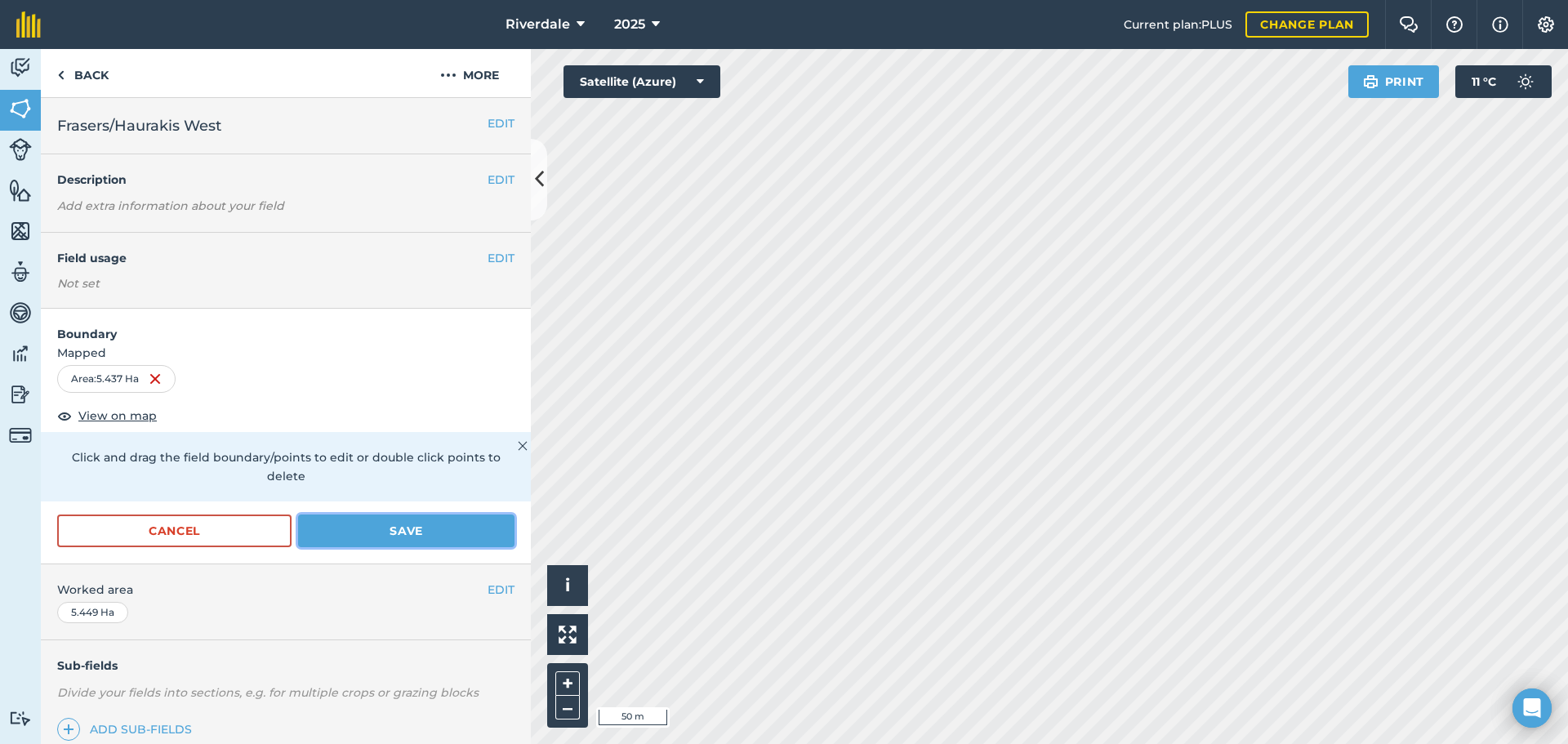 click on "Save" at bounding box center [406, 531] 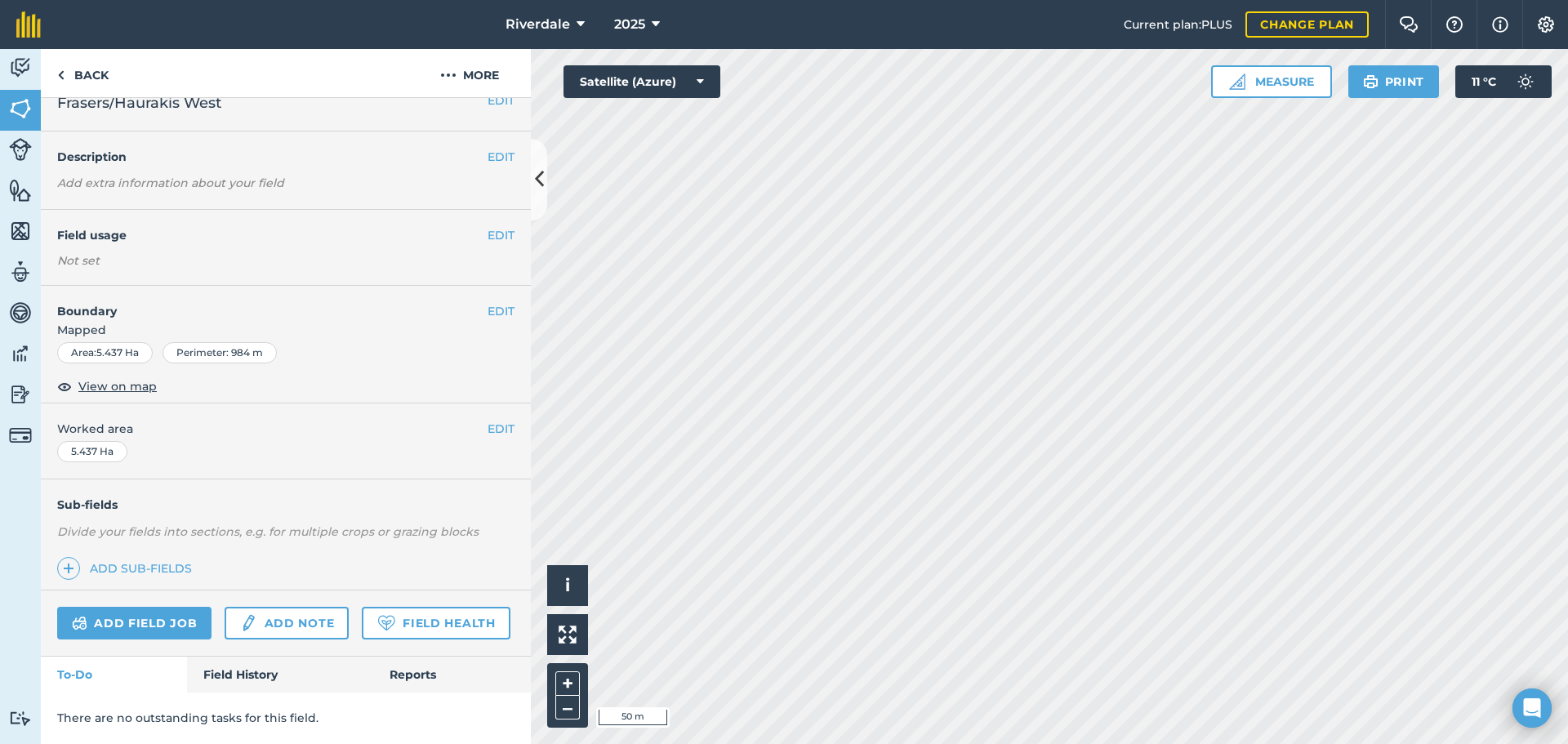 scroll, scrollTop: 0, scrollLeft: 0, axis: both 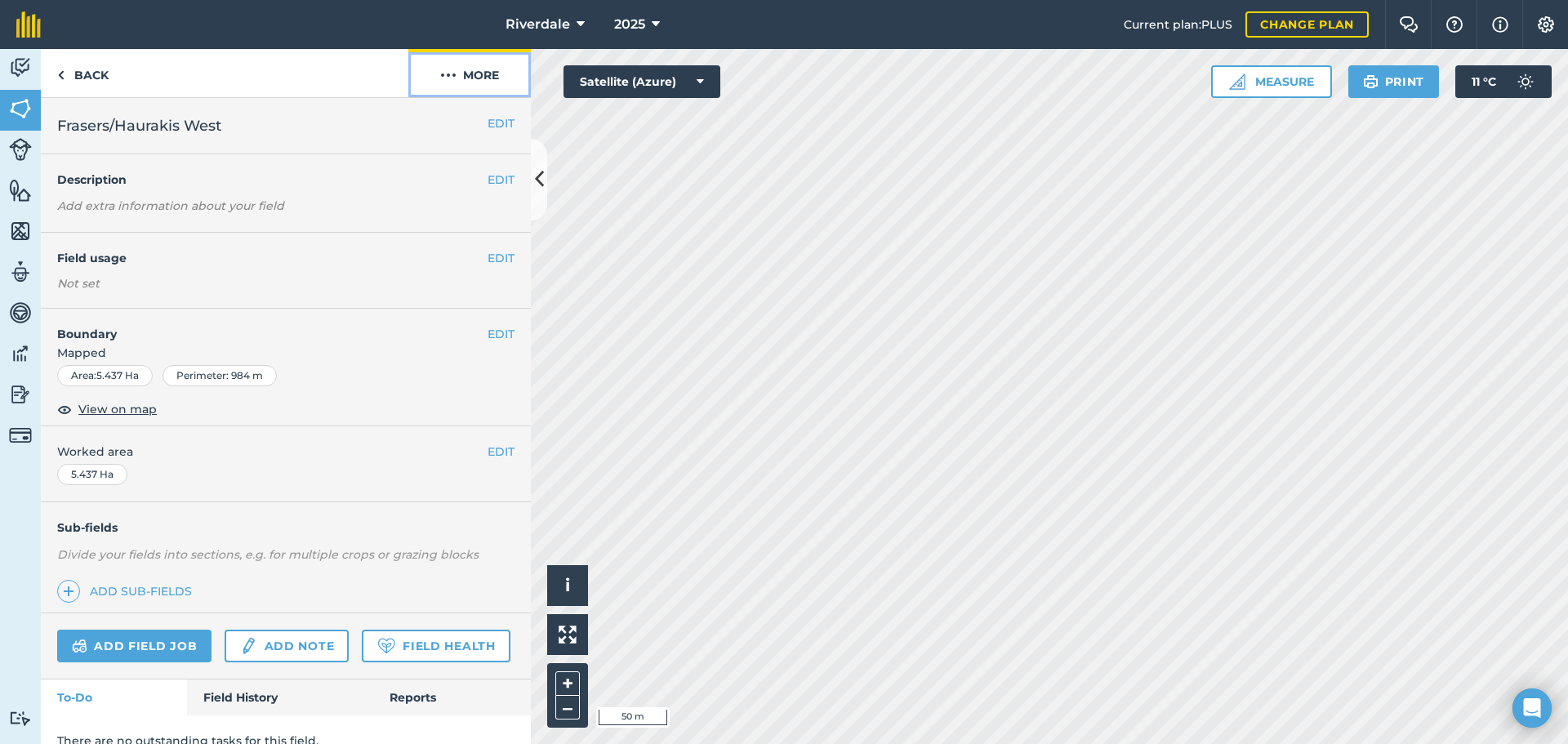 click on "More" at bounding box center [470, 73] 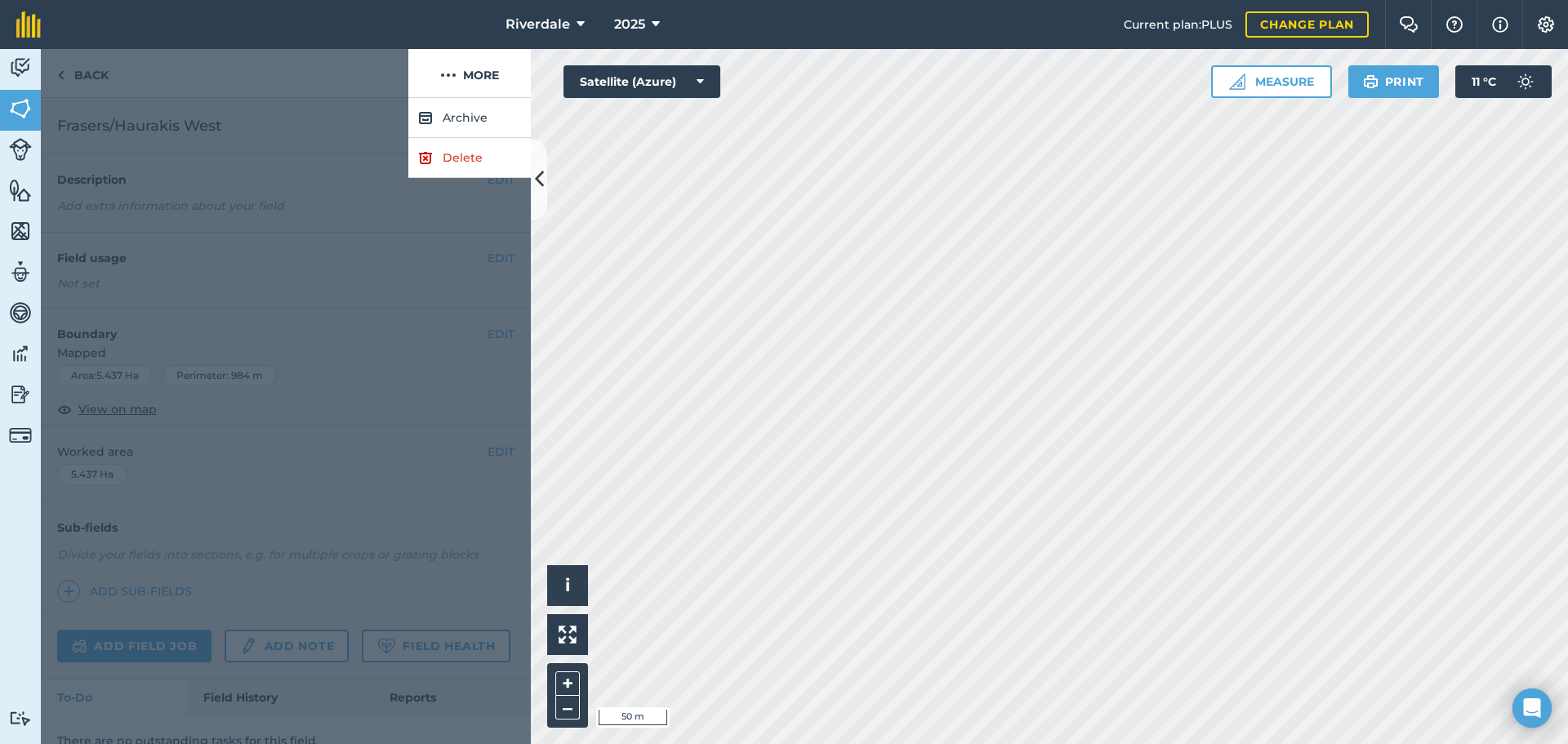 click at bounding box center [225, 74] 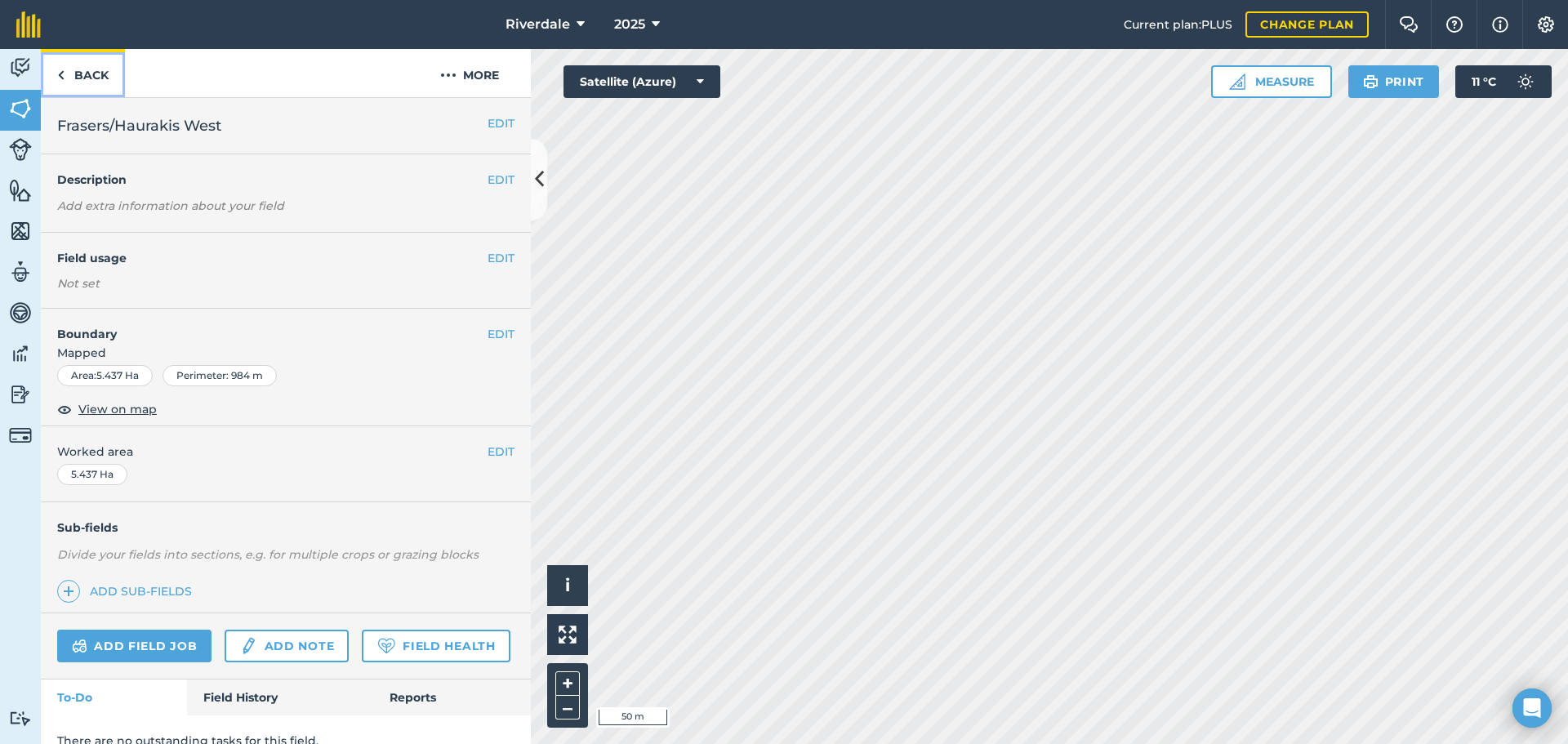 click on "Back" at bounding box center [82, 73] 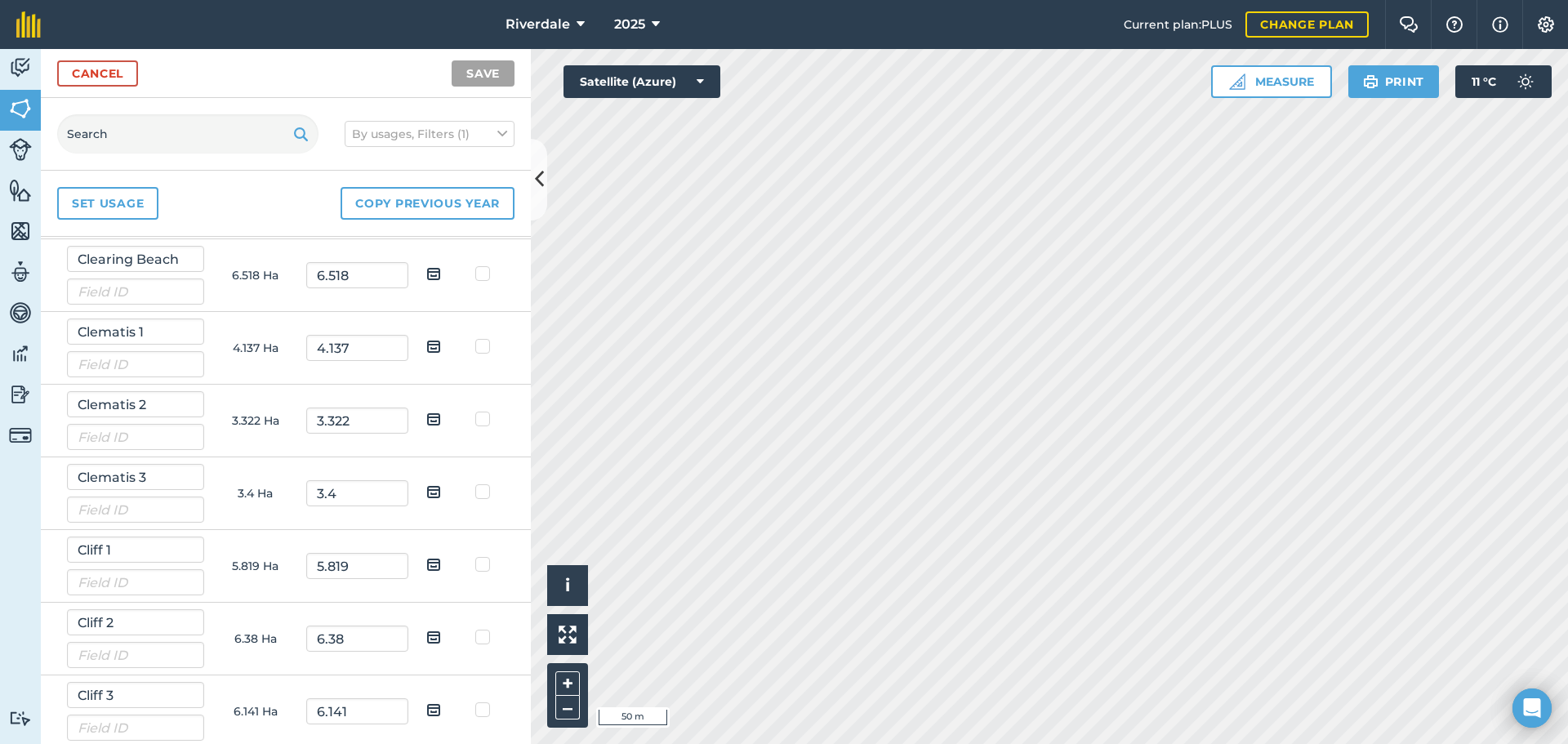scroll, scrollTop: 0, scrollLeft: 0, axis: both 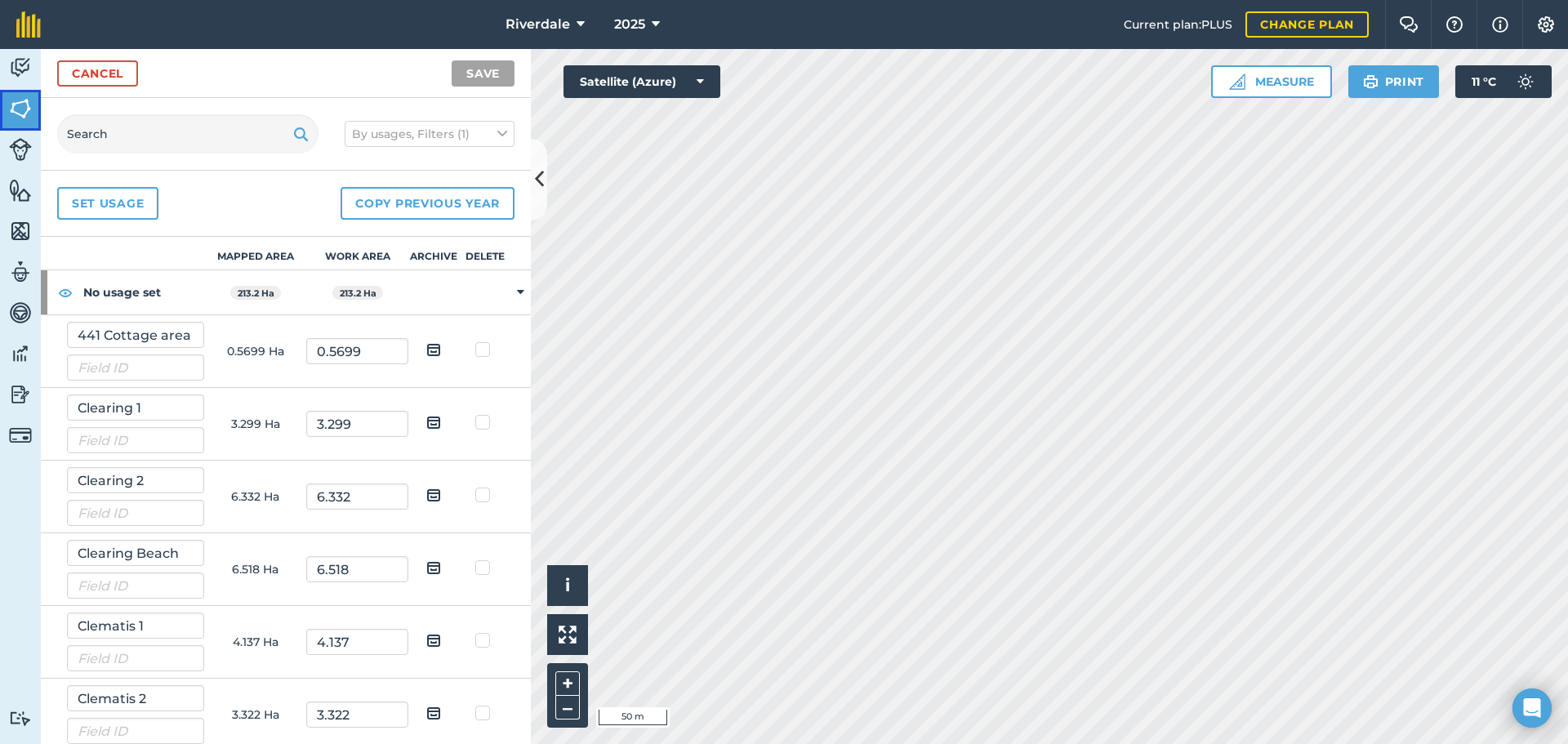 click at bounding box center (20, 109) 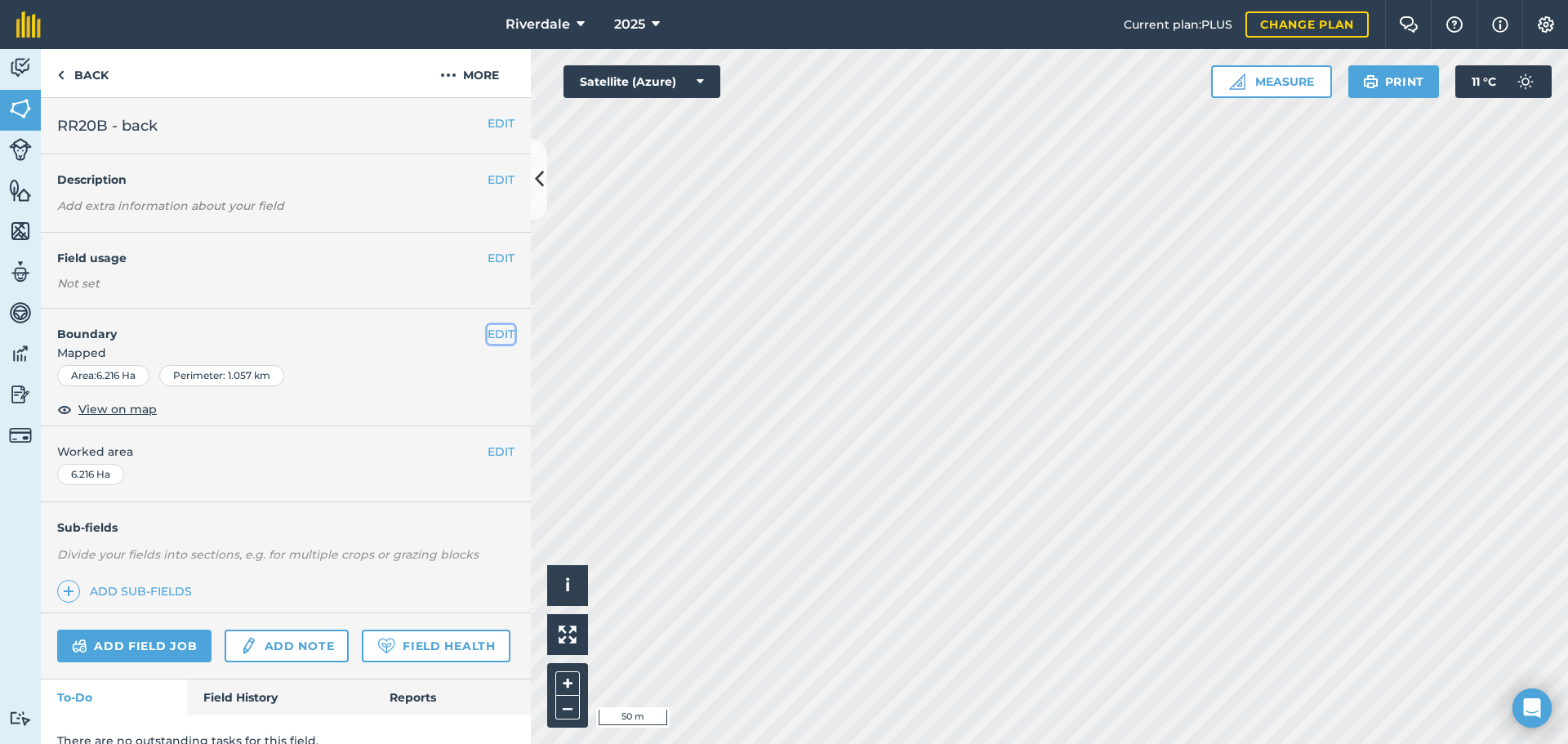 click on "EDIT" at bounding box center (501, 334) 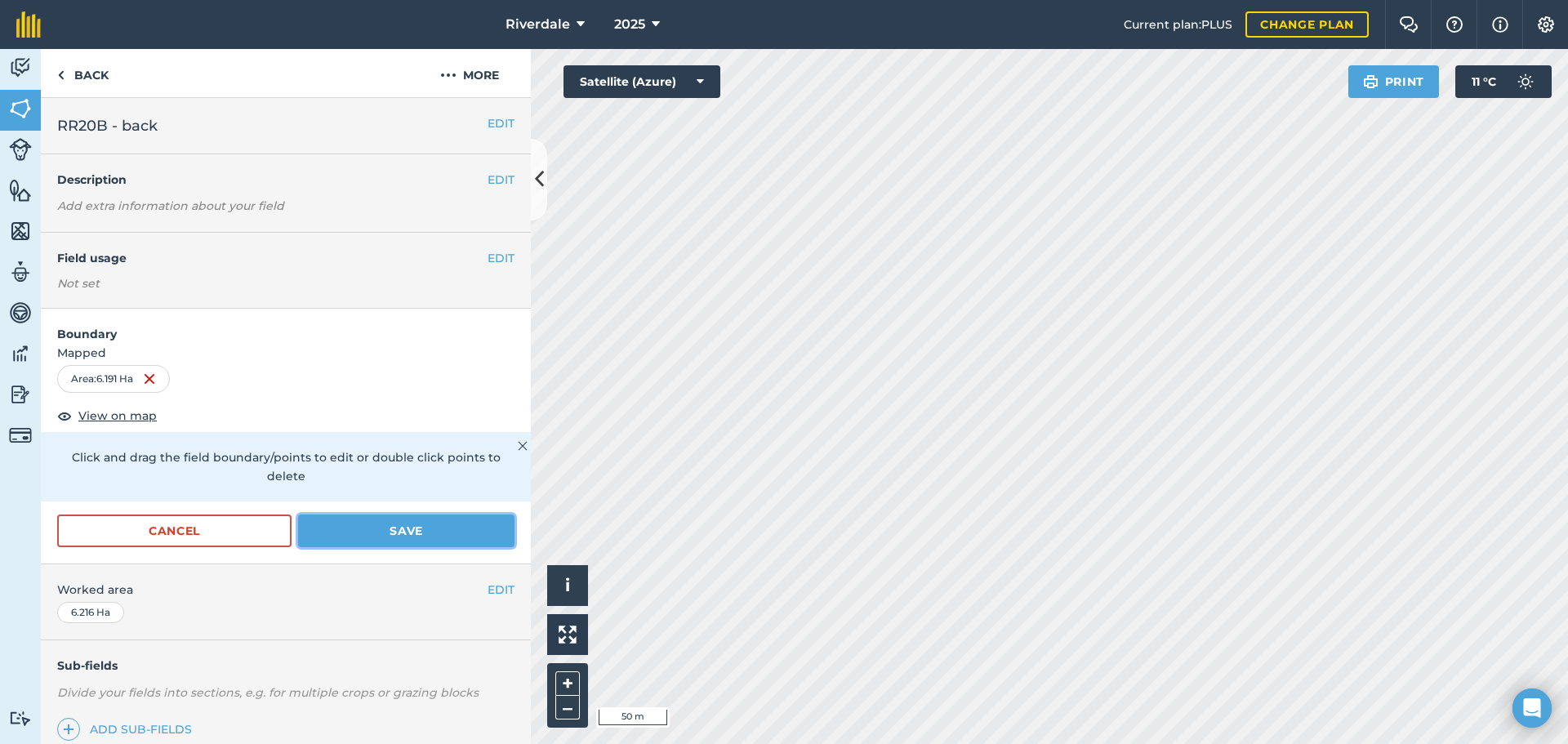 click on "Save" at bounding box center [406, 531] 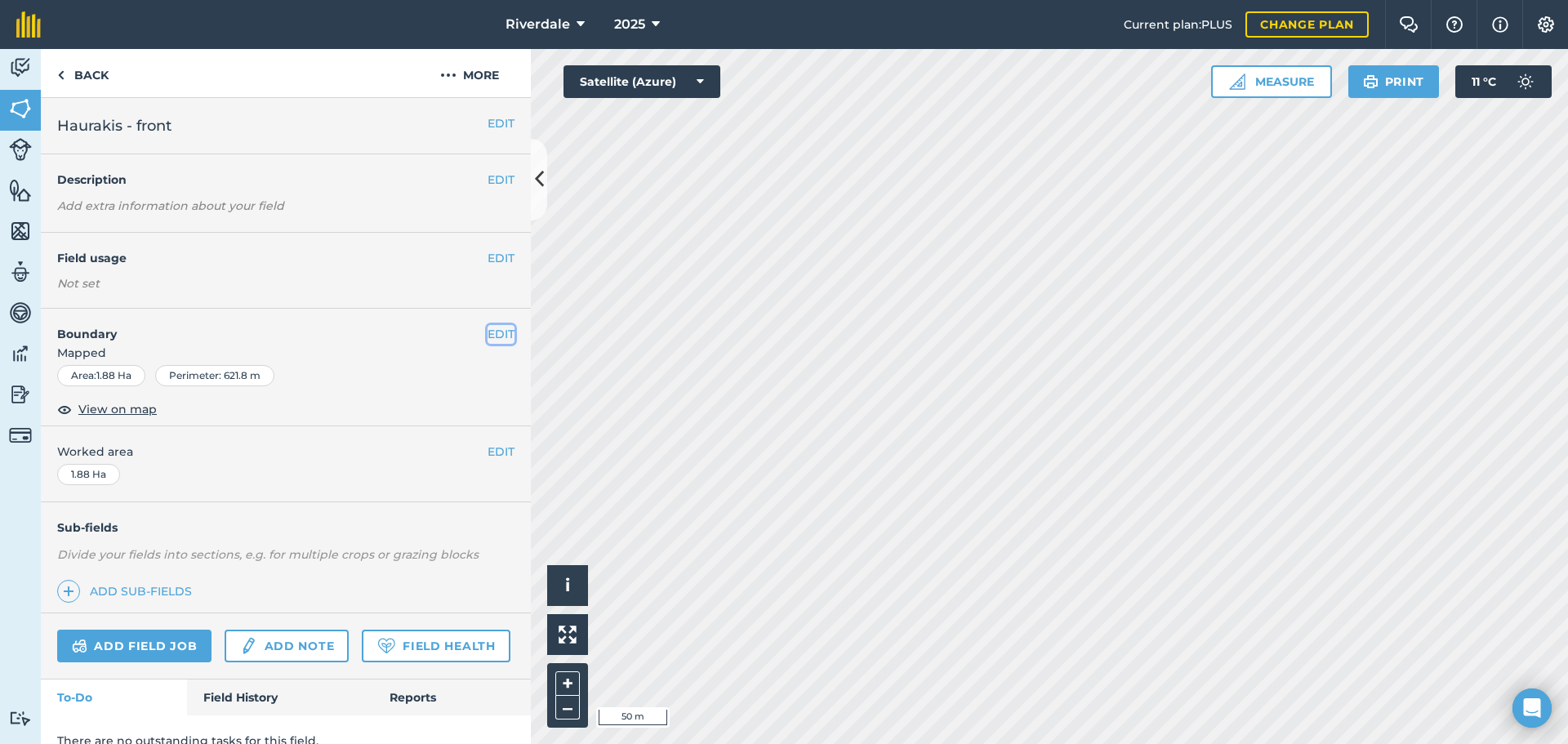 click on "EDIT" at bounding box center [501, 334] 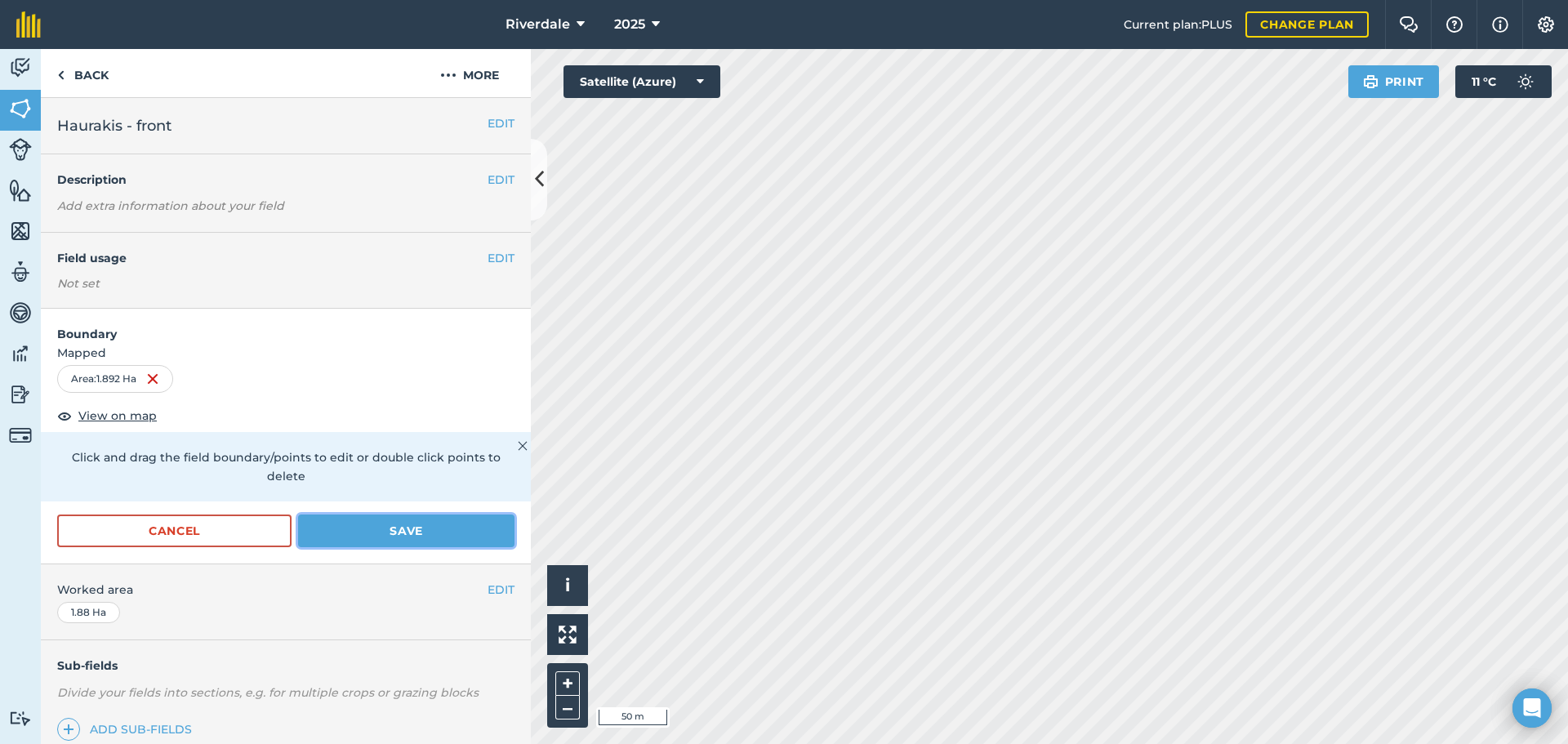 click on "Save" at bounding box center (406, 531) 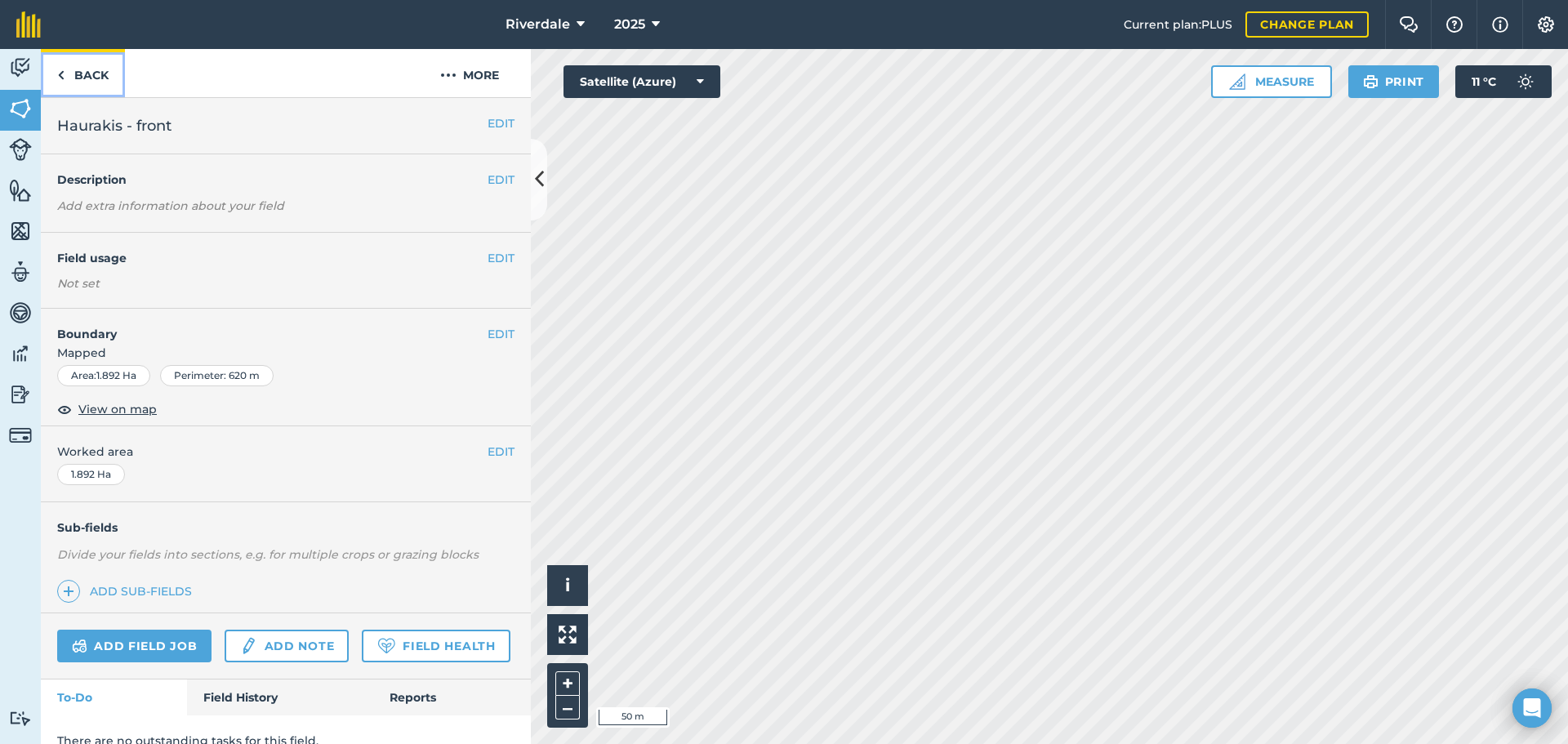 click on "Back" at bounding box center [82, 73] 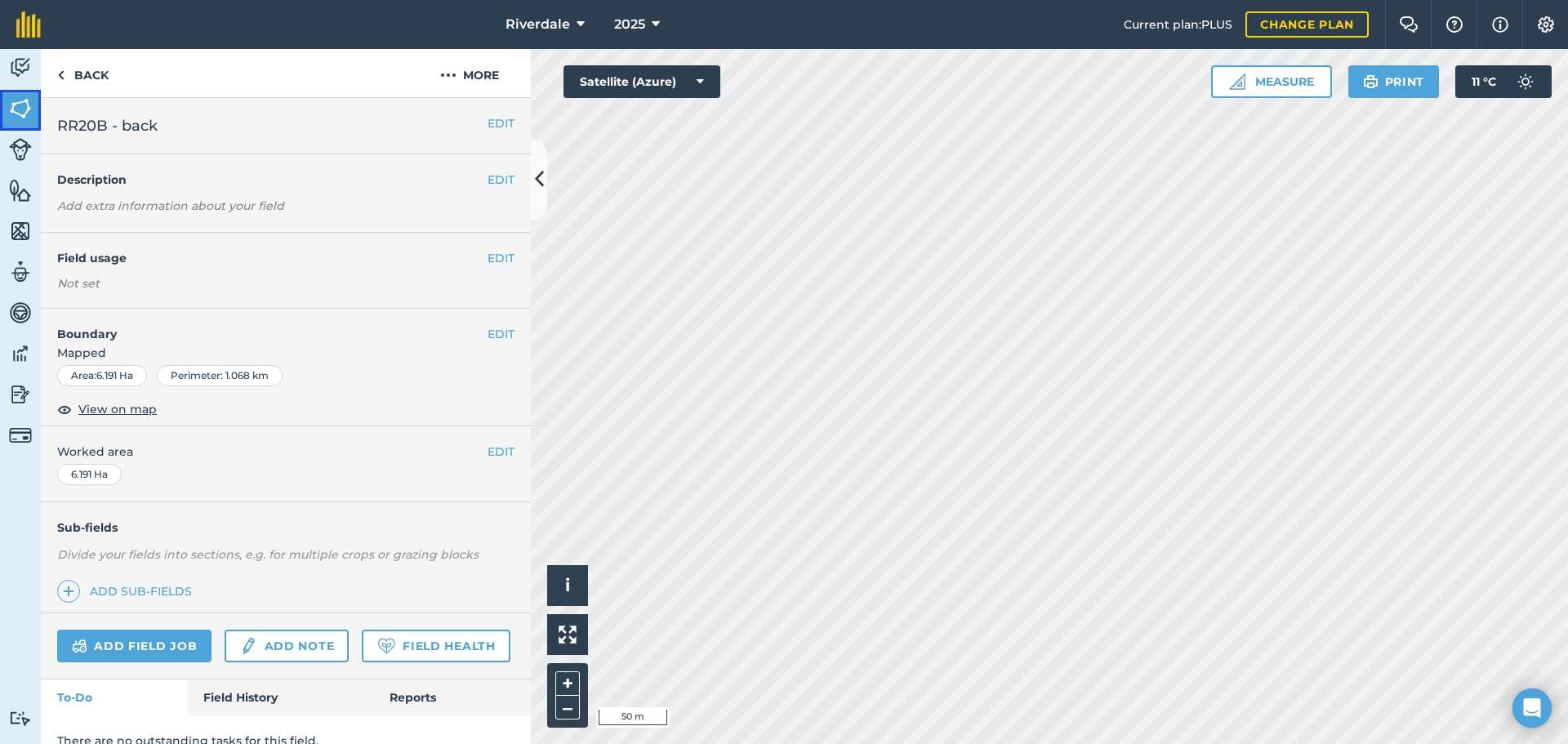 click at bounding box center (20, 109) 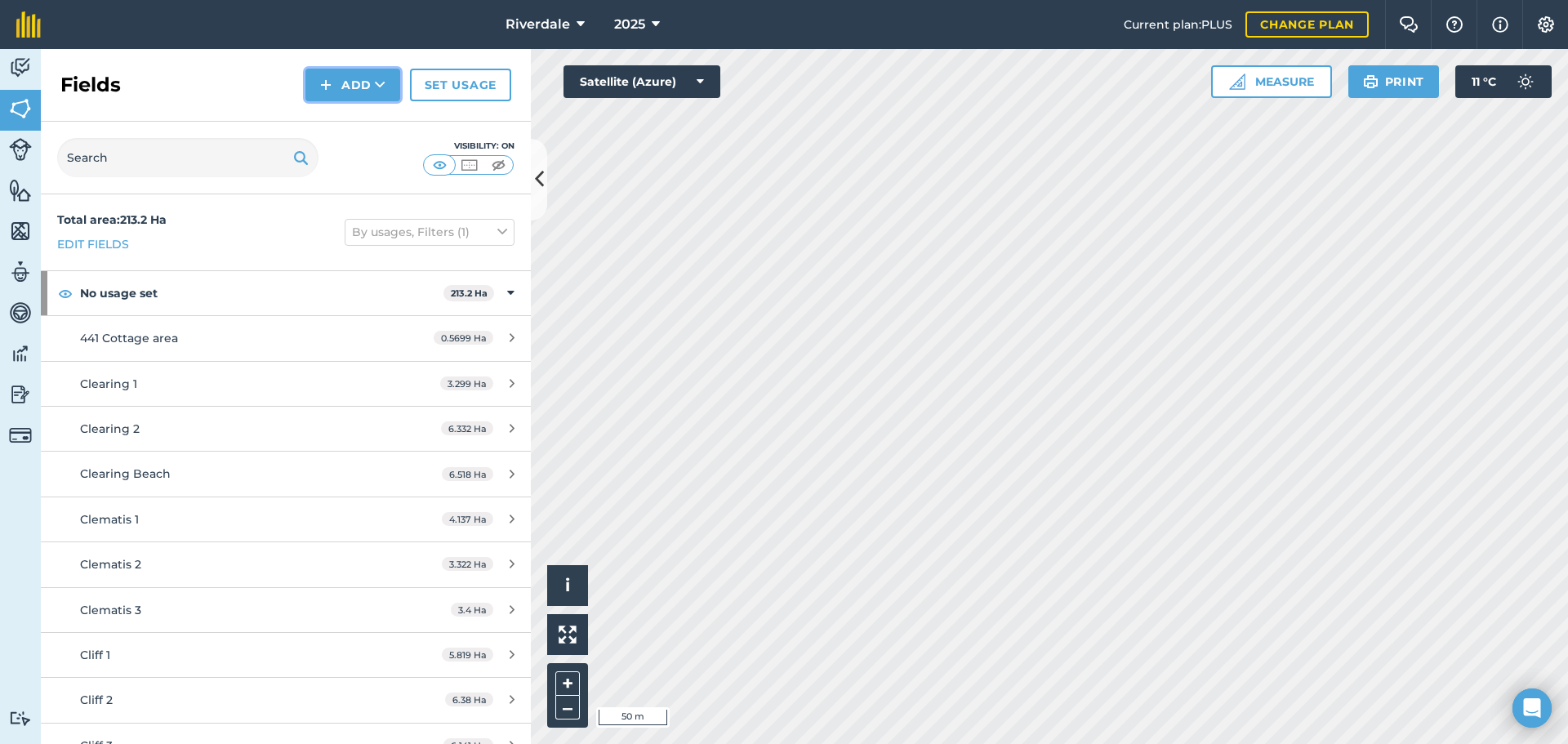 click on "Add" at bounding box center (353, 85) 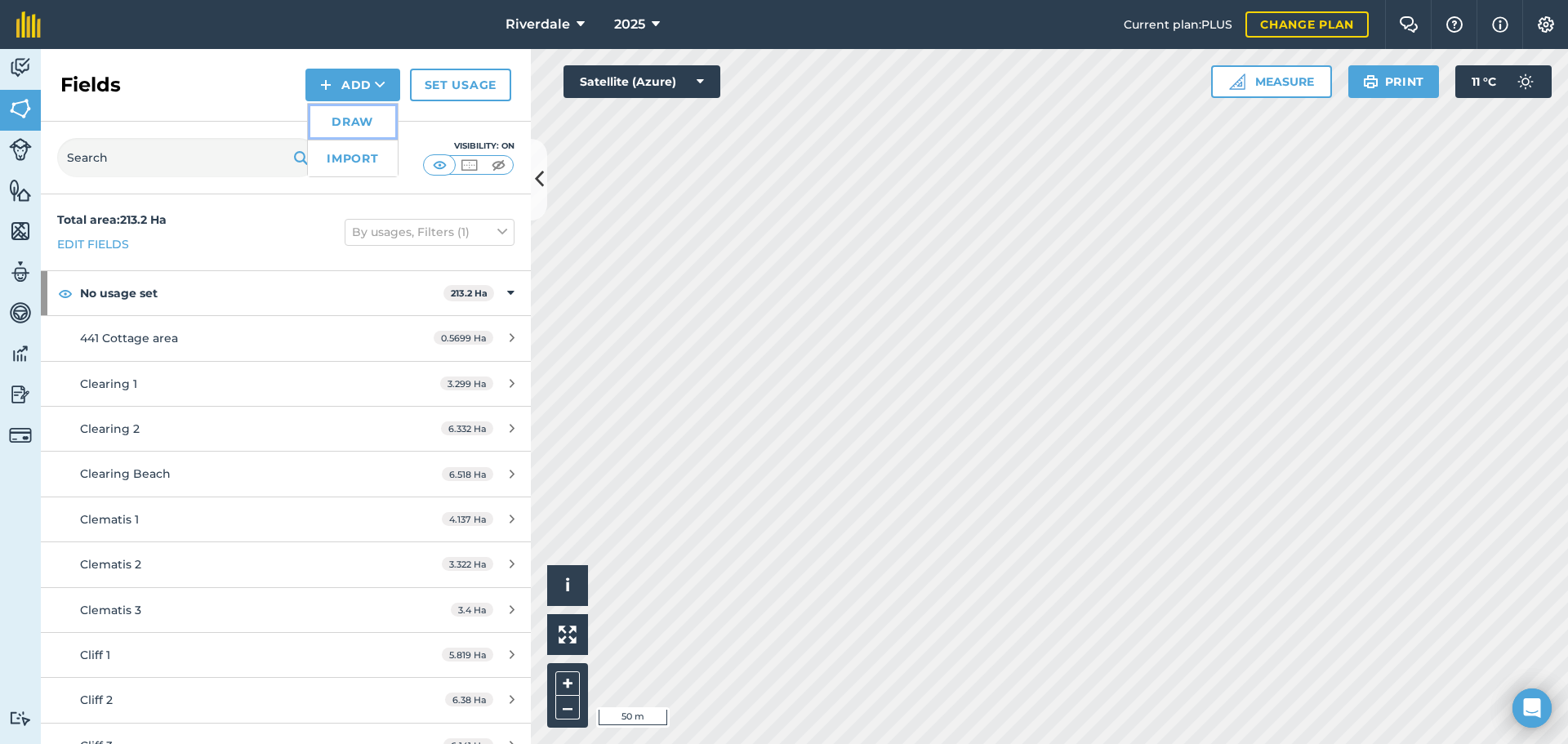 click on "Draw" at bounding box center (353, 122) 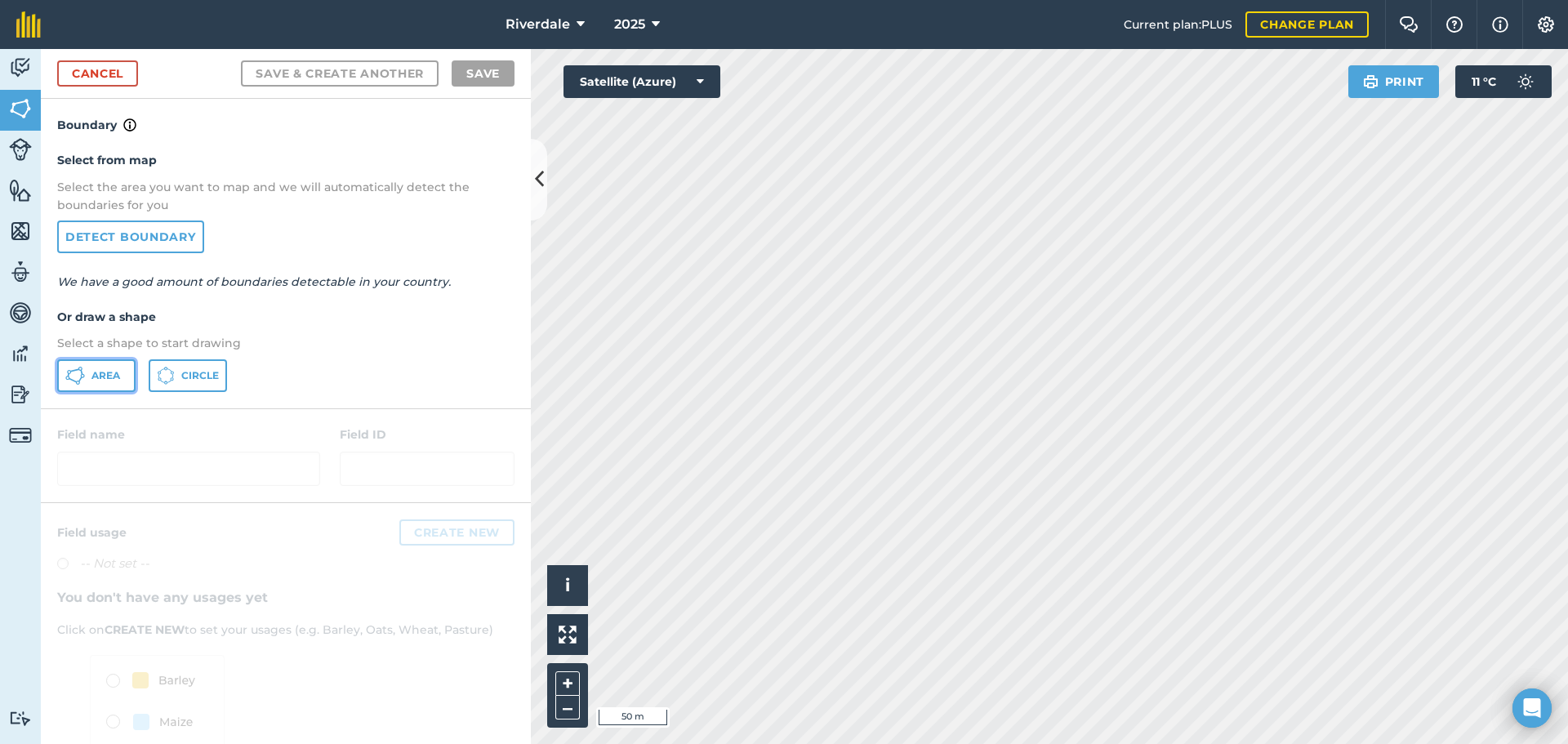 click on "Area" at bounding box center [105, 376] 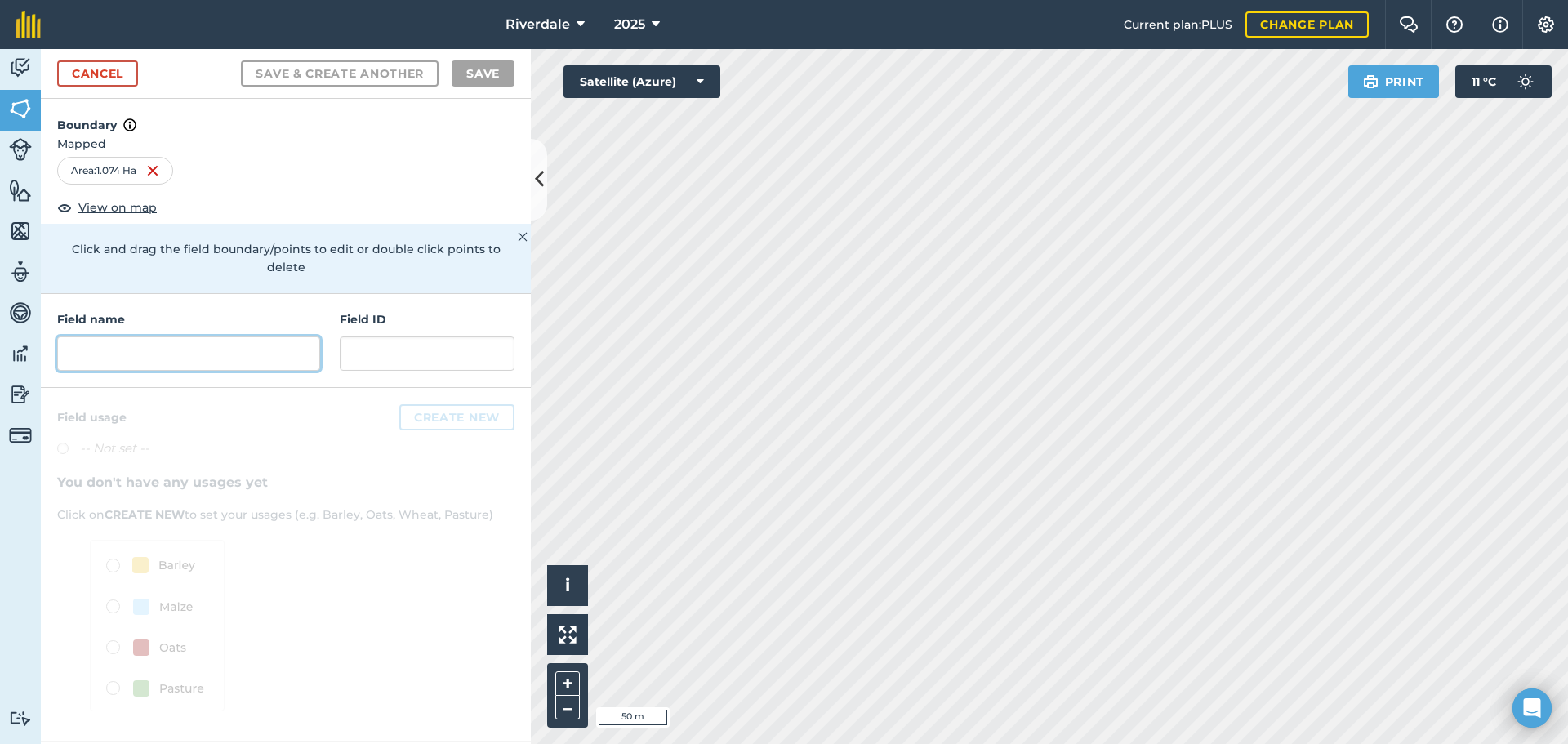 click at bounding box center [189, 354] 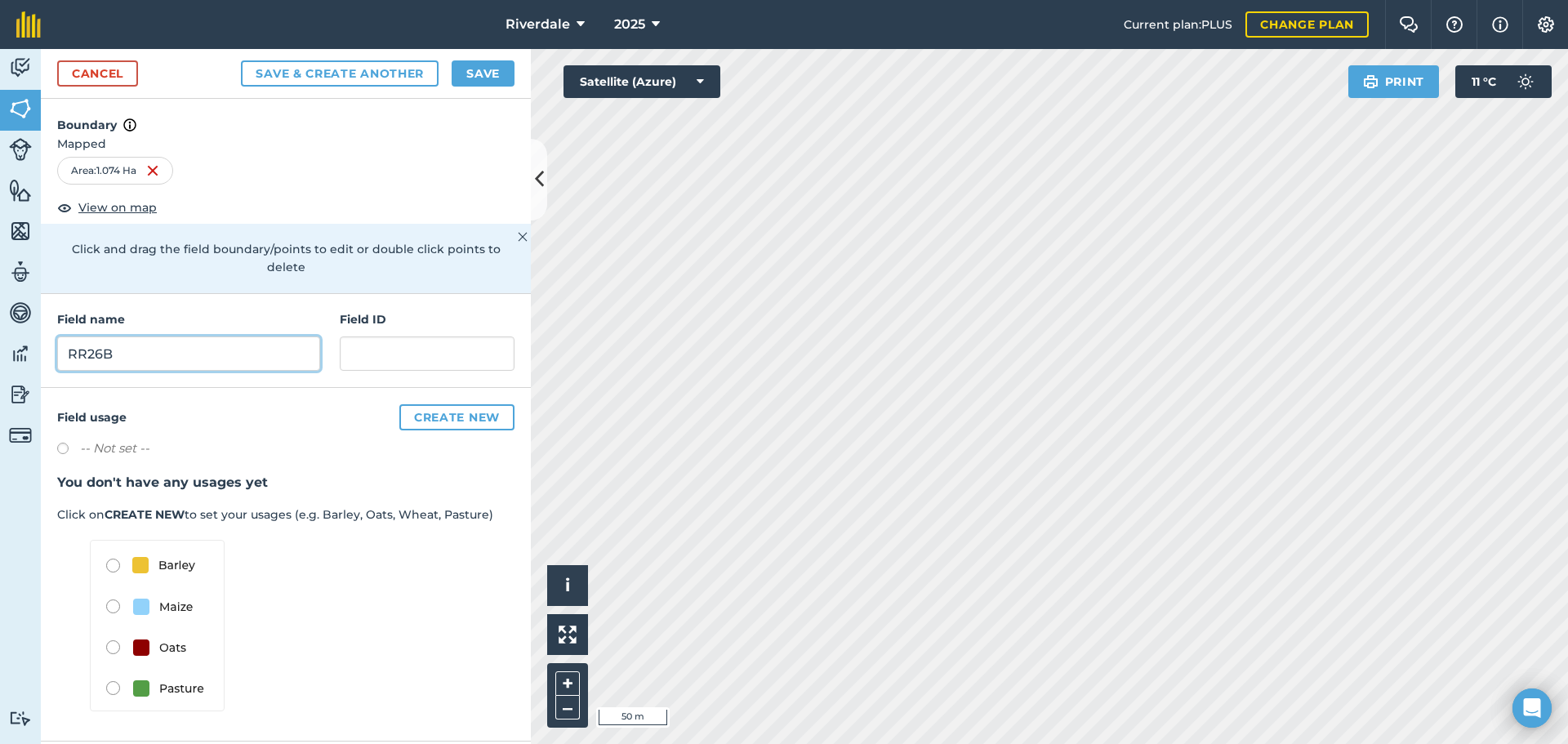 click on "RR26B" at bounding box center [189, 354] 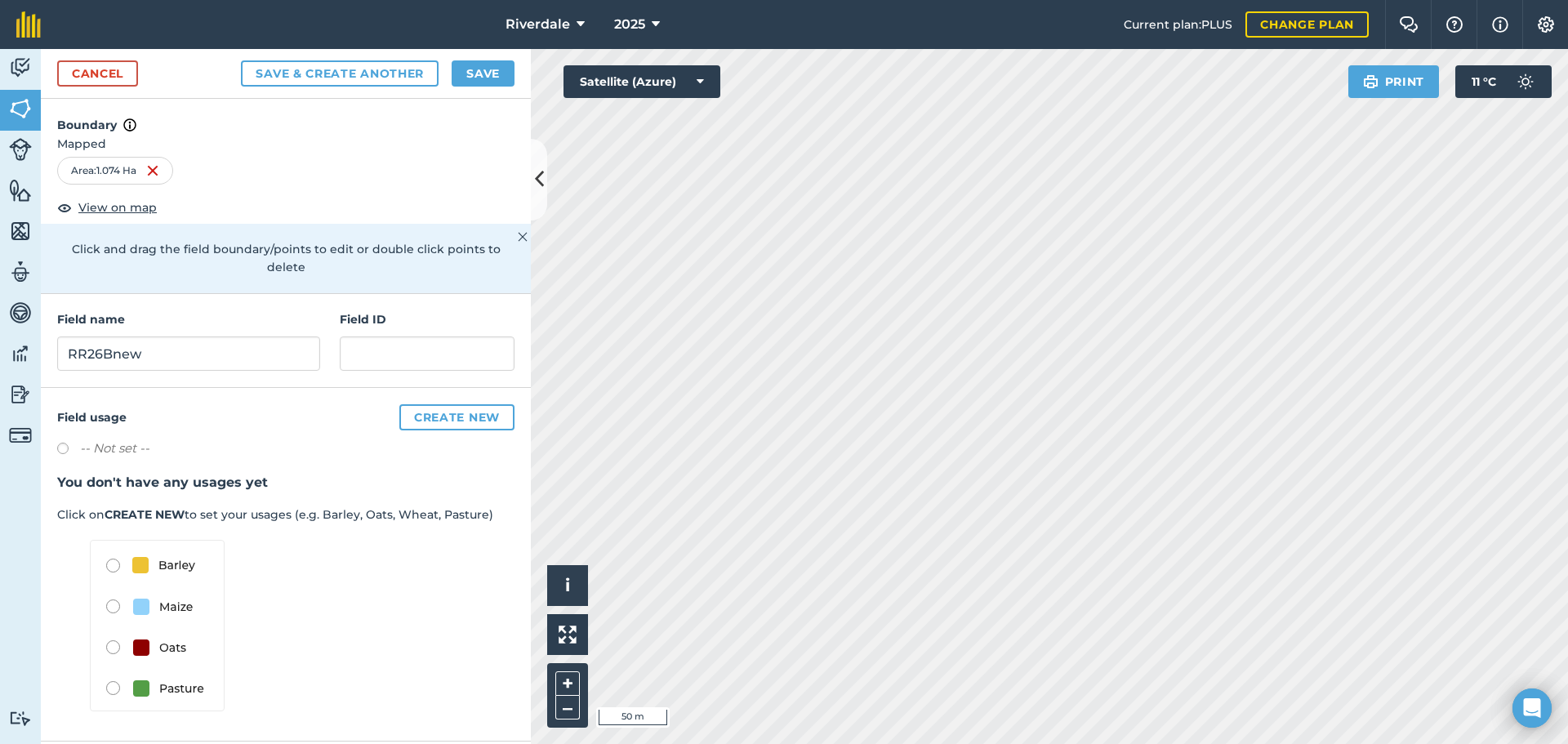 click on "Field usage   Create new" at bounding box center [286, 417] 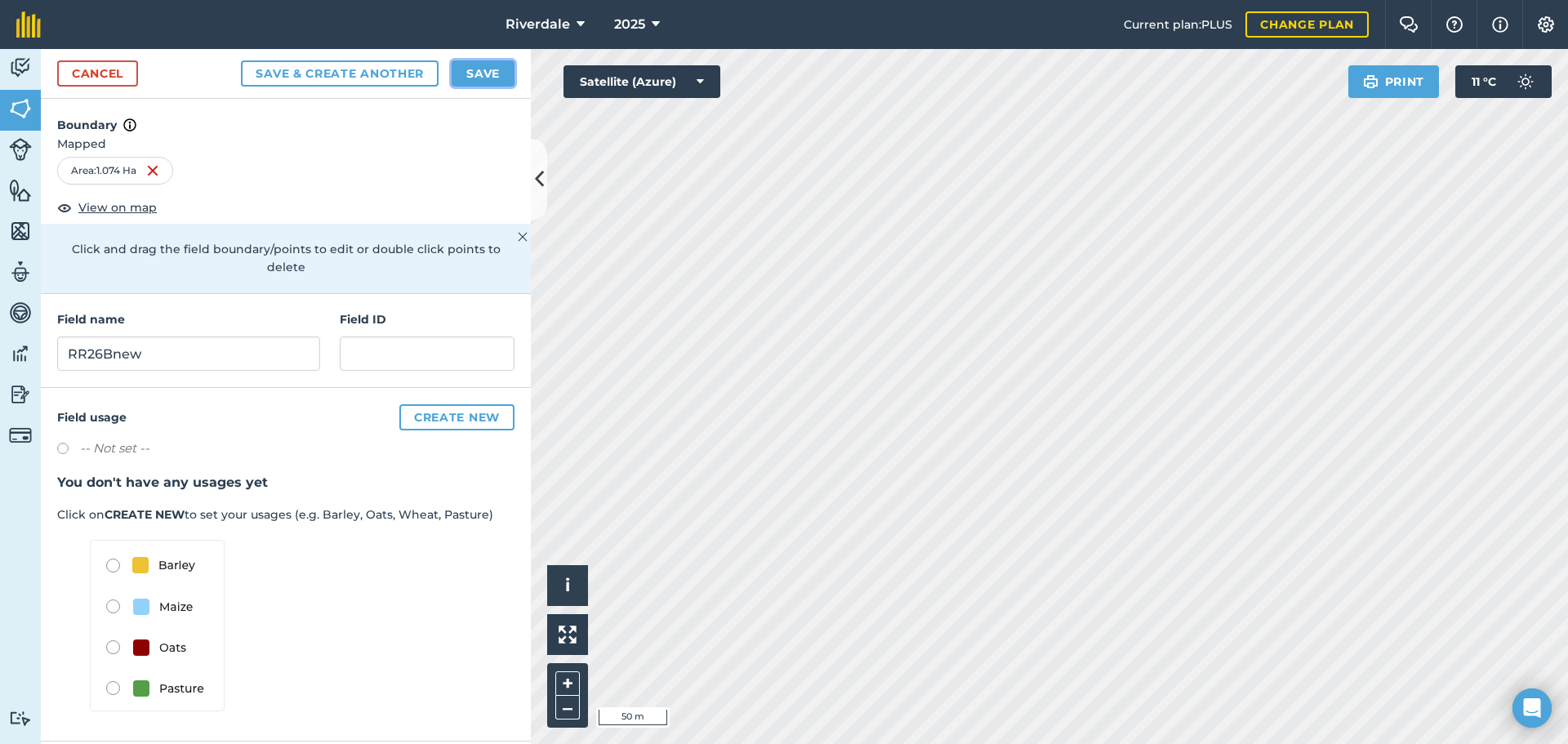click on "Save" at bounding box center [483, 74] 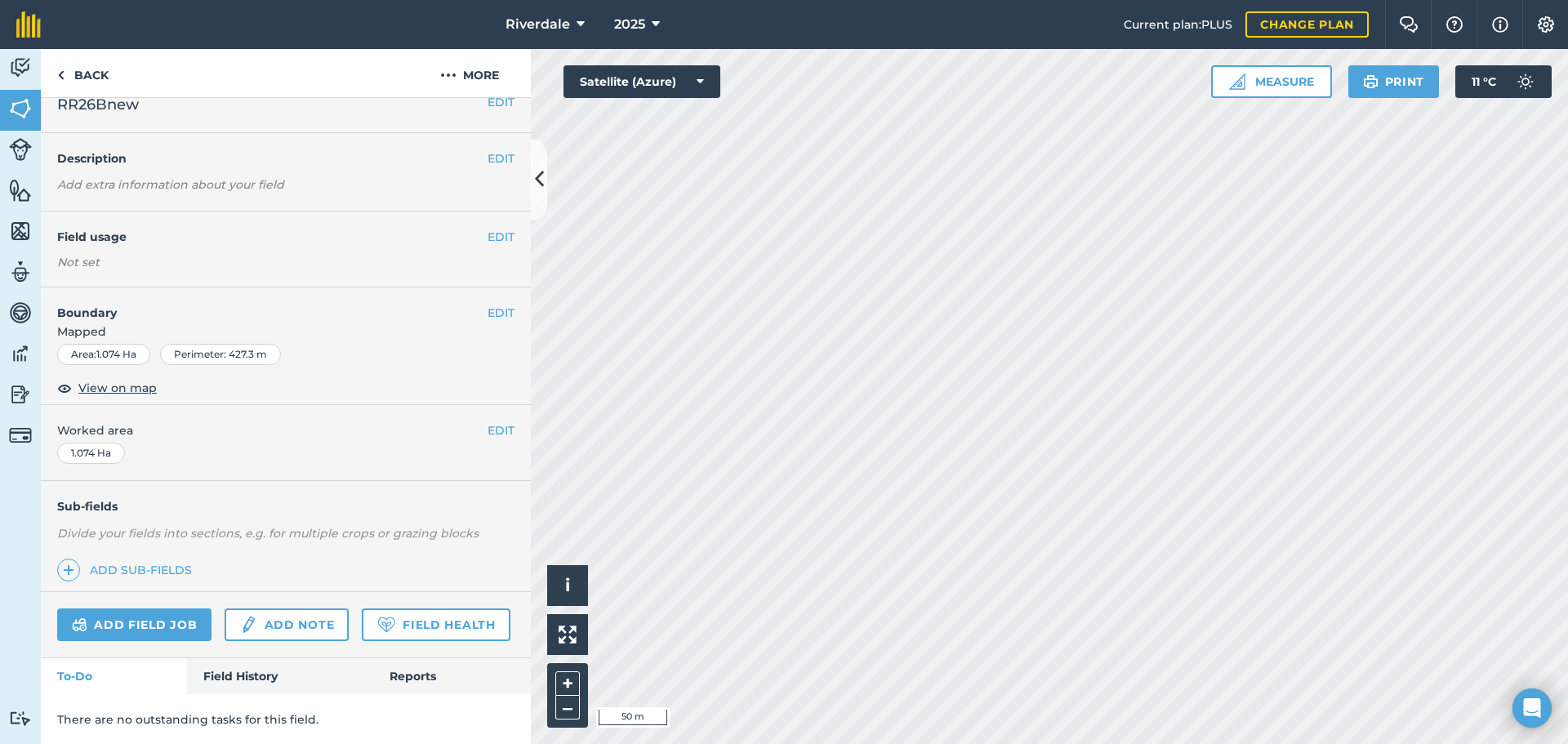 scroll, scrollTop: 0, scrollLeft: 0, axis: both 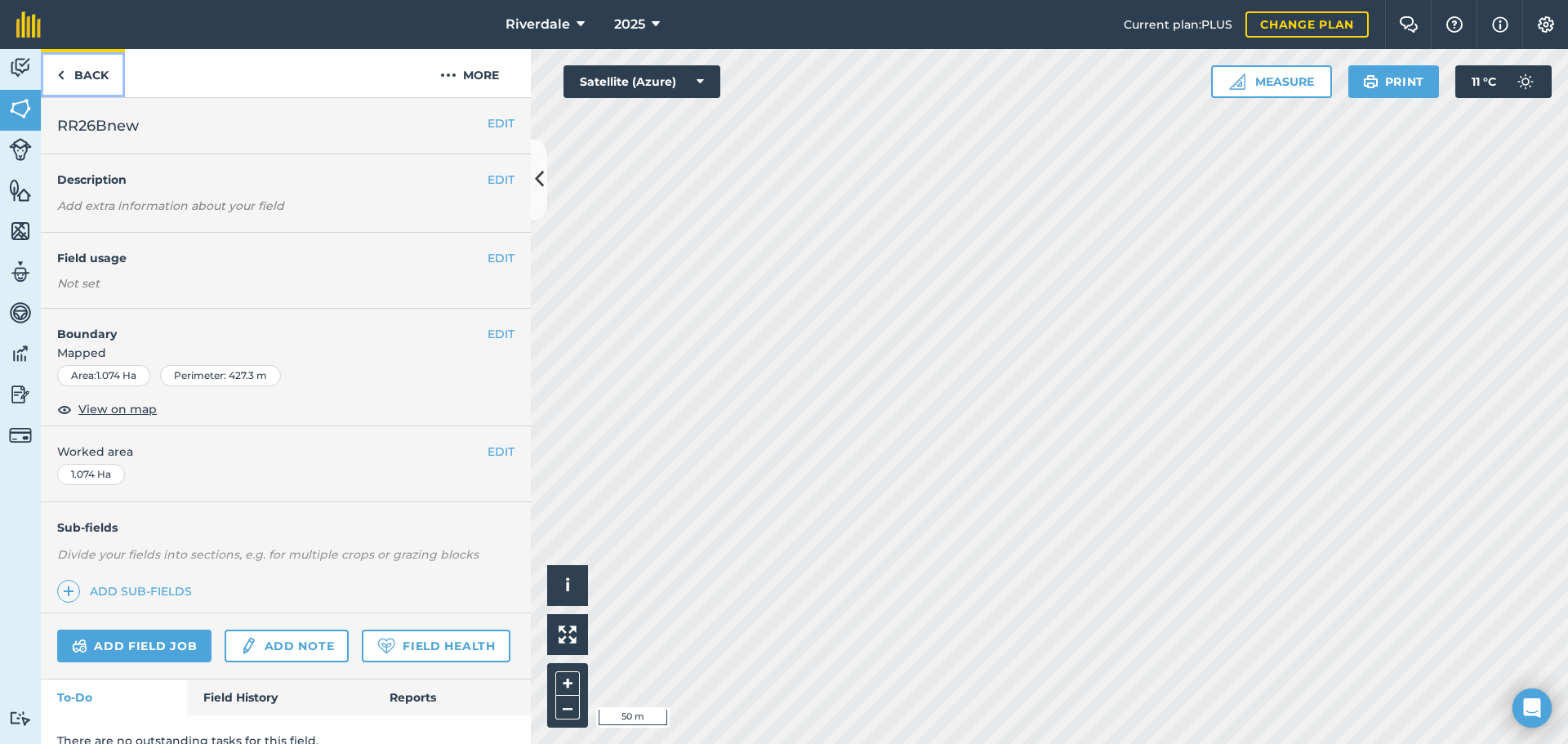 click on "Back" at bounding box center (82, 73) 